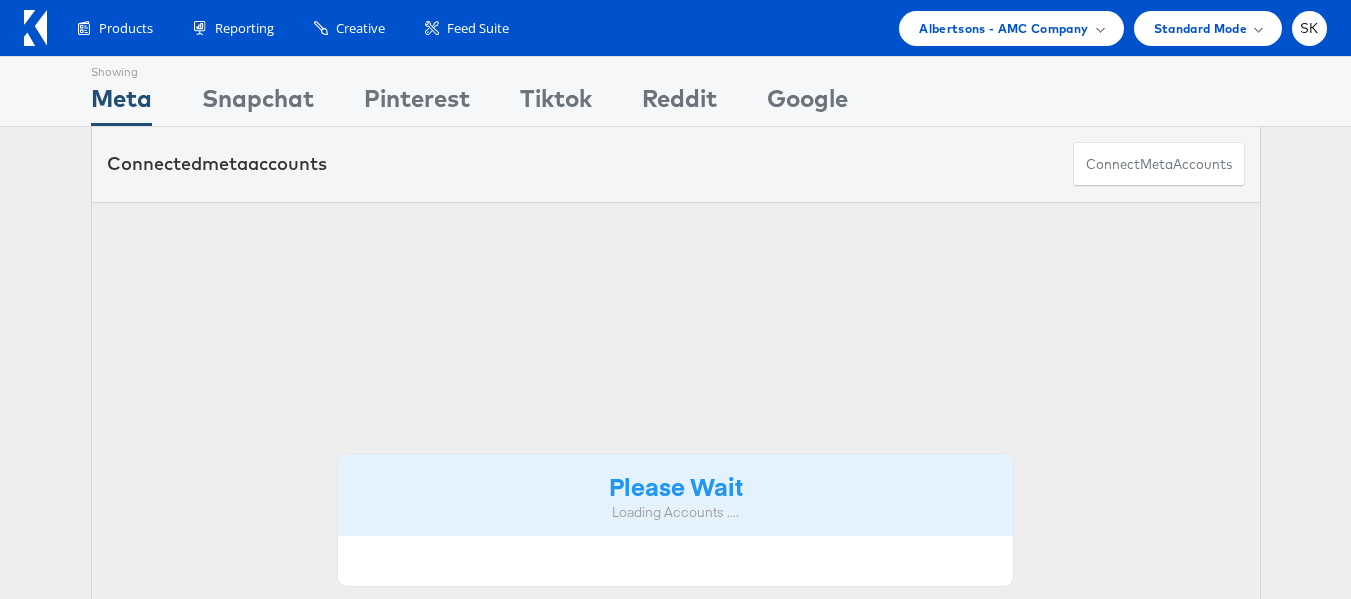 scroll, scrollTop: 0, scrollLeft: 0, axis: both 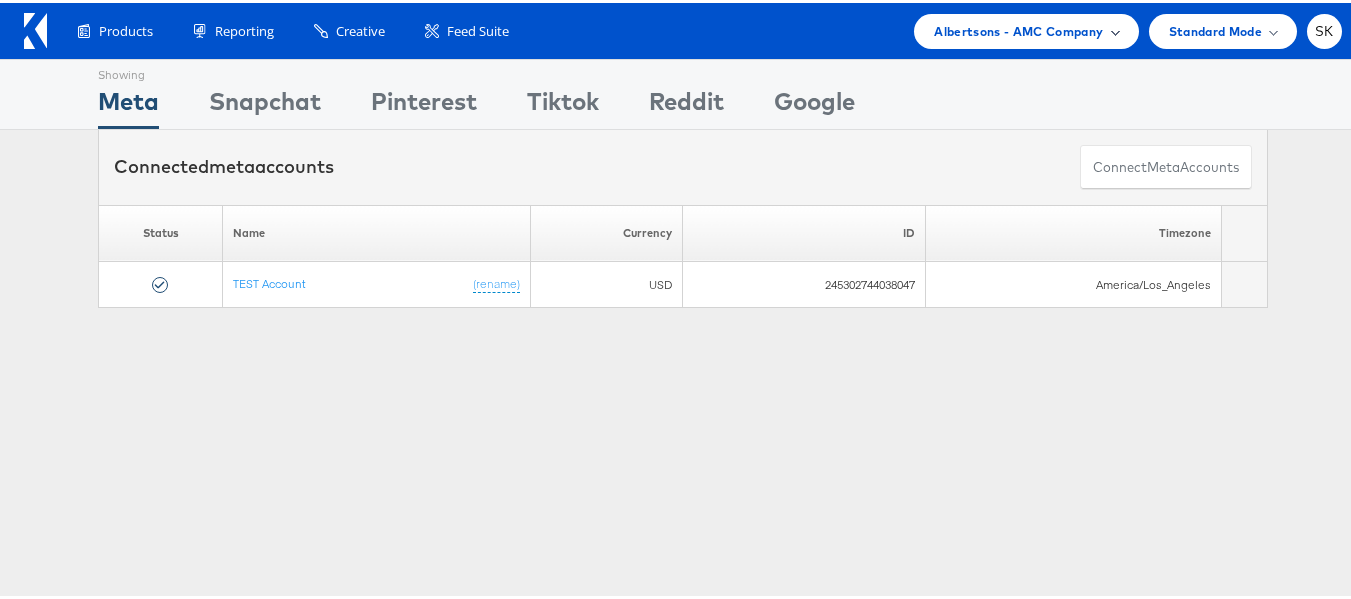 click on "Albertsons - AMC Company" at bounding box center [1018, 28] 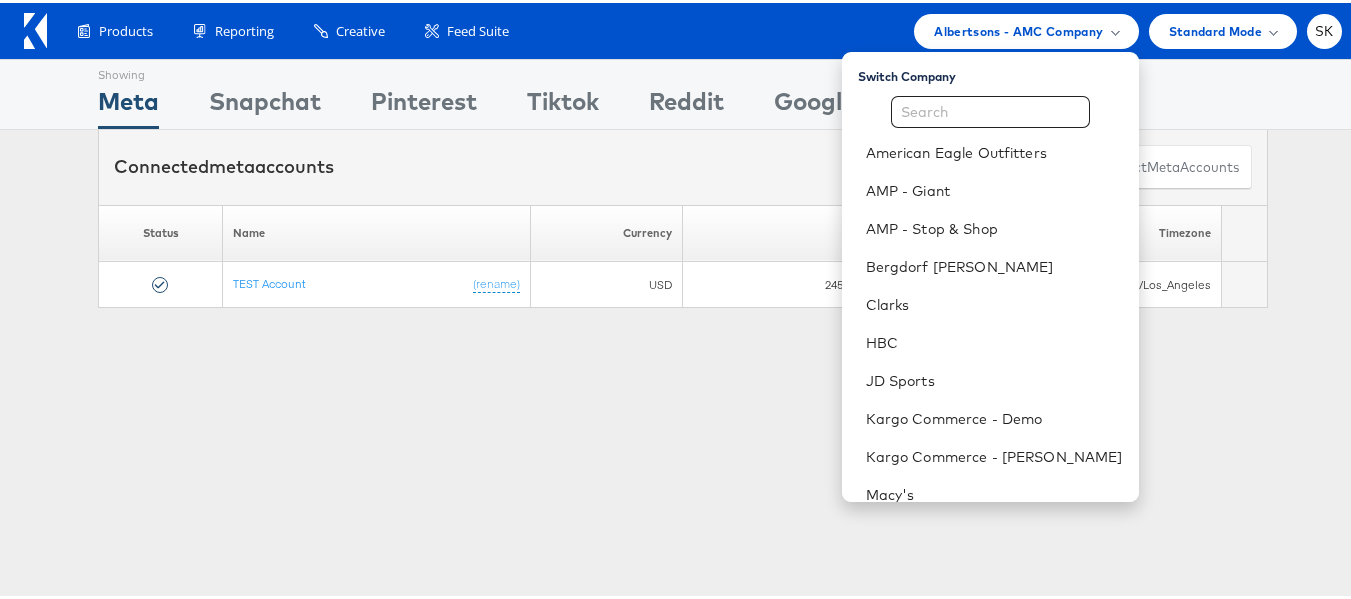 scroll, scrollTop: 248, scrollLeft: 0, axis: vertical 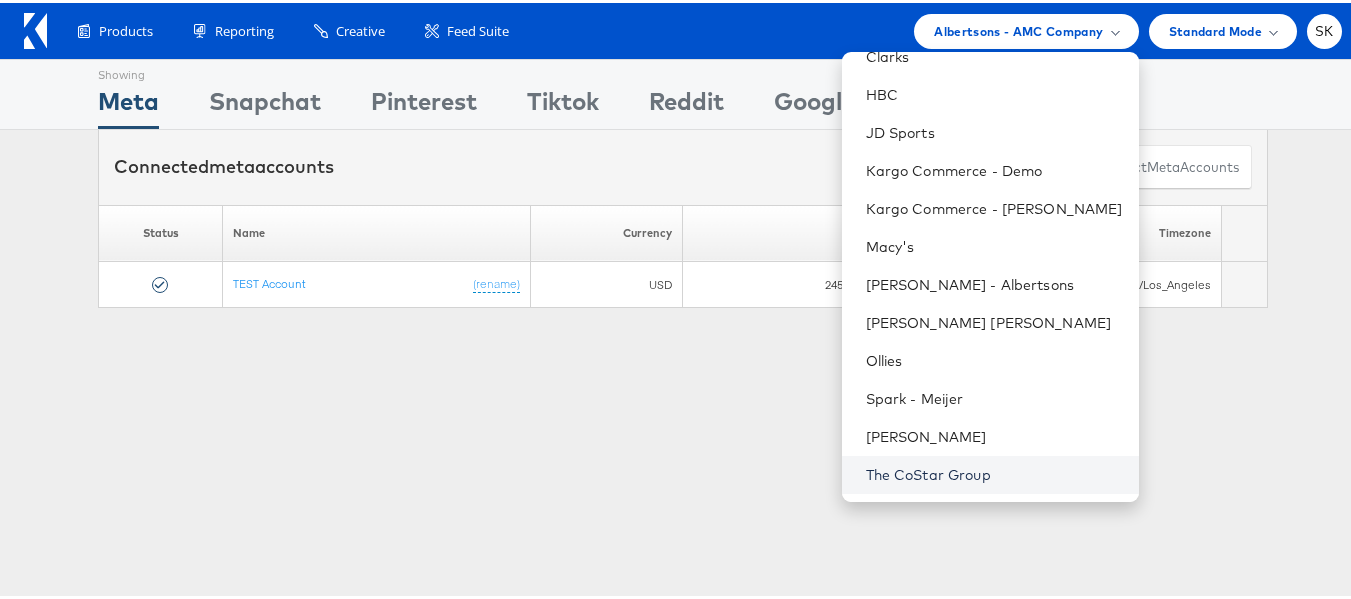 click on "The CoStar Group" at bounding box center [994, 472] 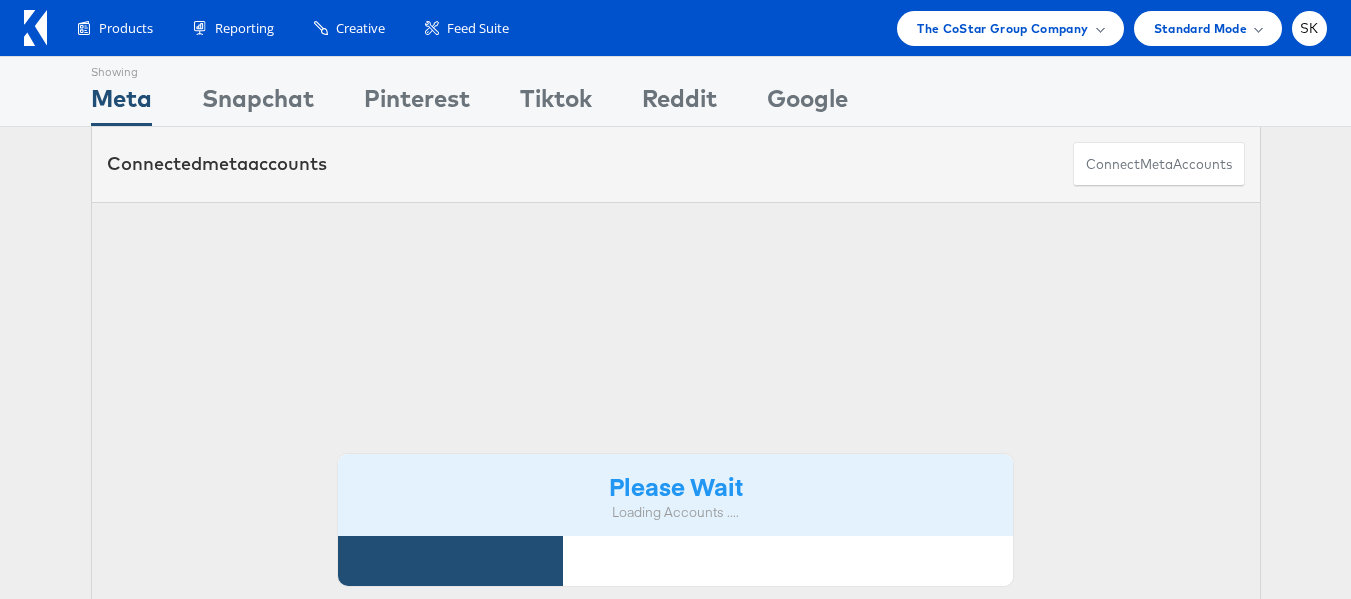 scroll, scrollTop: 0, scrollLeft: 0, axis: both 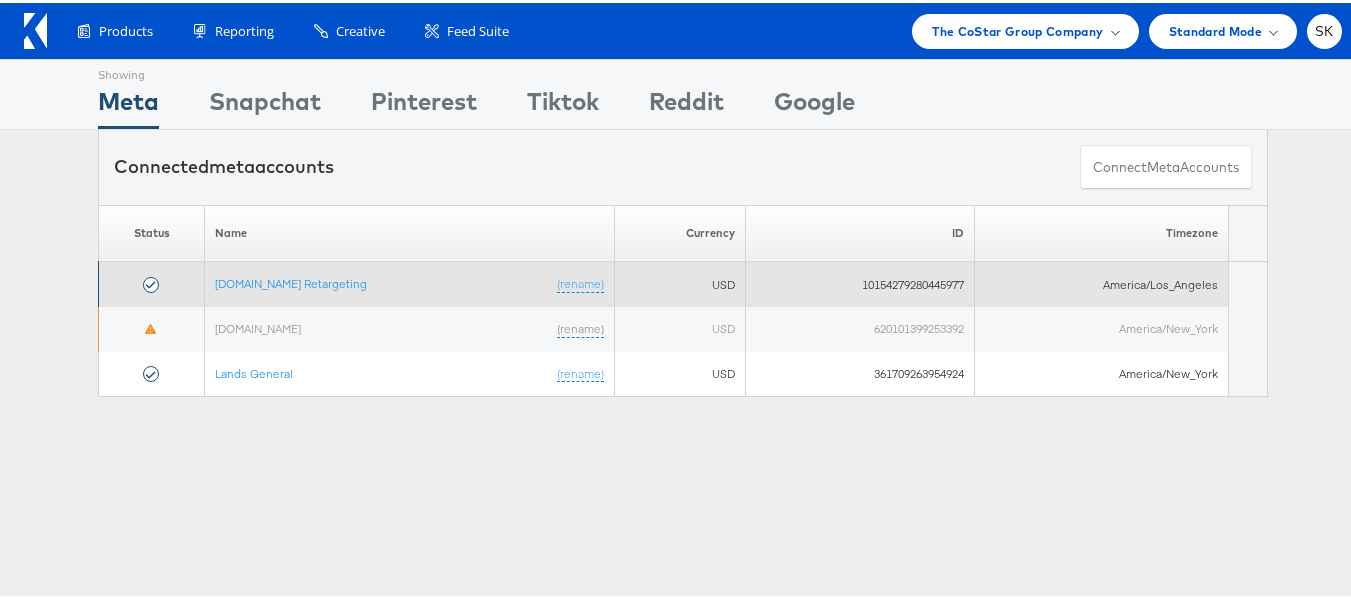 click on "Apartments.com Retargeting
(rename)" at bounding box center (410, 281) 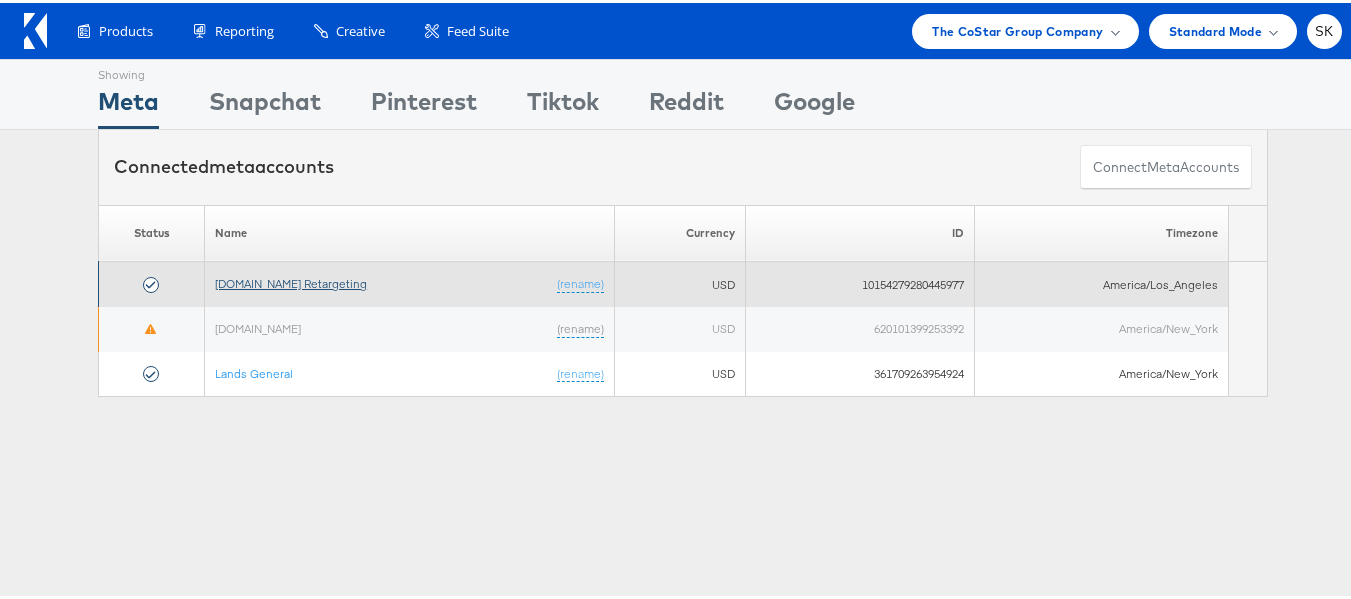 click on "[DOMAIN_NAME] Retargeting" at bounding box center [291, 280] 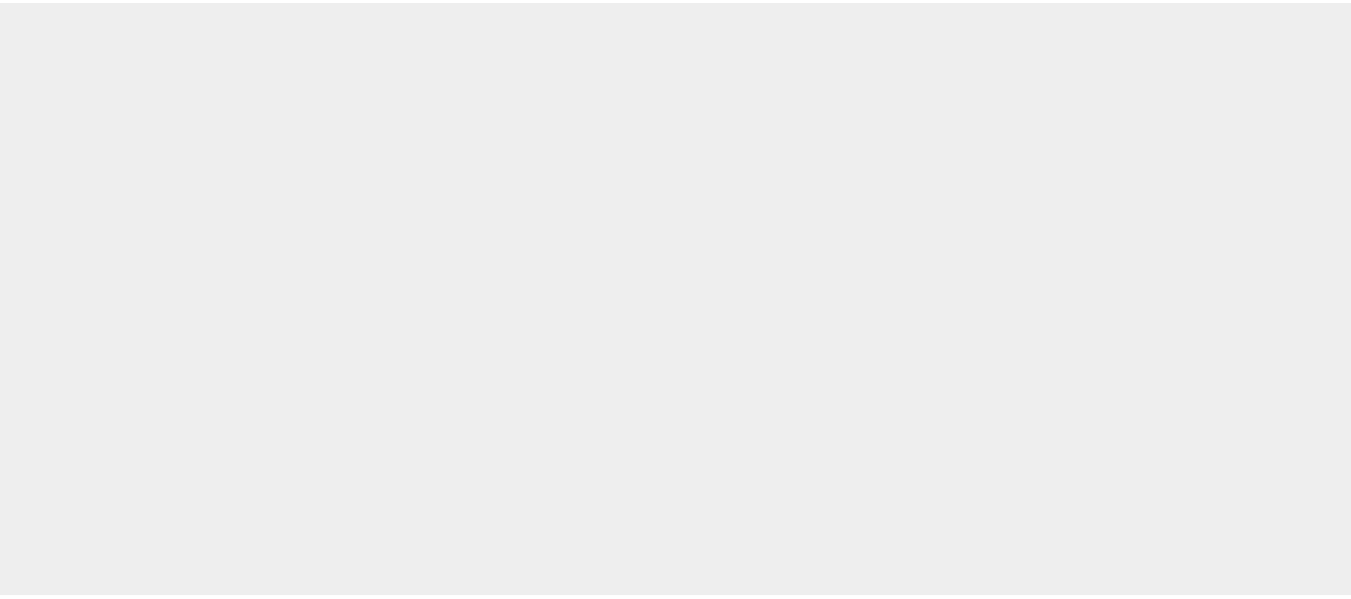 scroll, scrollTop: 0, scrollLeft: 0, axis: both 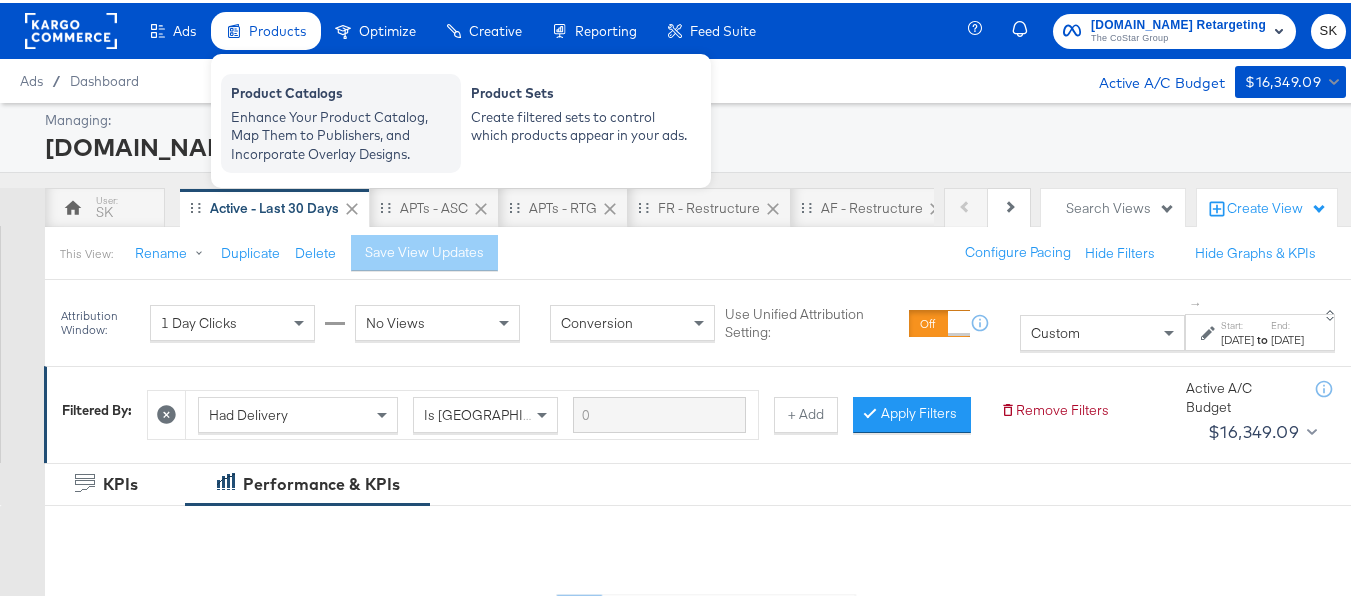 click on "Enhance Your Product Catalog, Map Them to Publishers, and Incorporate Overlay Designs." at bounding box center [341, 133] 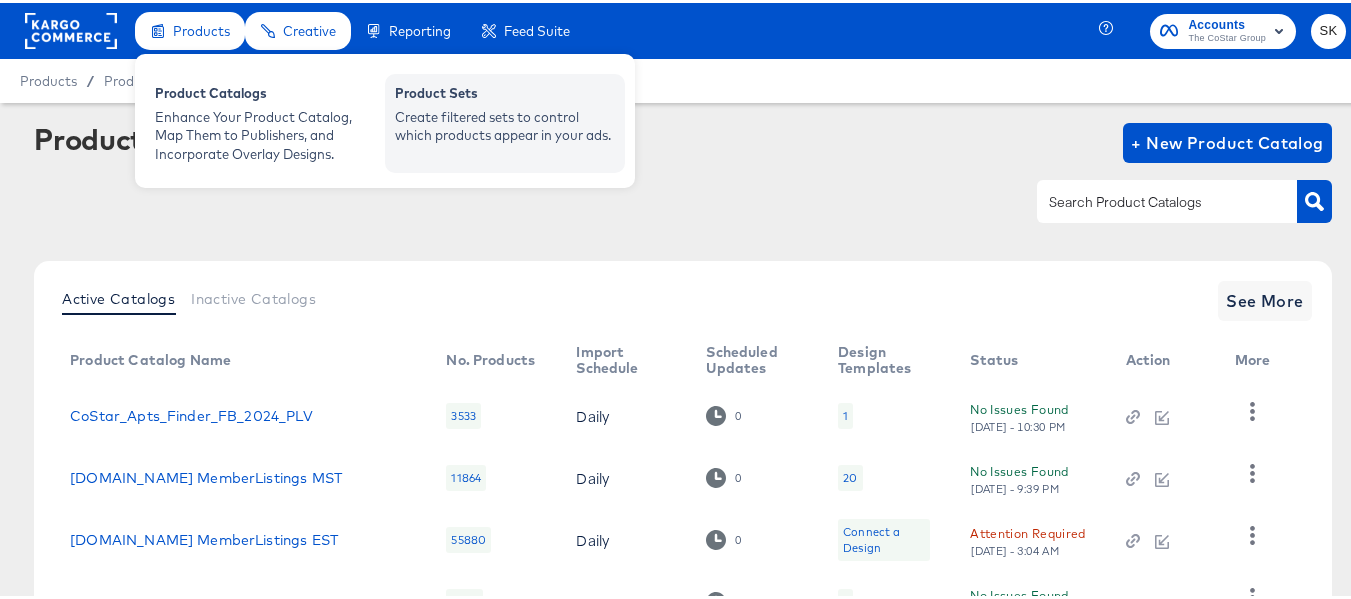 click on "Product Sets" at bounding box center [505, 93] 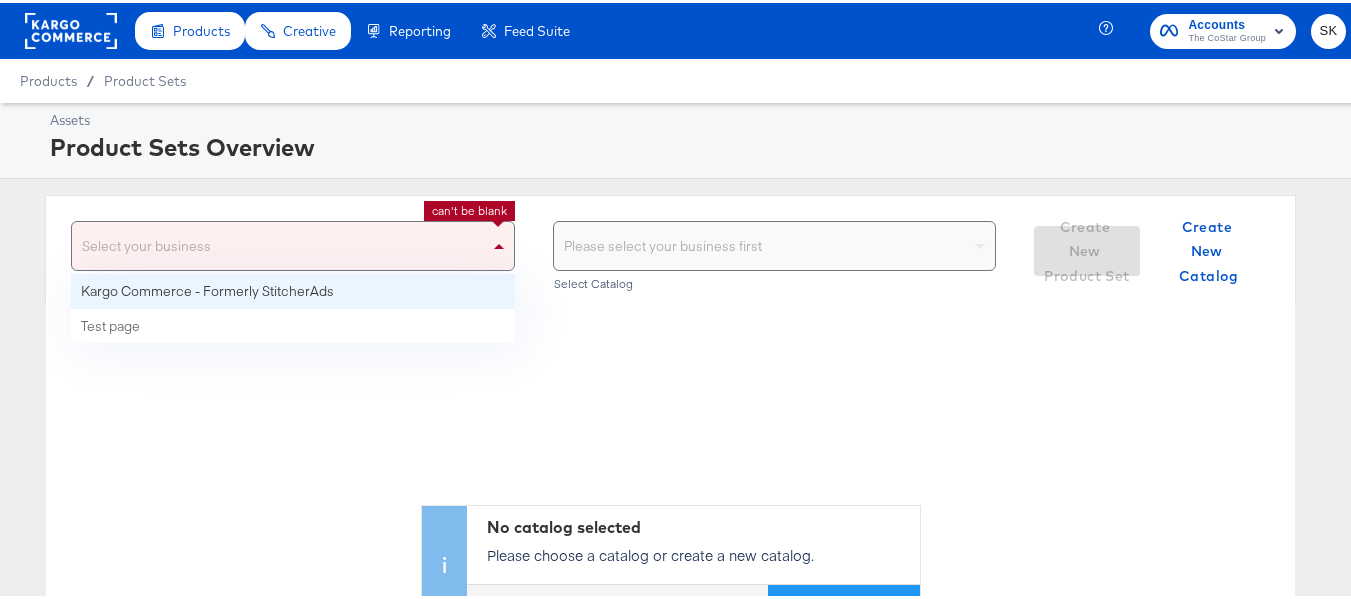 click at bounding box center (501, 243) 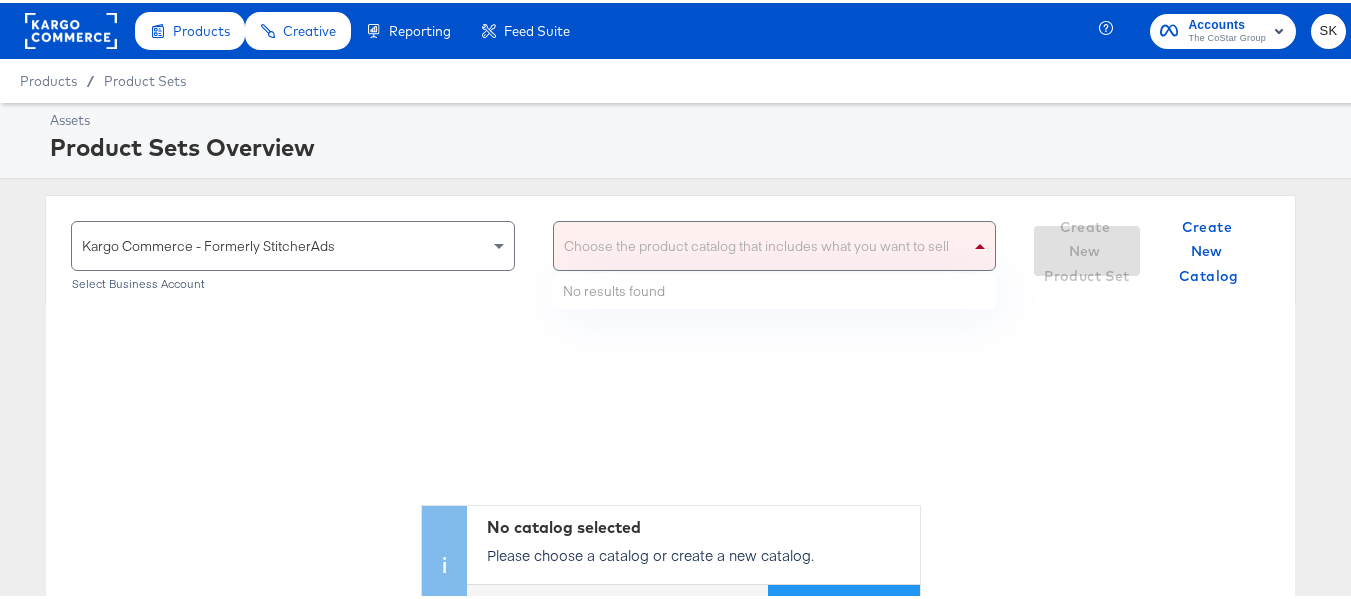 click on "Choose the product catalog that includes what you want to sell" at bounding box center [775, 243] 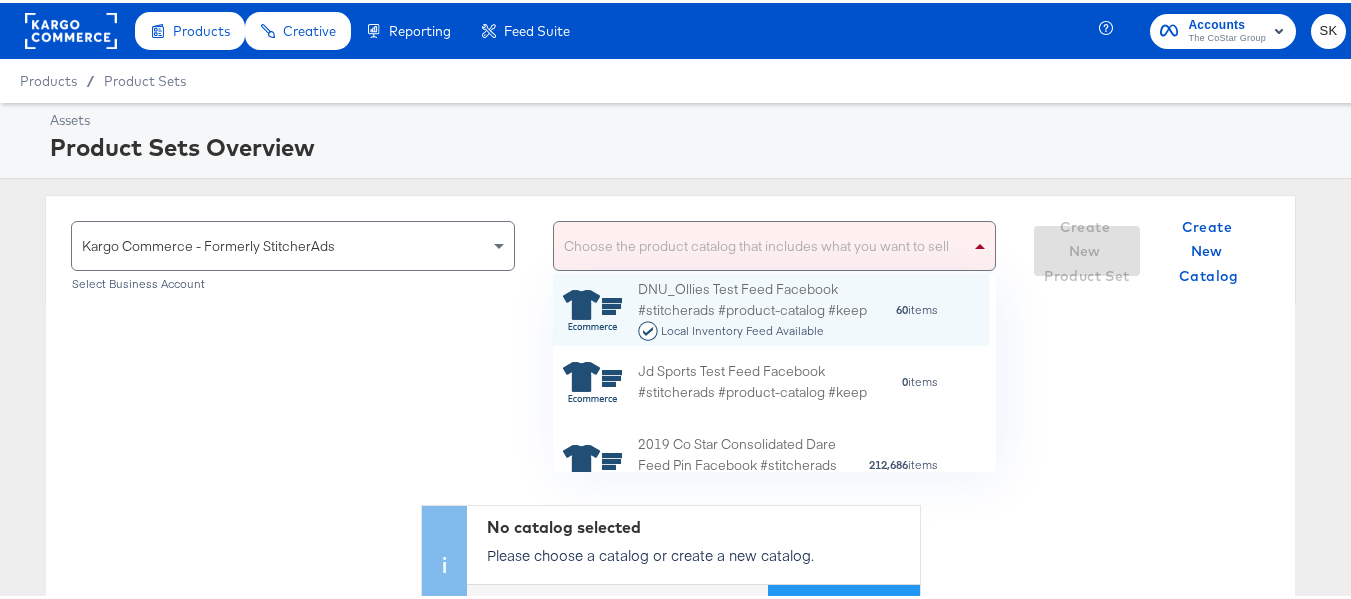 scroll, scrollTop: 16, scrollLeft: 16, axis: both 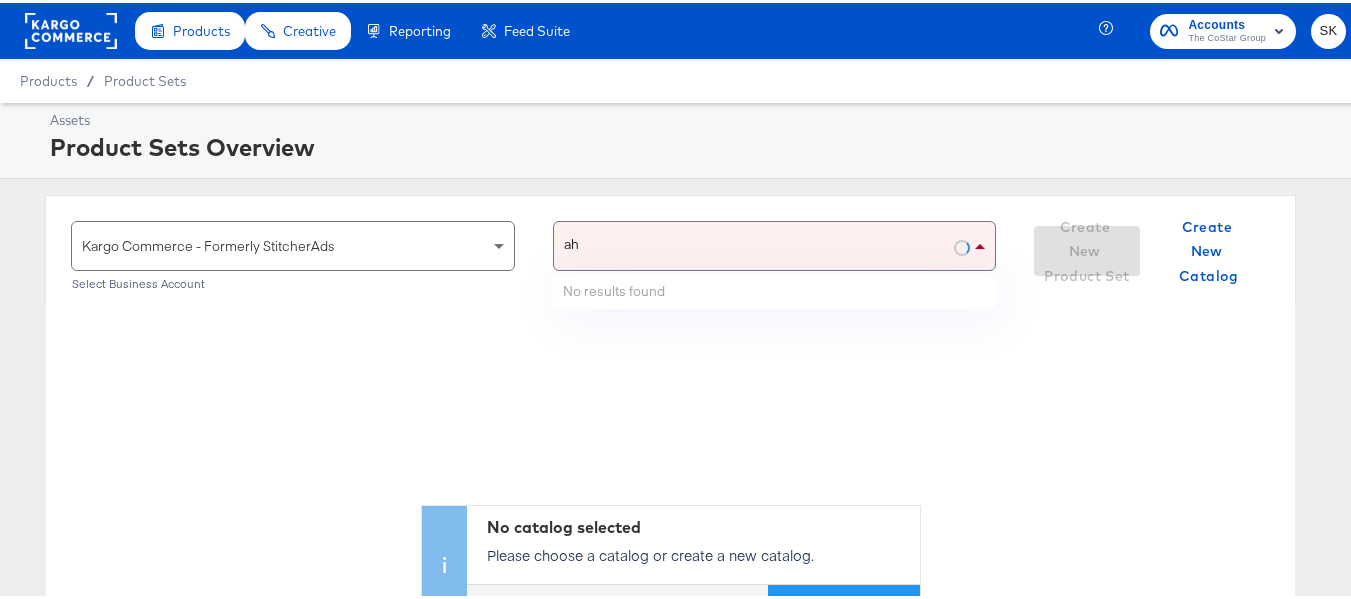 type on "ahl" 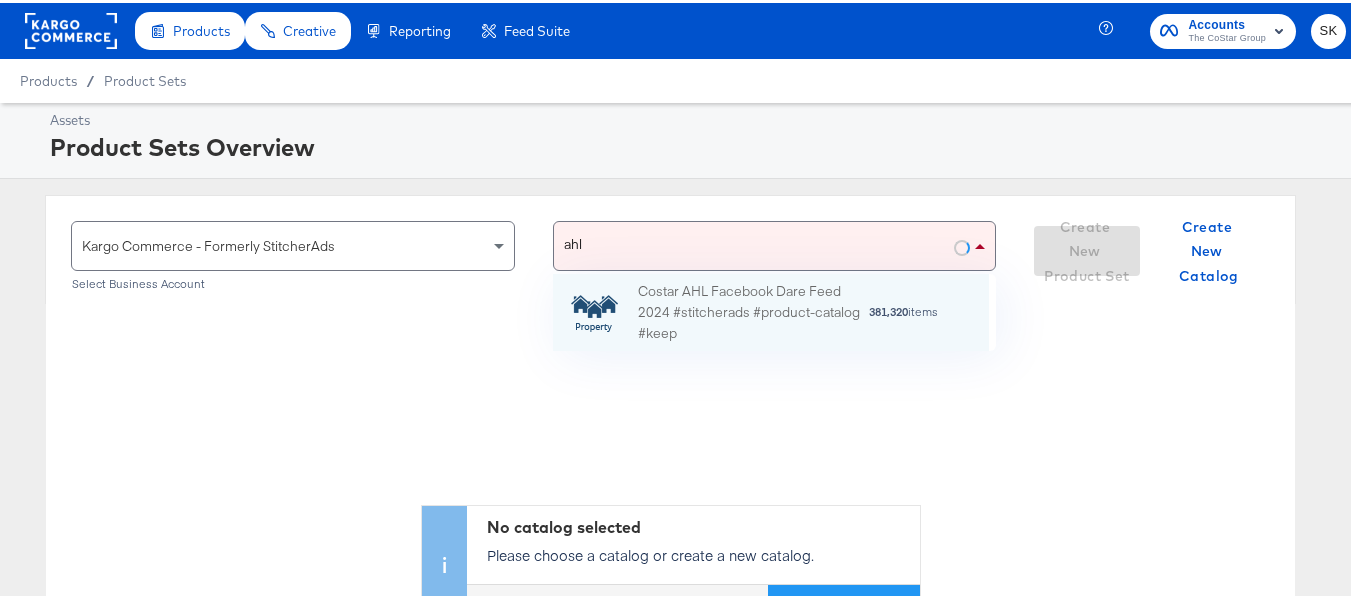 scroll, scrollTop: 16, scrollLeft: 16, axis: both 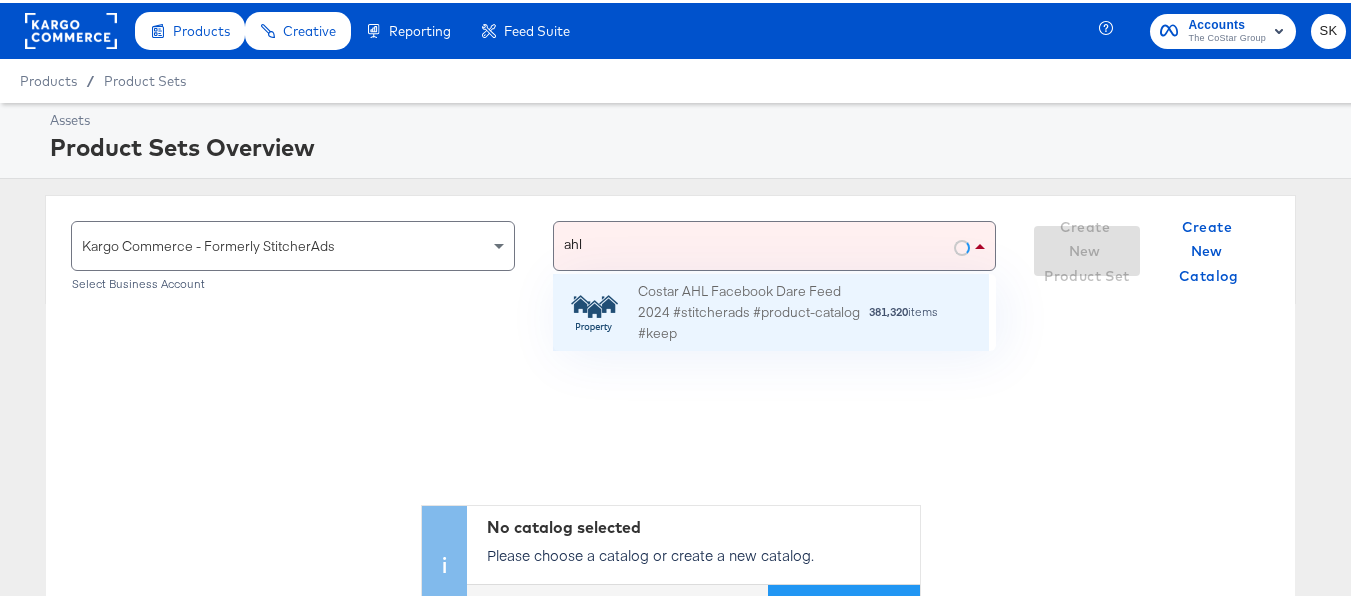 click on "Costar AHL Facebook Dare Feed 2024 #stitcherads #product-catalog #keep" at bounding box center [753, 310] 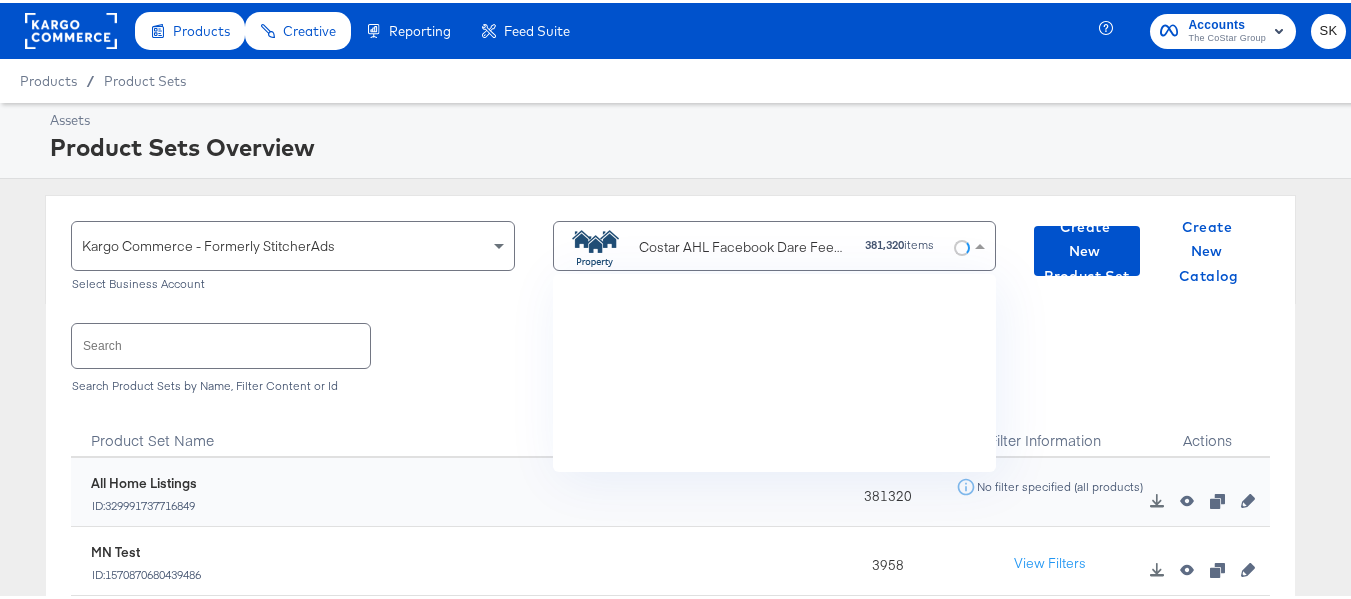 scroll, scrollTop: 4160, scrollLeft: 0, axis: vertical 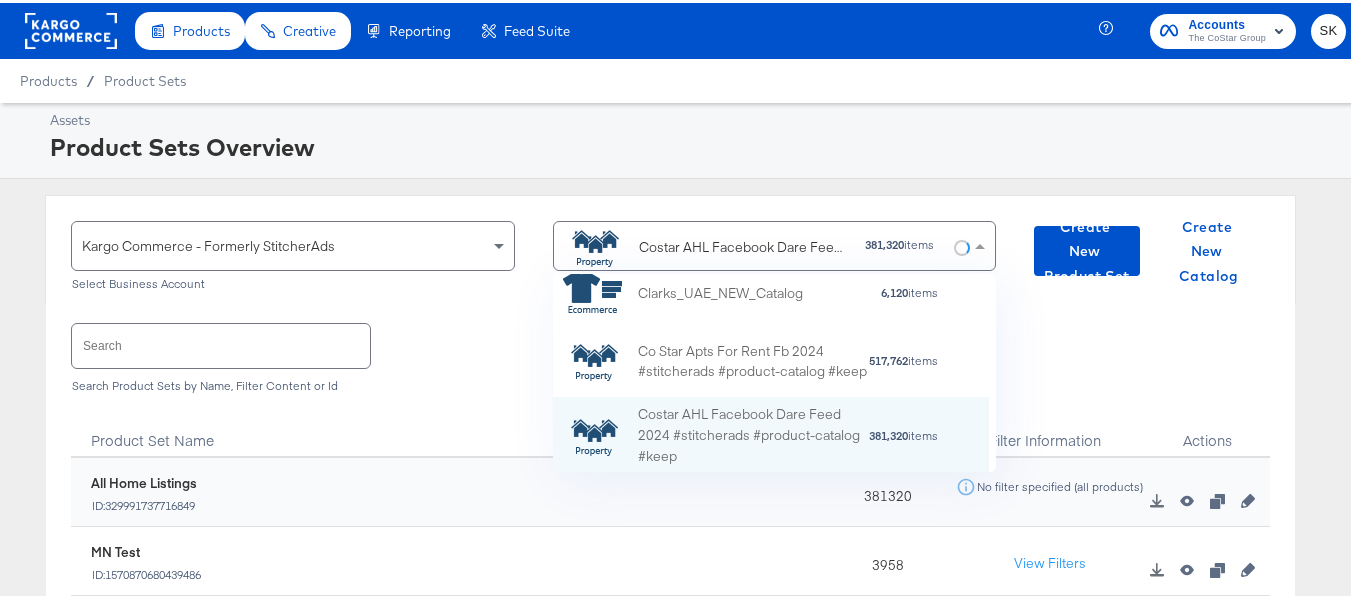click on "Product Sets Overview" at bounding box center [695, 144] 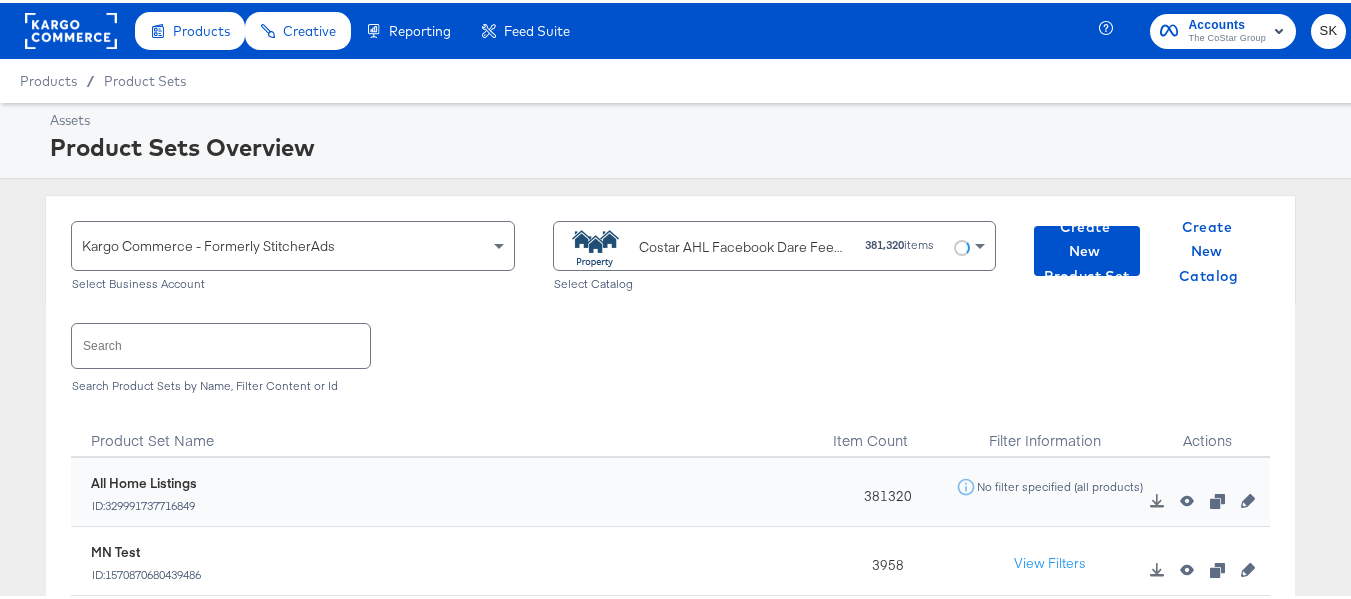 click at bounding box center [221, 342] 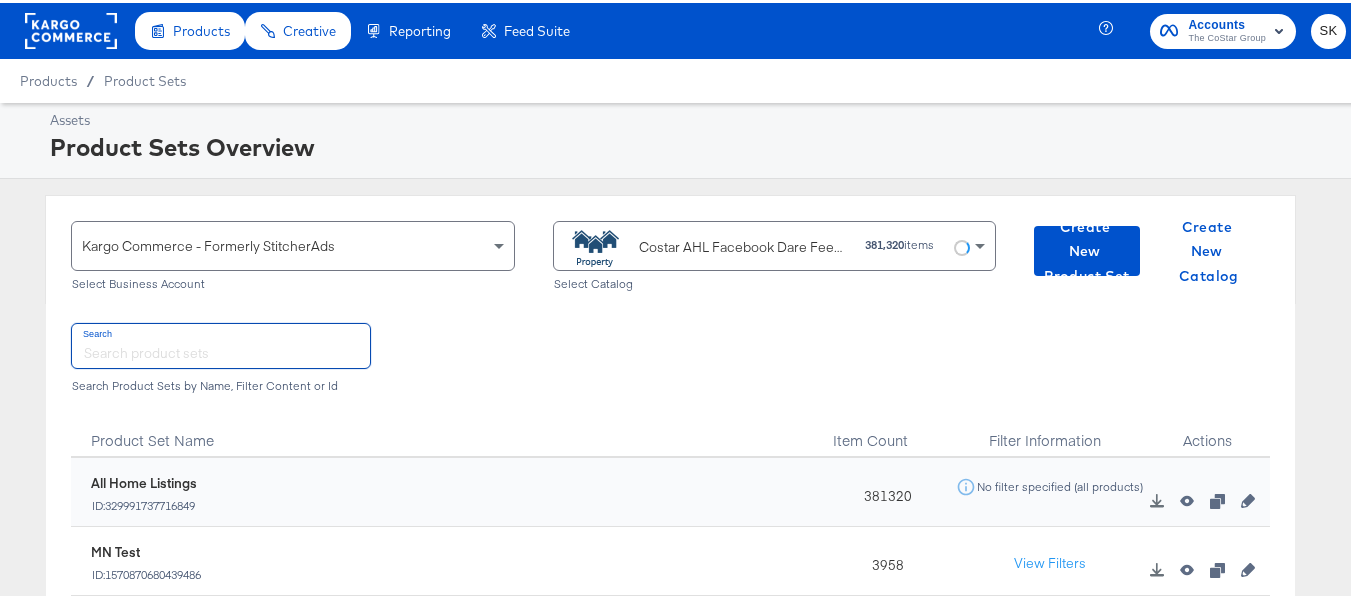 paste on "DiamondPlus_Diamond_Platinum_Properties" 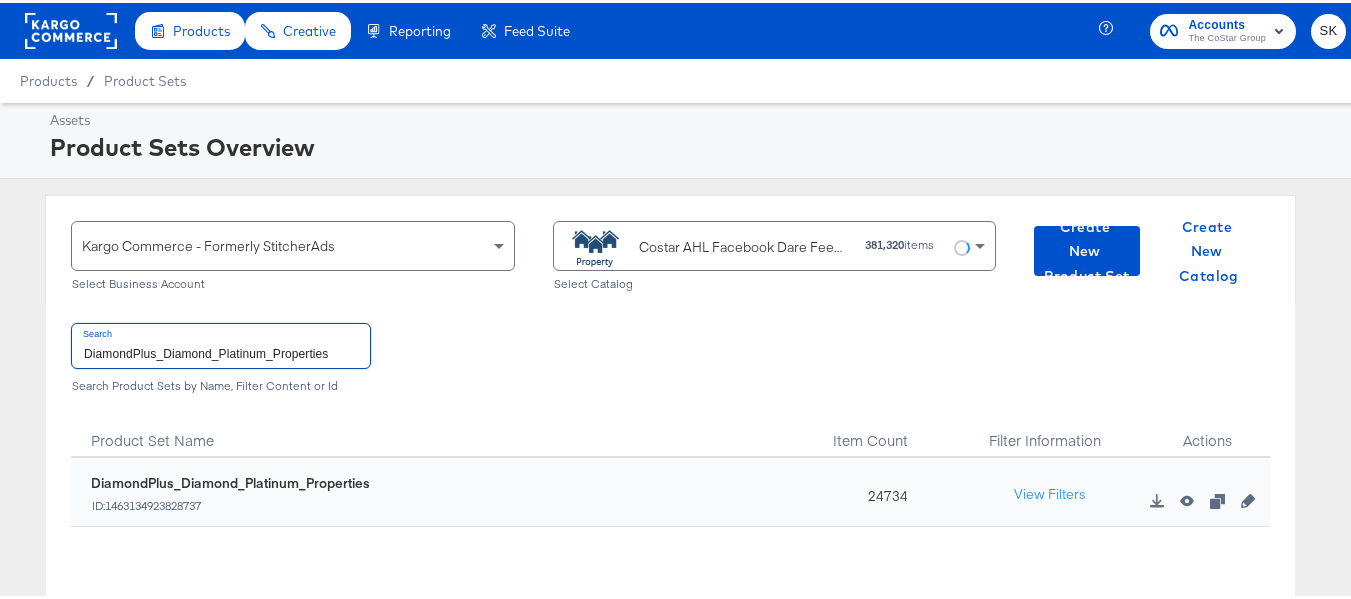 type on "DiamondPlus_Diamond_Platinum_Properties" 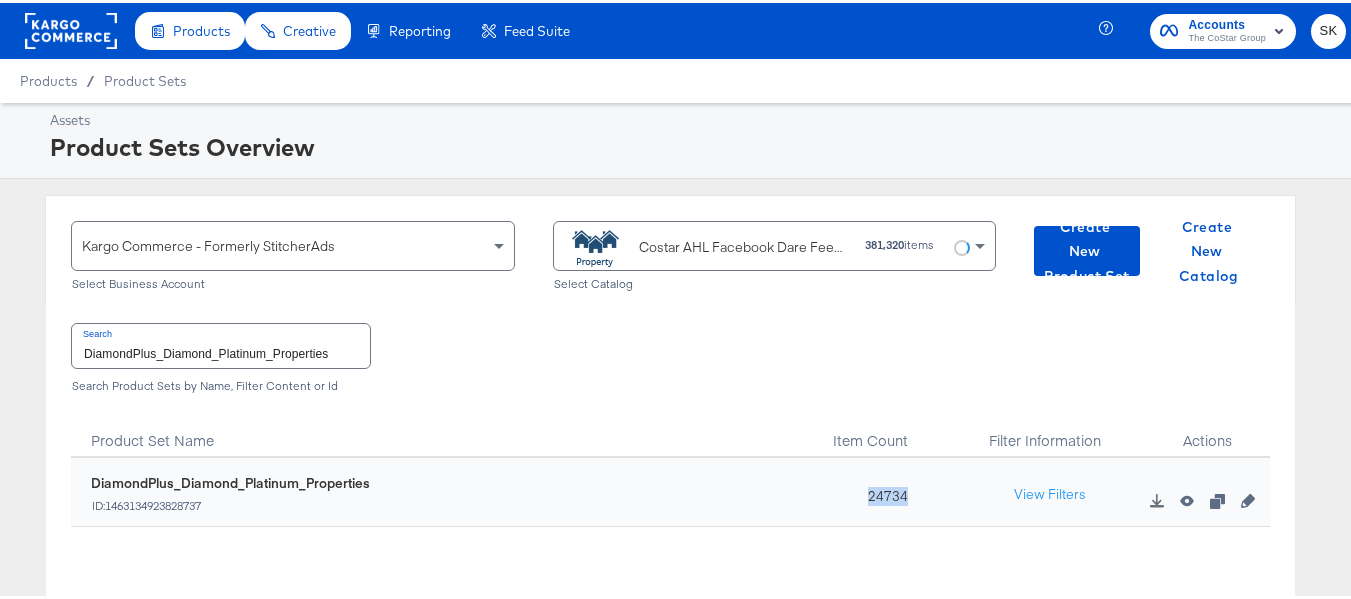 click on "24734" at bounding box center (882, 489) 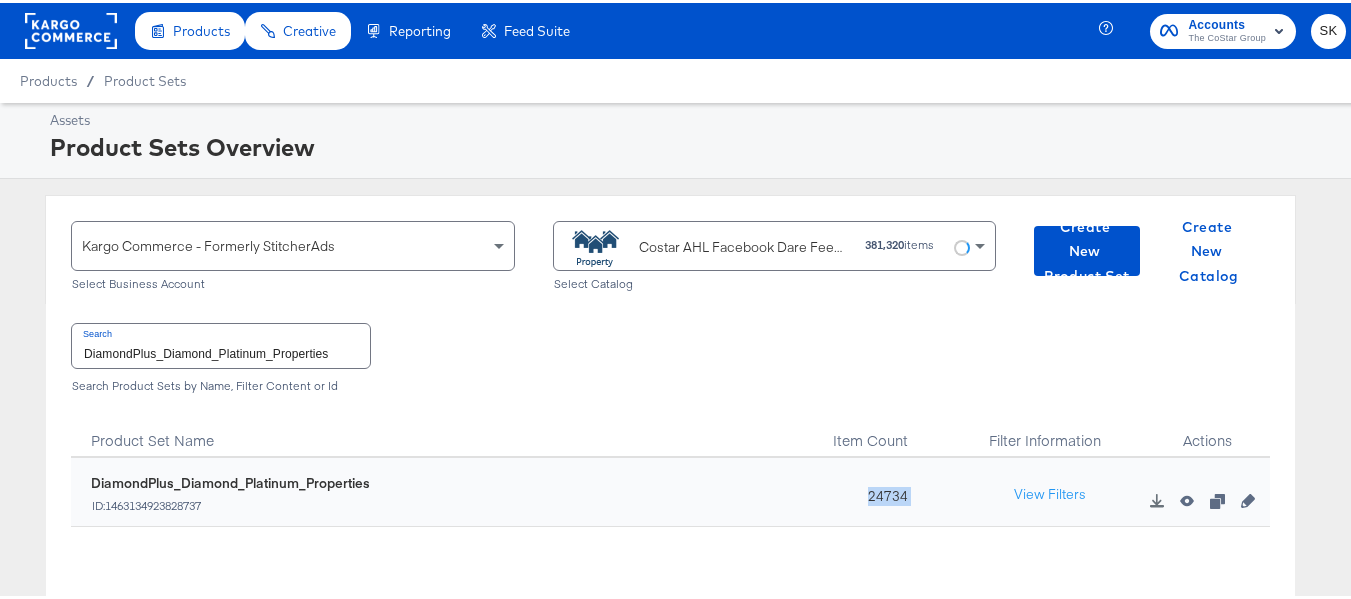 click on "24734" at bounding box center (882, 489) 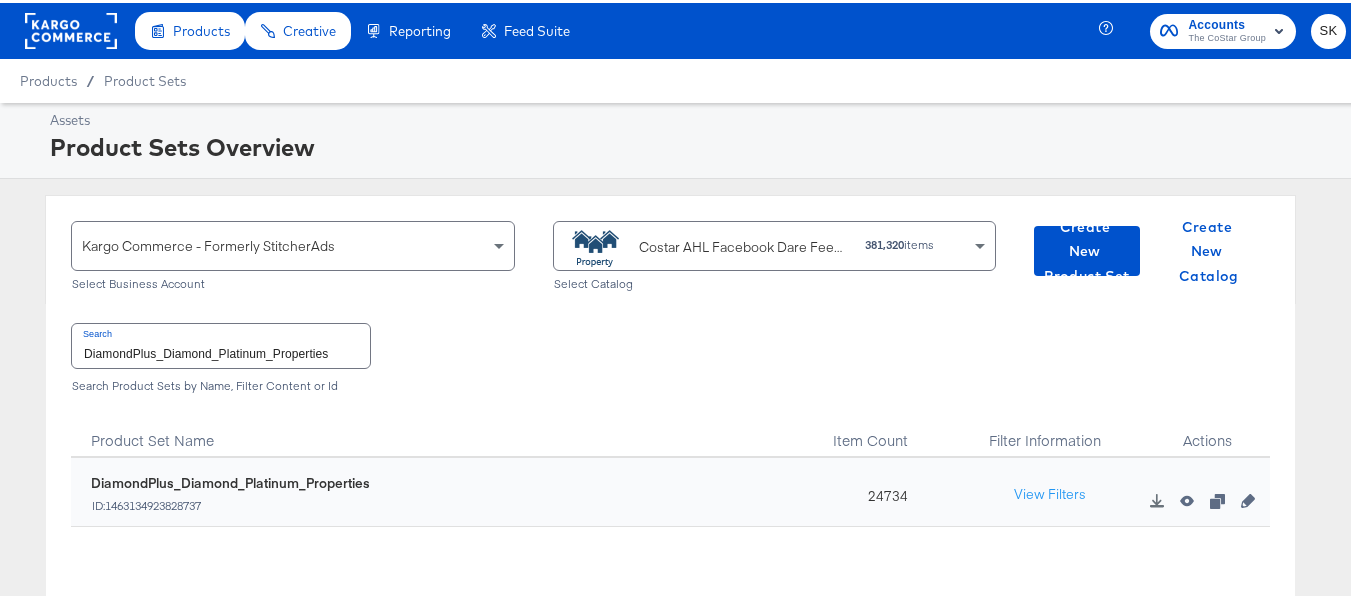 click on "DiamondPlus_Diamond_Platinum_Properties" at bounding box center (221, 342) 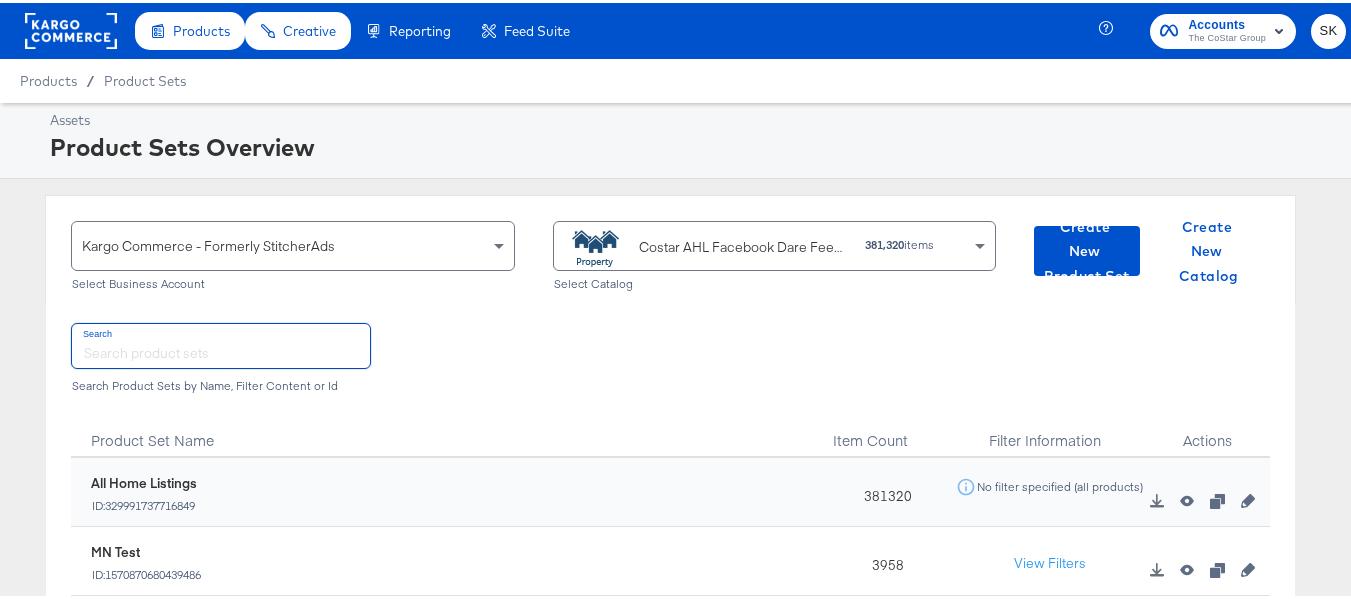 type 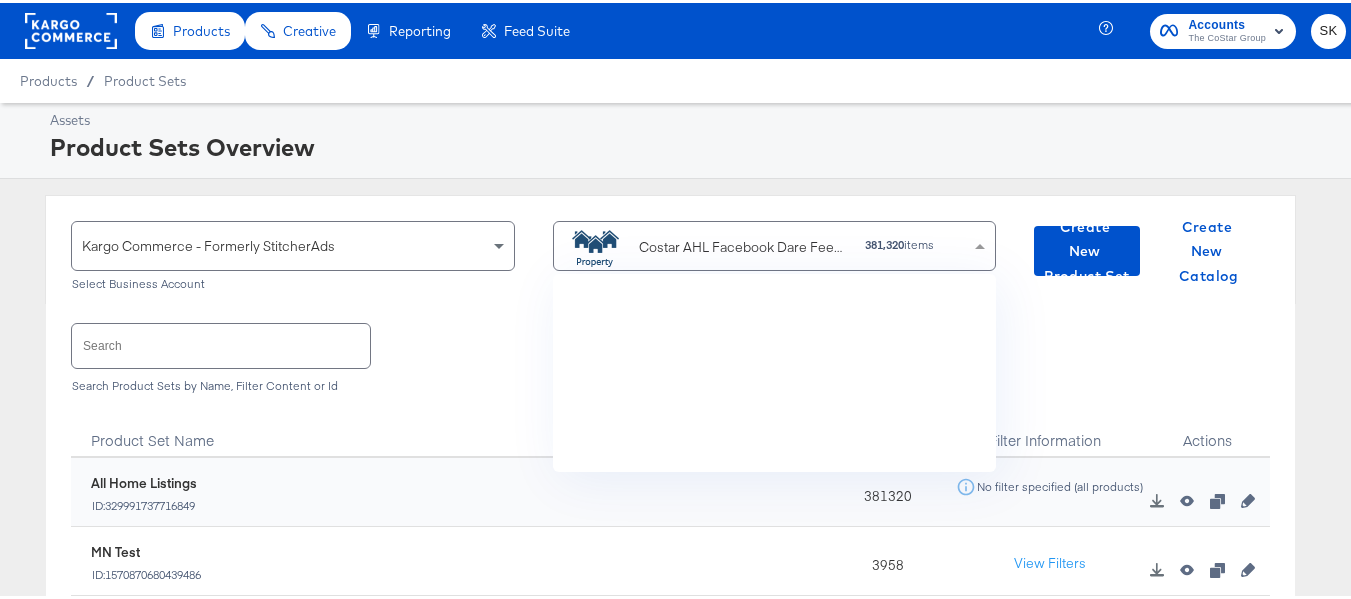 click on "Costar AHL Facebook Dare Feed 2024 #stitcherads #product-catalog #keep" at bounding box center (744, 244) 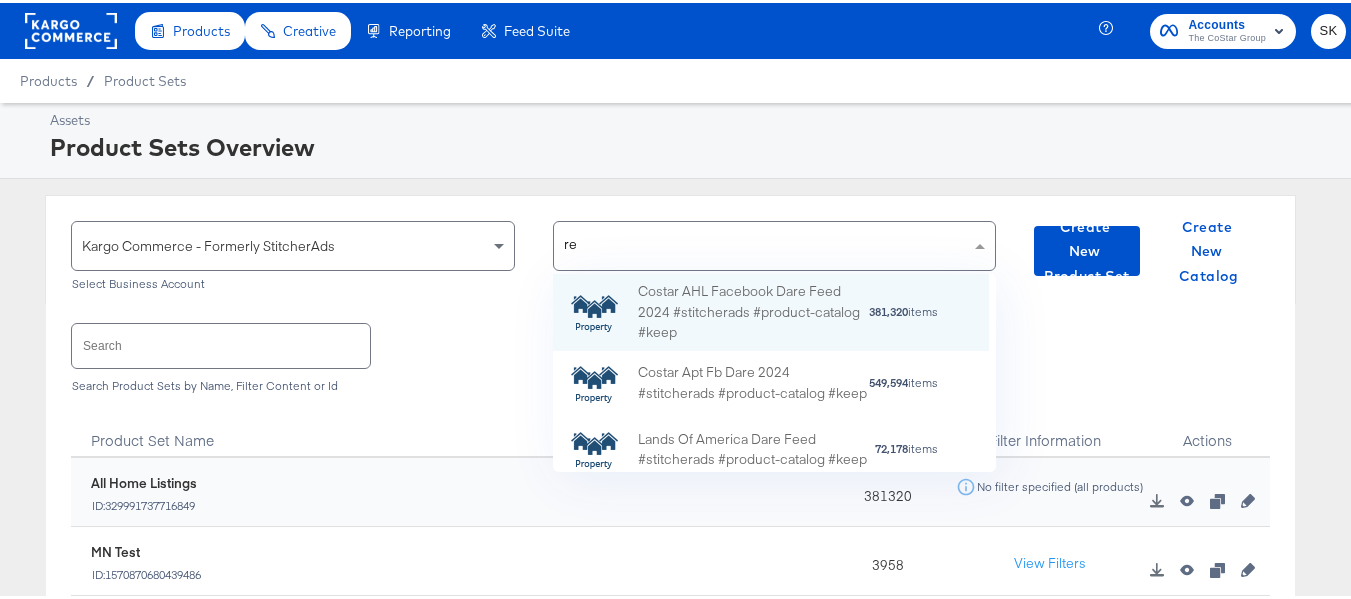 scroll, scrollTop: 0, scrollLeft: 0, axis: both 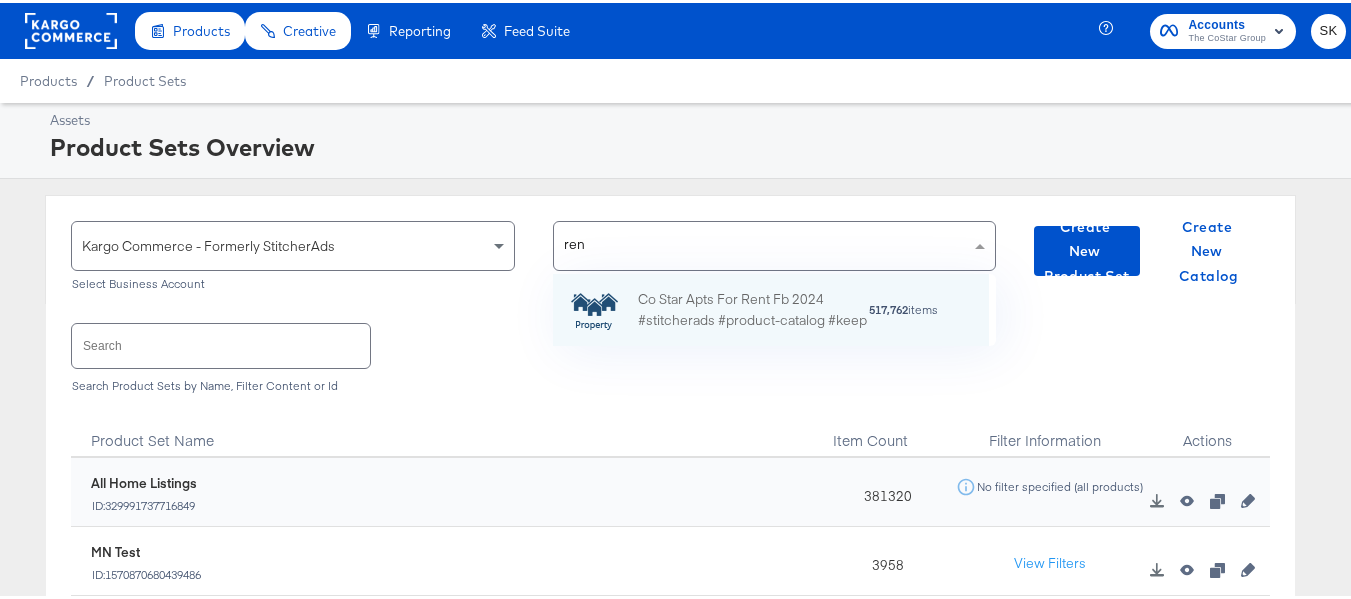 type on "rent" 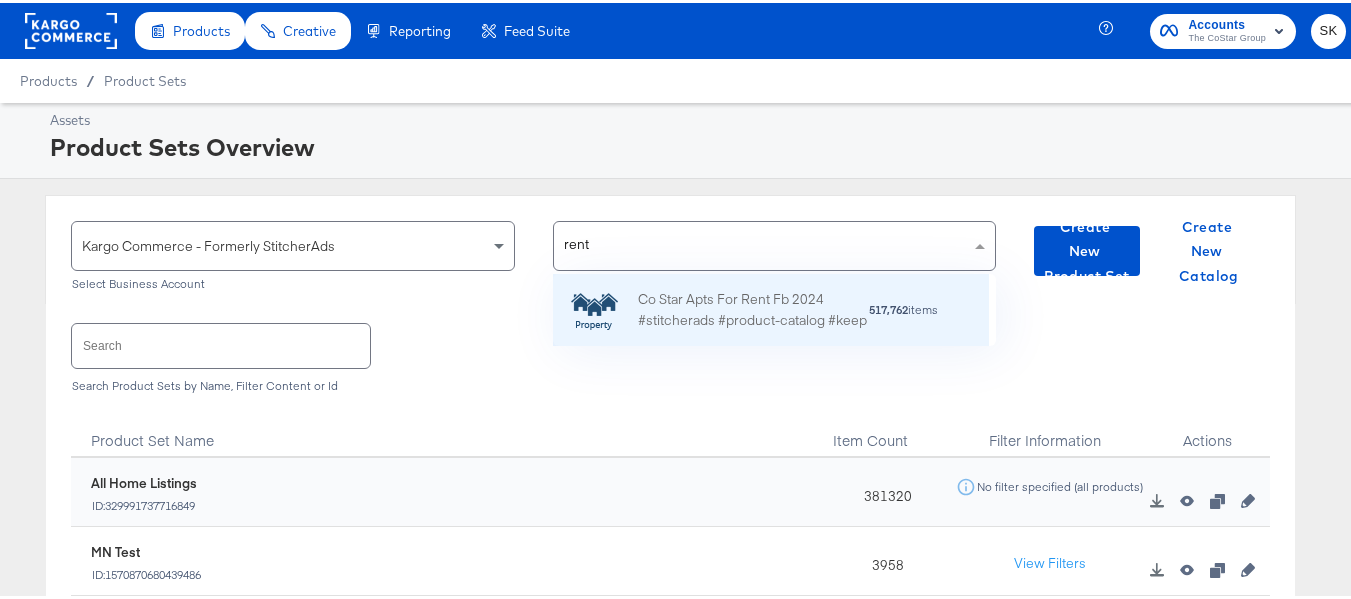 click on "Co Star Apts For Rent Fb 2024 #stitcherads #product-catalog #keep" at bounding box center [753, 307] 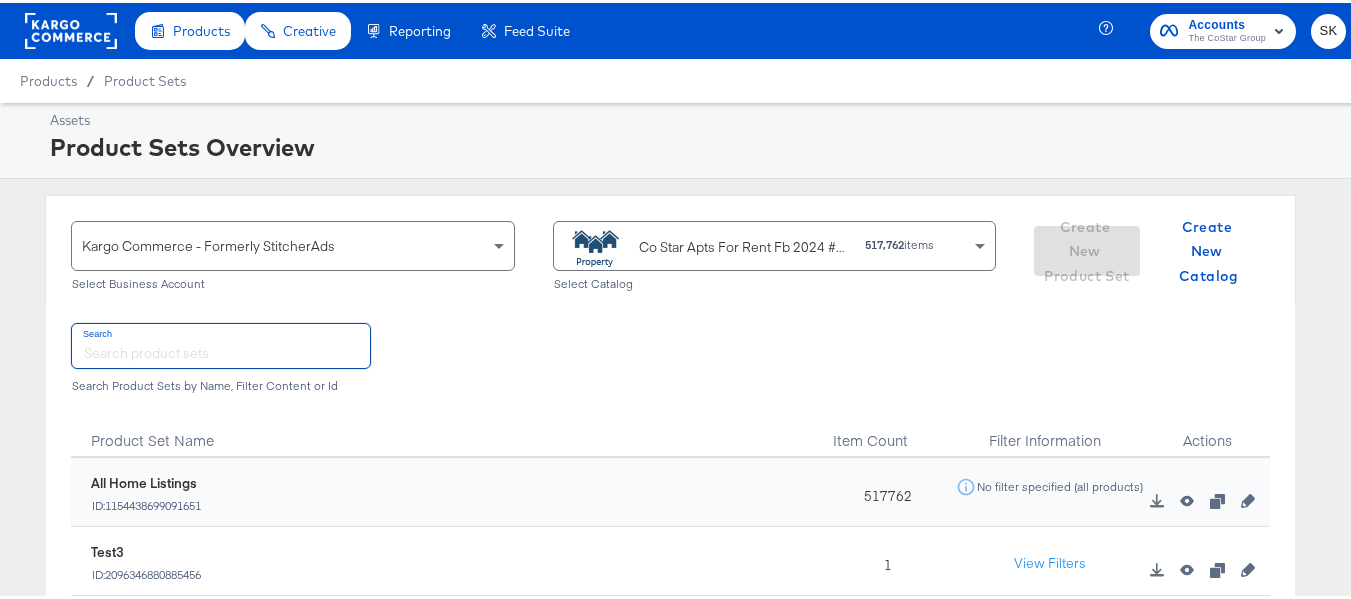 click at bounding box center (221, 342) 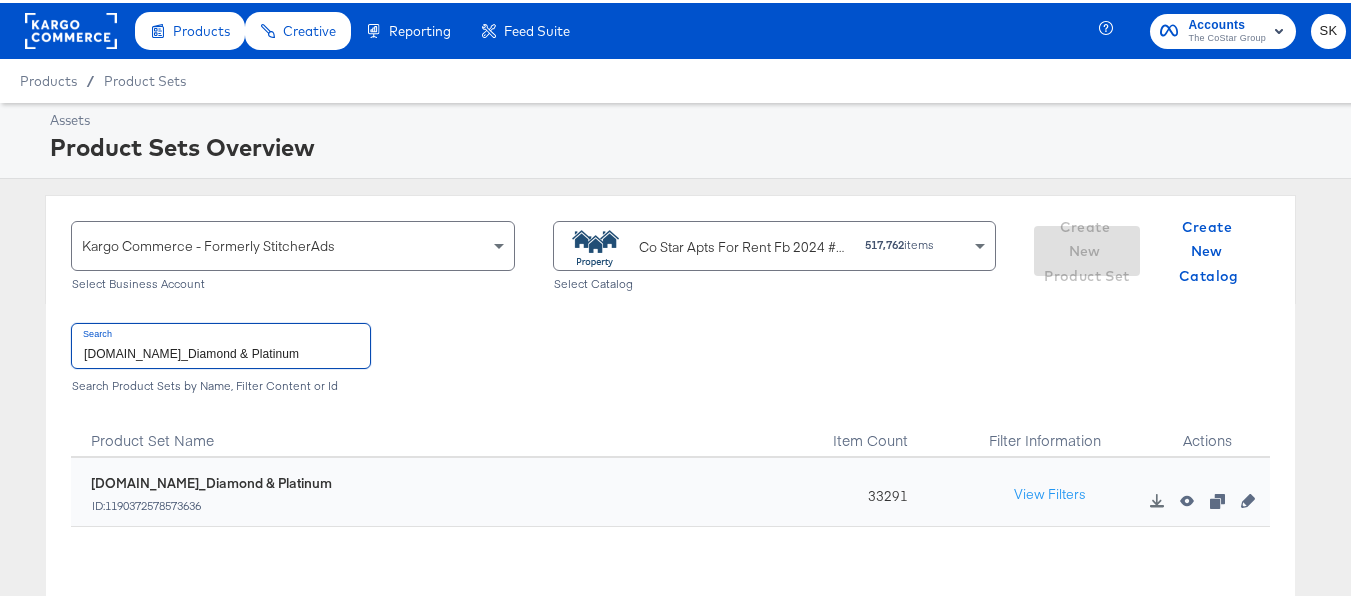 type on "ForRent.com_Diamond & Platinum" 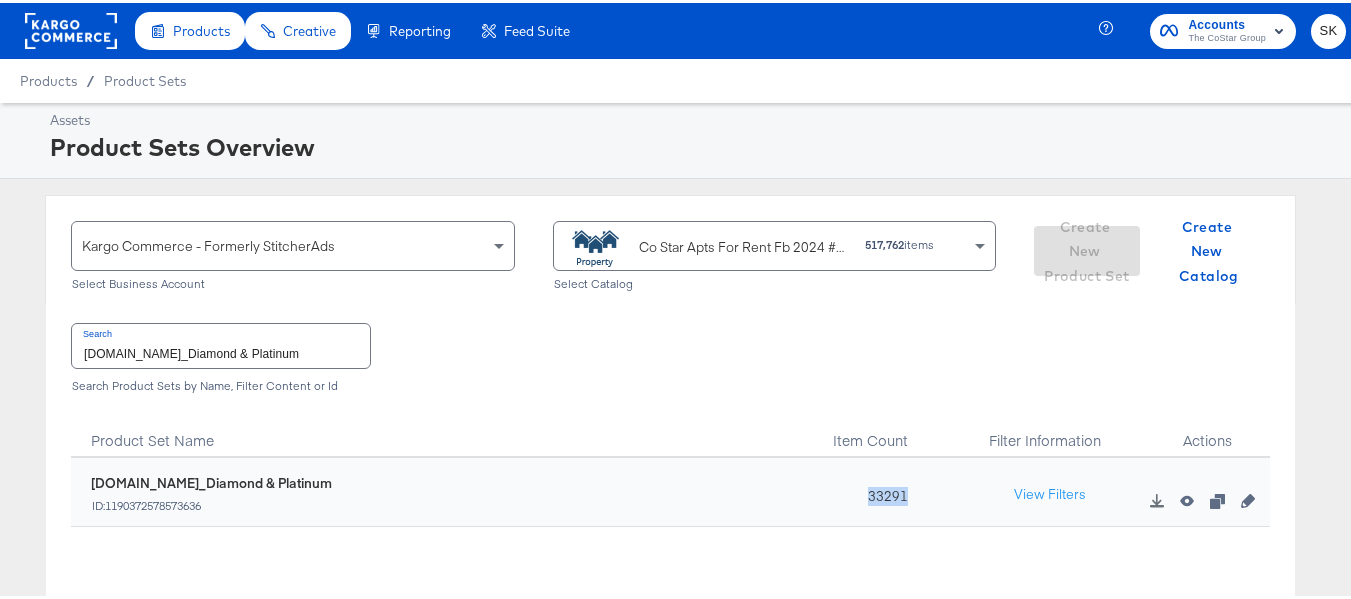 click on "33291" at bounding box center (882, 489) 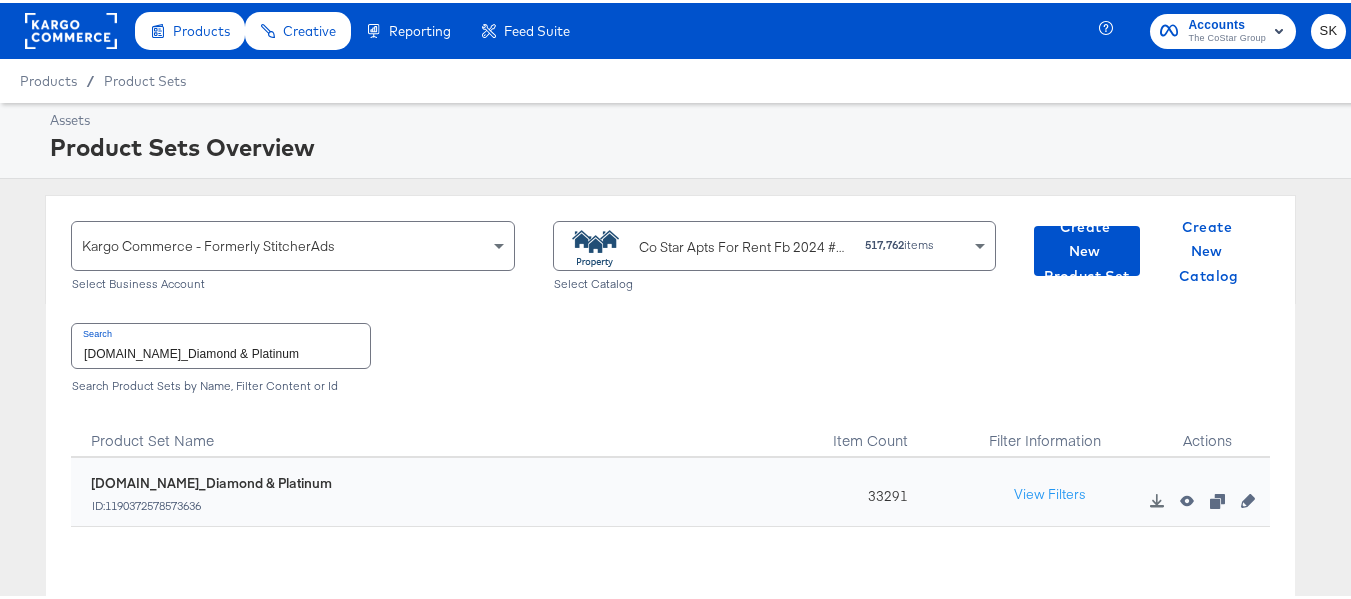 click on "ForRent.com_Diamond & Platinum" at bounding box center (221, 342) 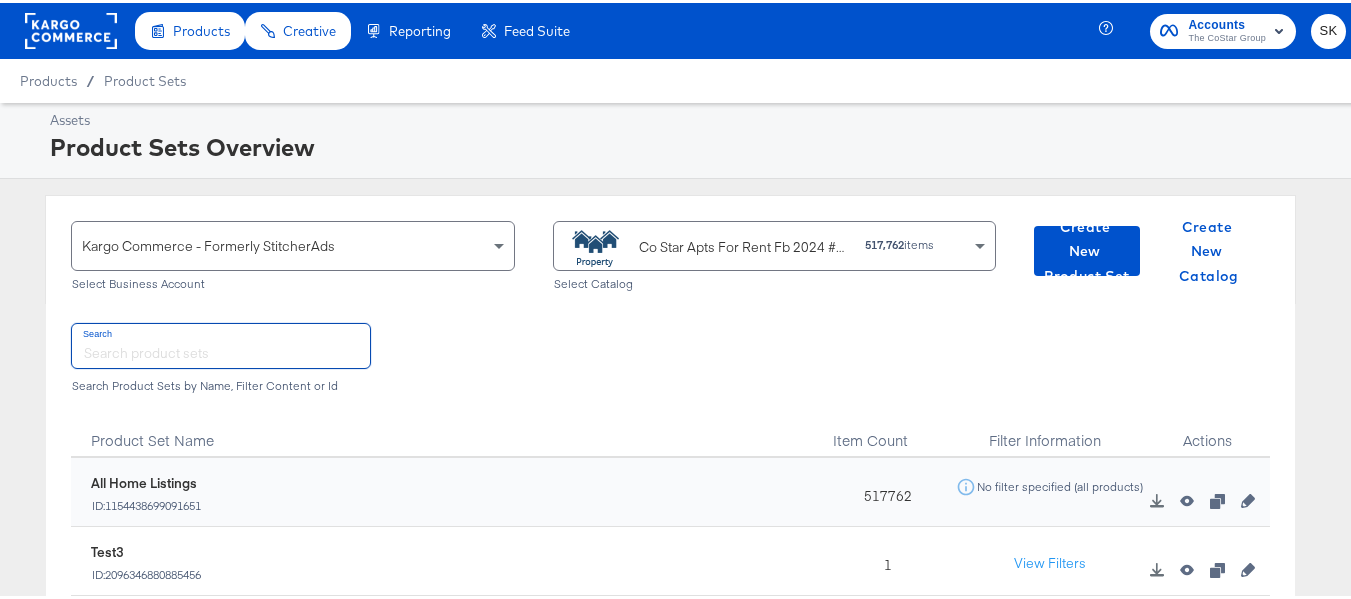type 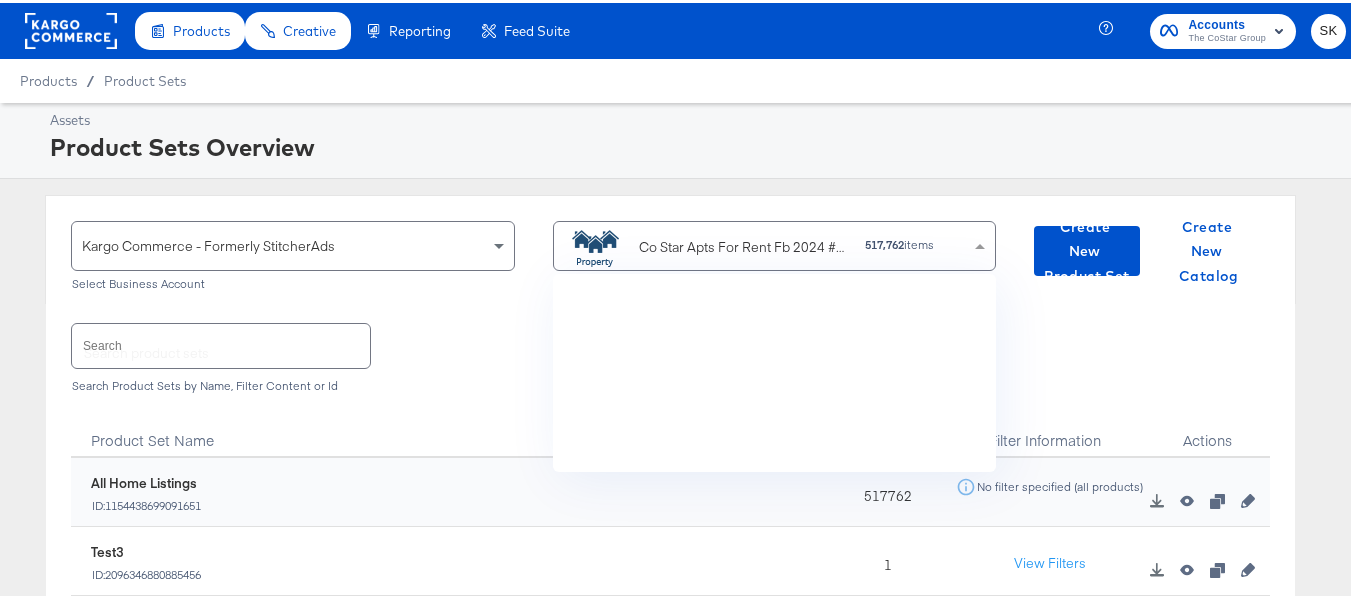 scroll, scrollTop: 4083, scrollLeft: 0, axis: vertical 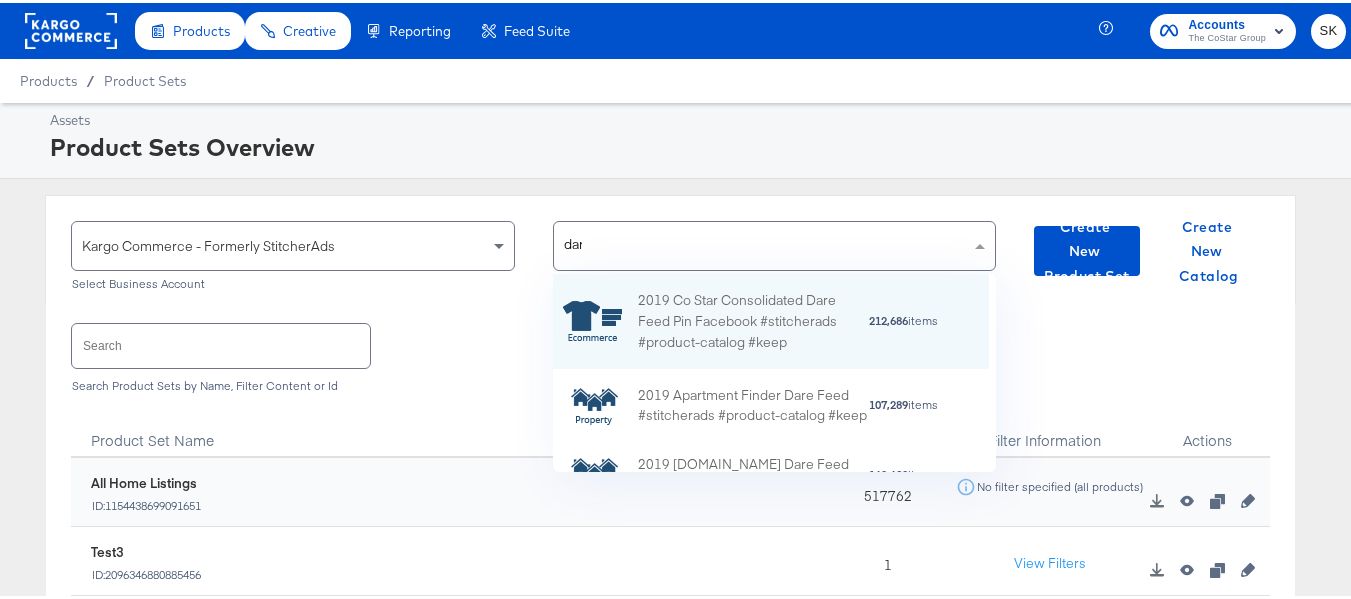 type on "dare" 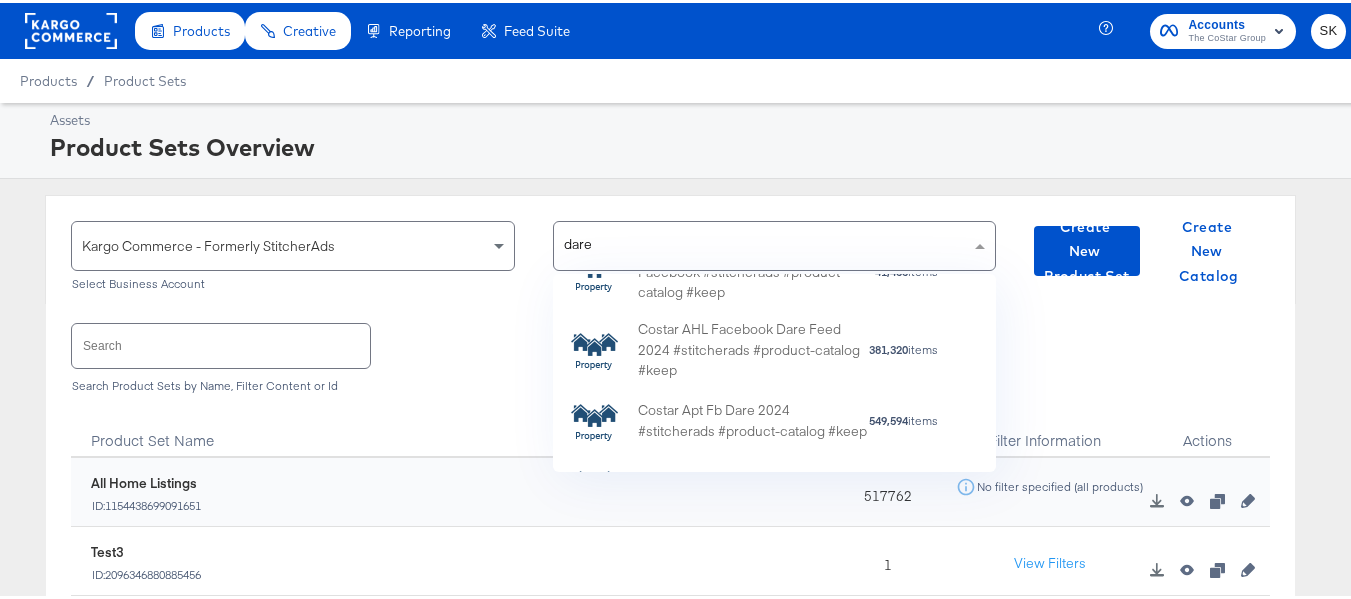 scroll, scrollTop: 400, scrollLeft: 0, axis: vertical 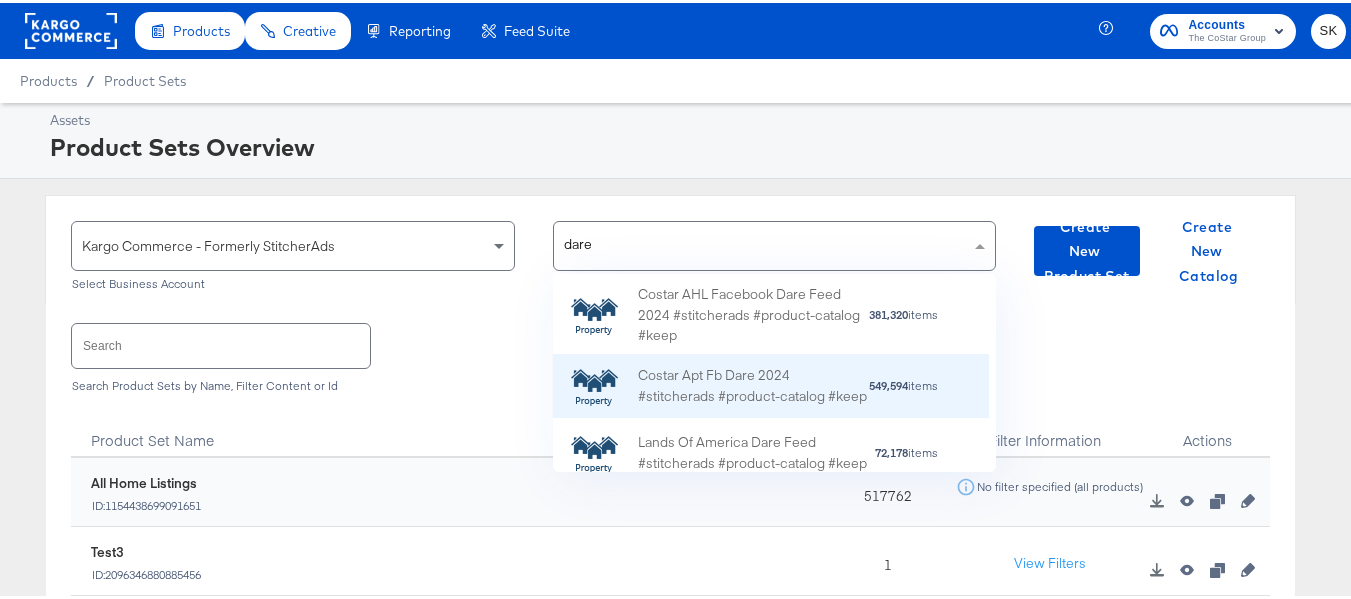 click on "Costar Apt Fb Dare 2024 #stitcherads #product-catalog #keep" at bounding box center (753, 384) 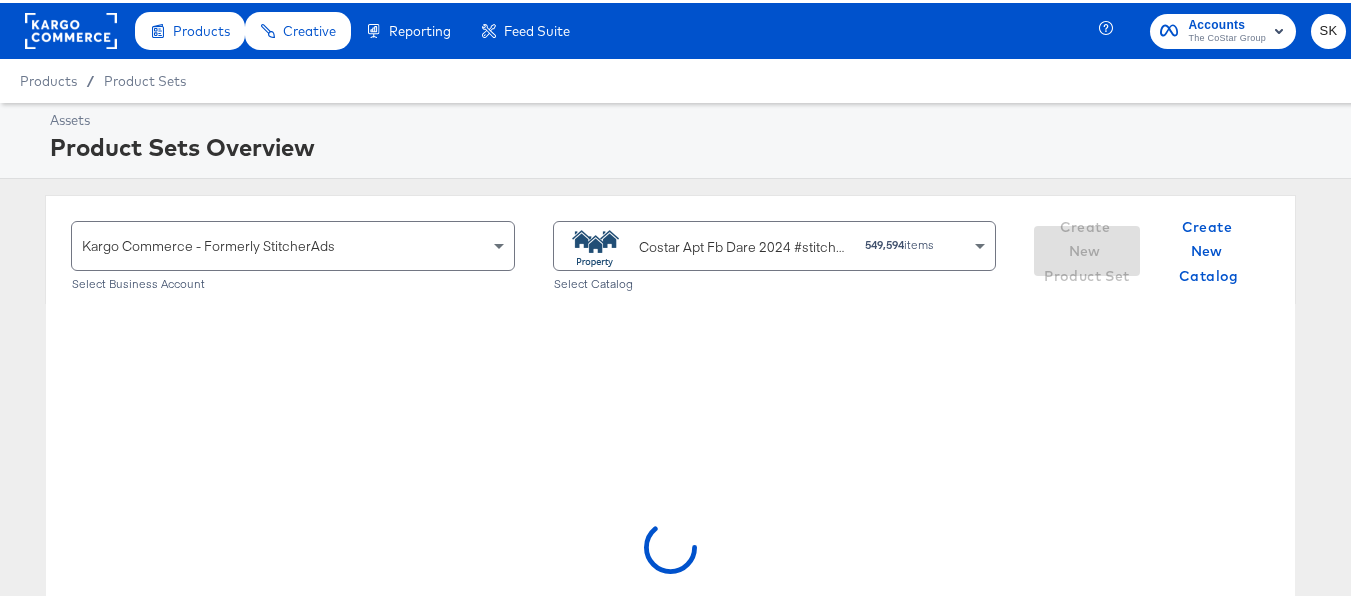 type 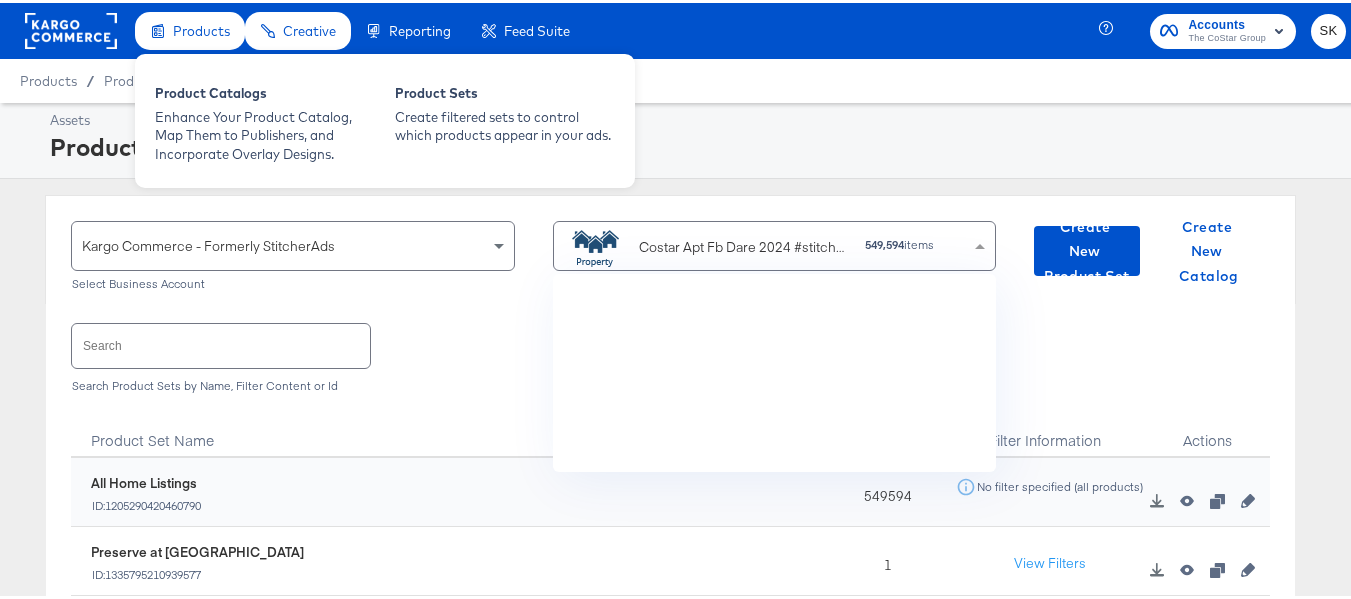 scroll, scrollTop: 4297, scrollLeft: 0, axis: vertical 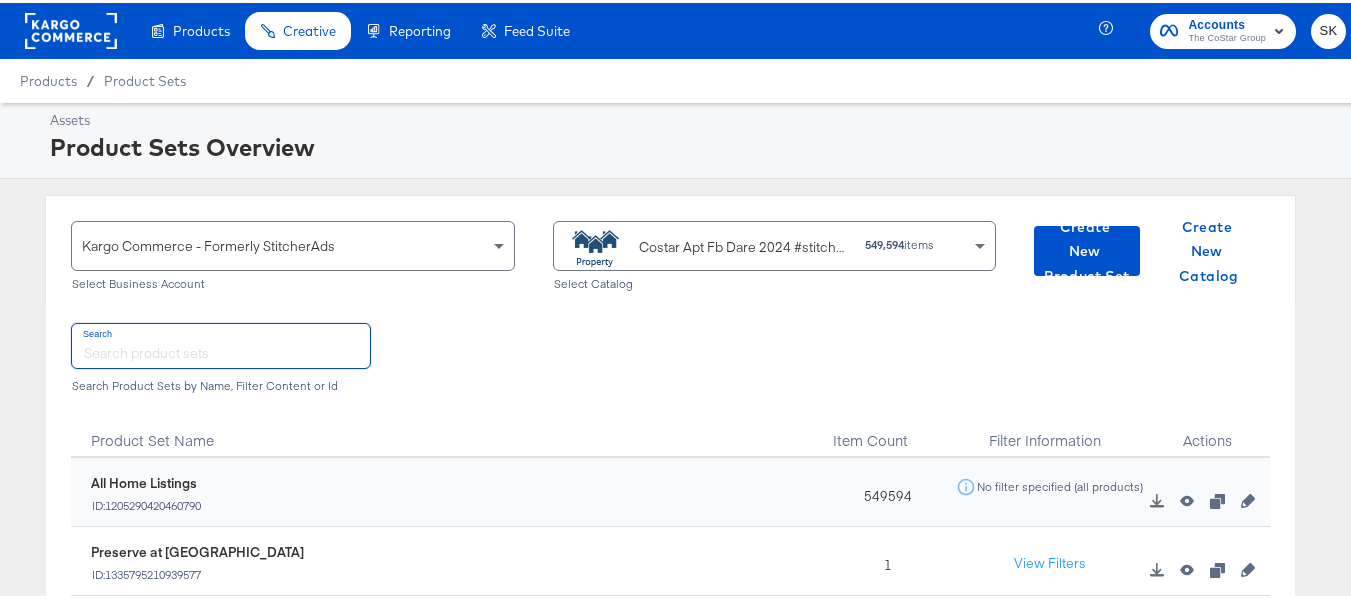 click at bounding box center [221, 342] 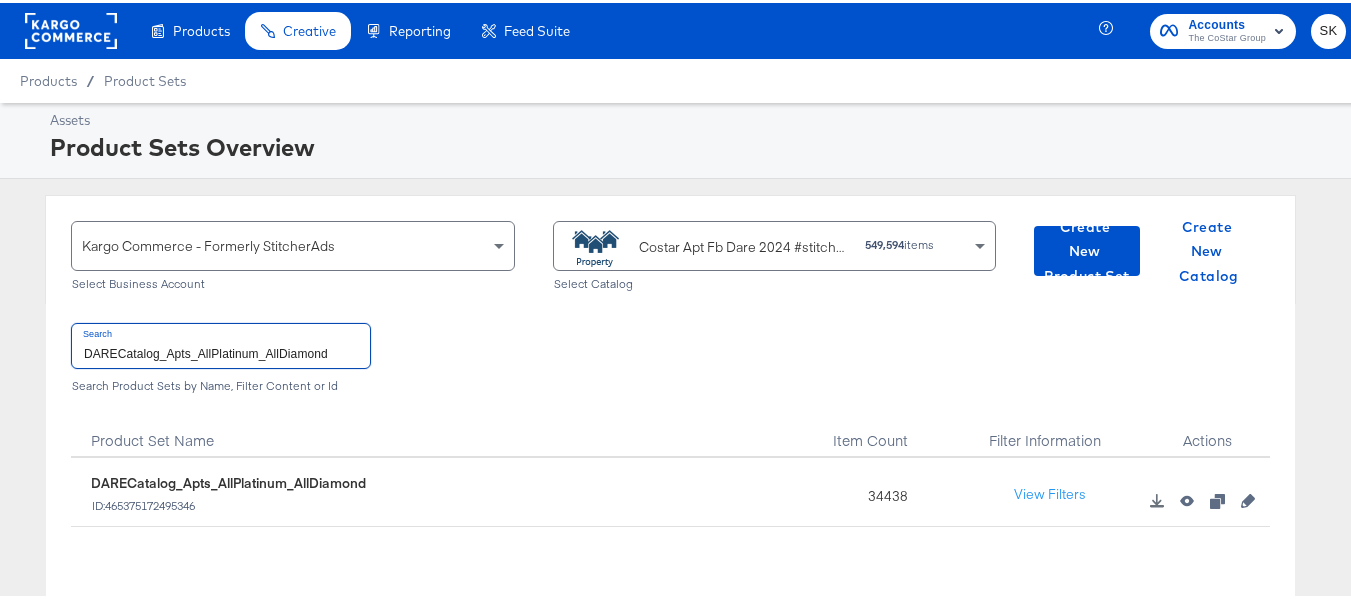 type on "DARECatalog_Apts_AllPlatinum_AllDiamond" 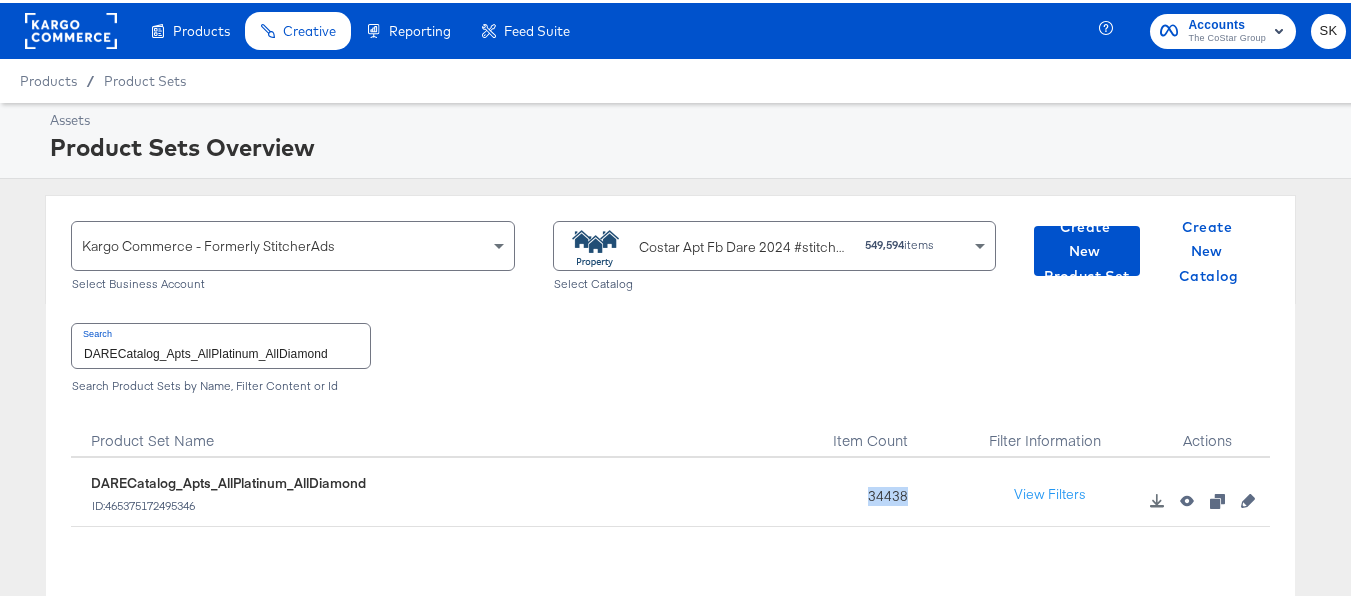 drag, startPoint x: 867, startPoint y: 490, endPoint x: 795, endPoint y: 478, distance: 72.99315 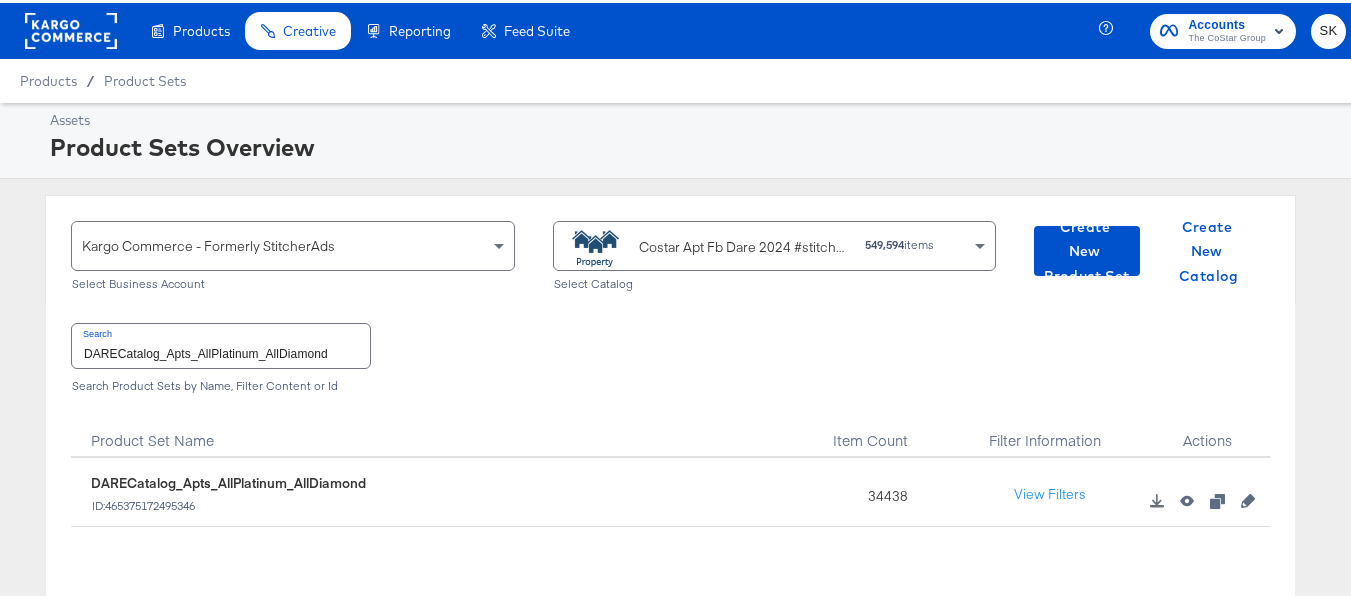 click on "DARECatalog_Apts_AllPlatinum_AllDiamond" at bounding box center (221, 342) 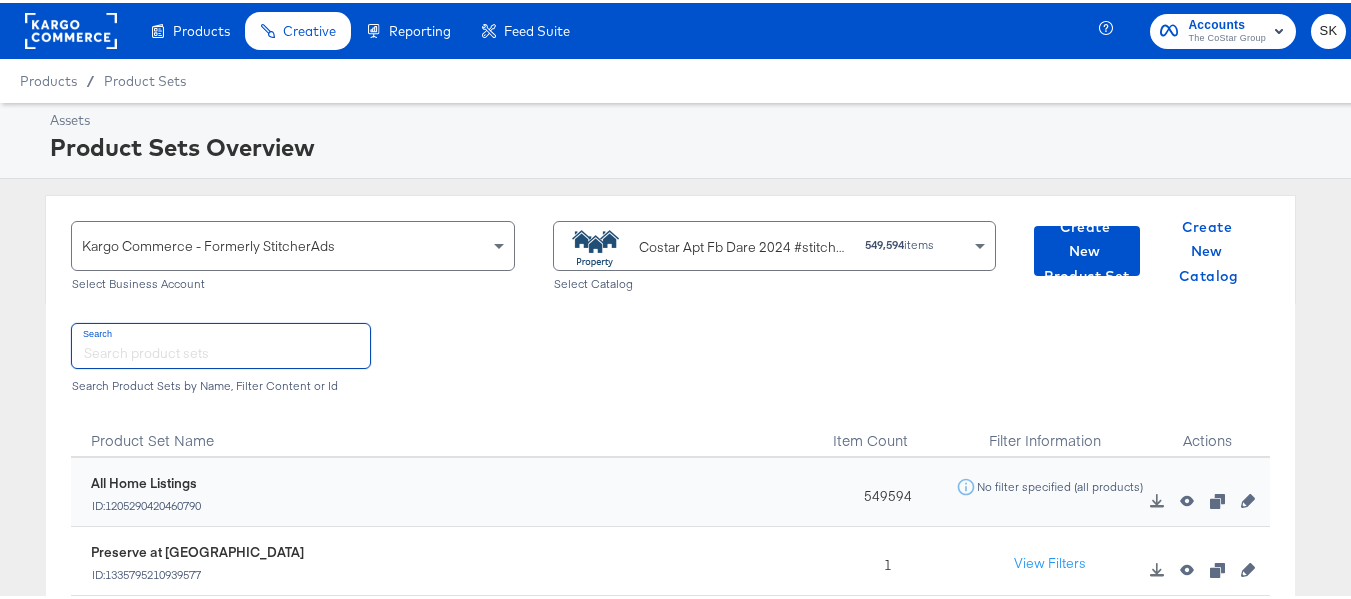 type 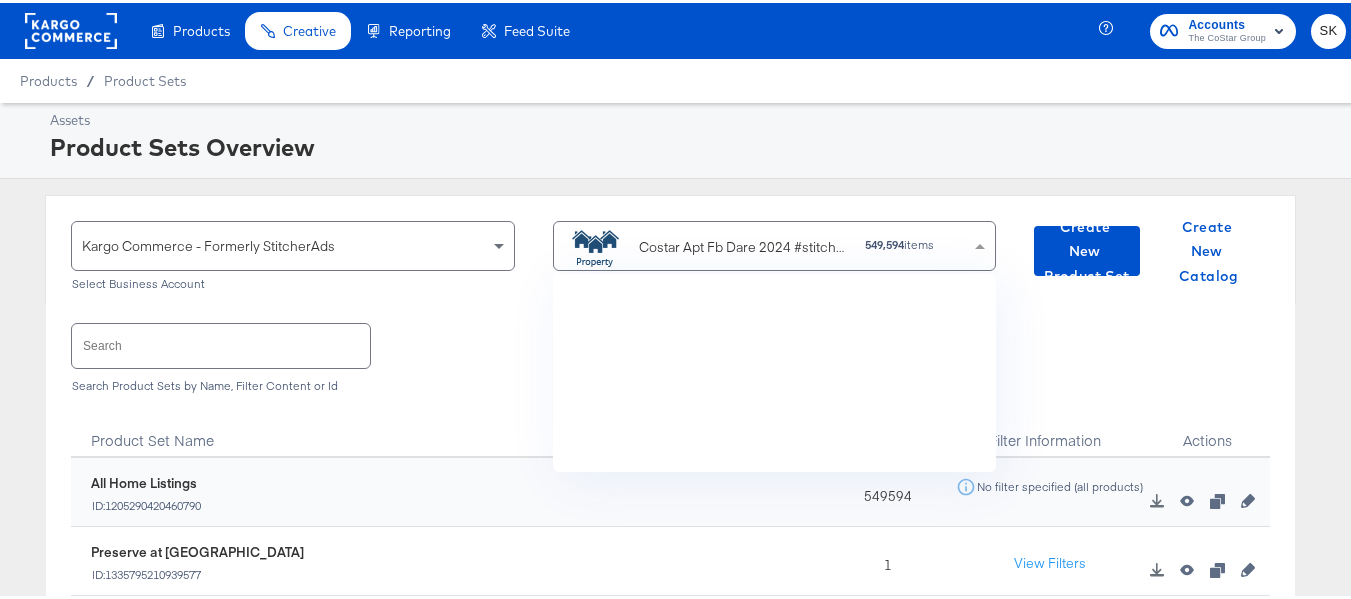 scroll, scrollTop: 4297, scrollLeft: 0, axis: vertical 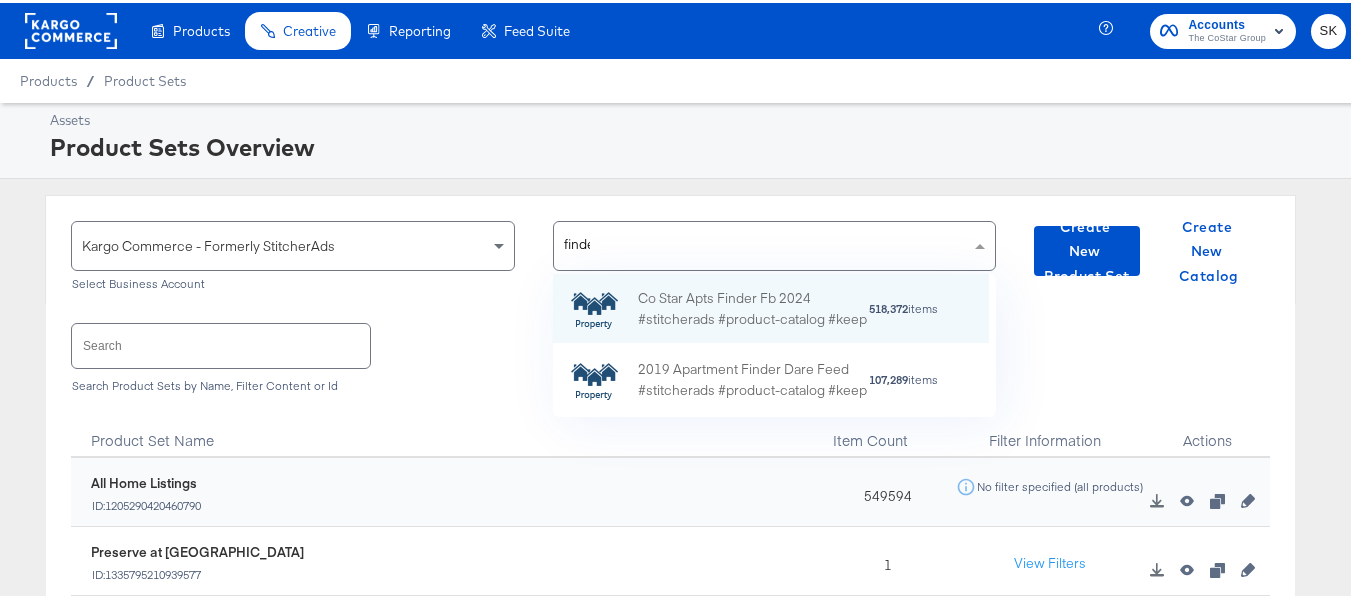 type on "finder" 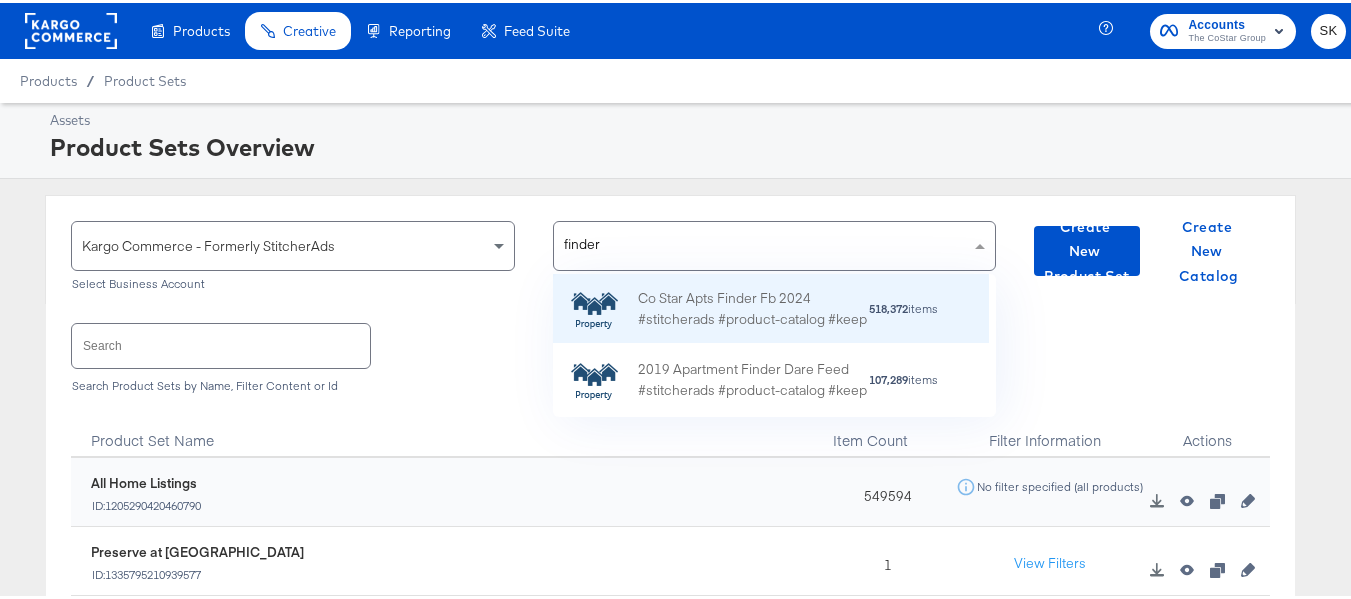 click on "Co Star Apts Finder Fb 2024 #stitcherads #product-catalog #keep" at bounding box center [753, 306] 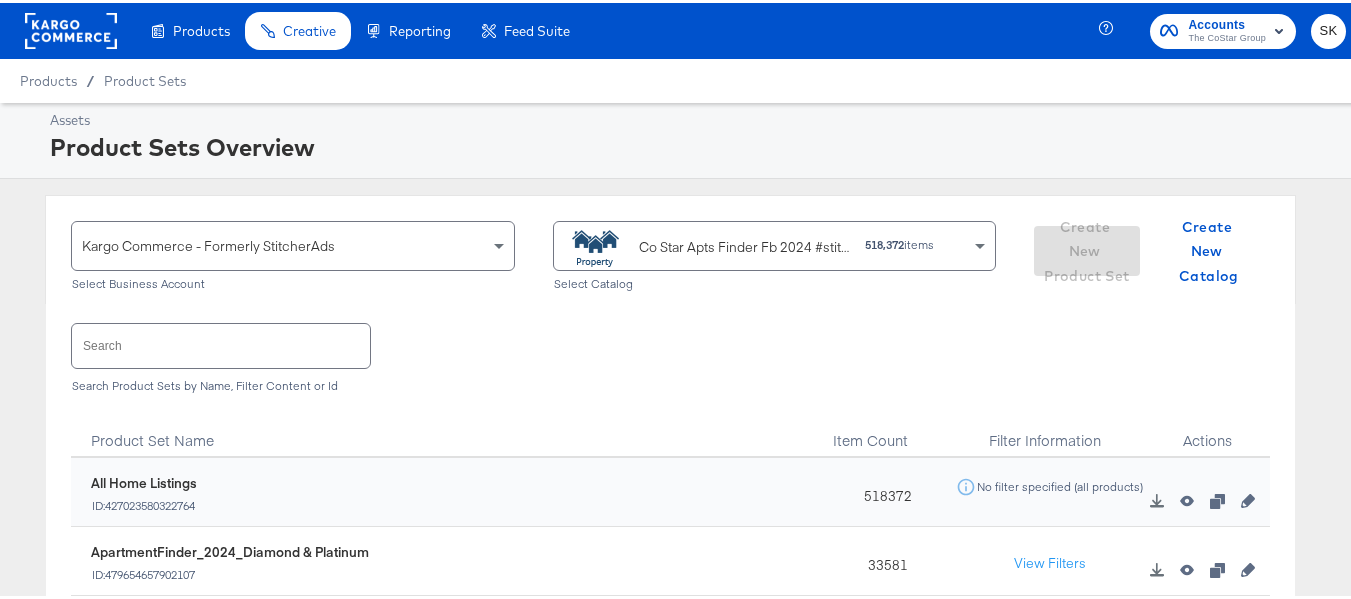 click at bounding box center (221, 342) 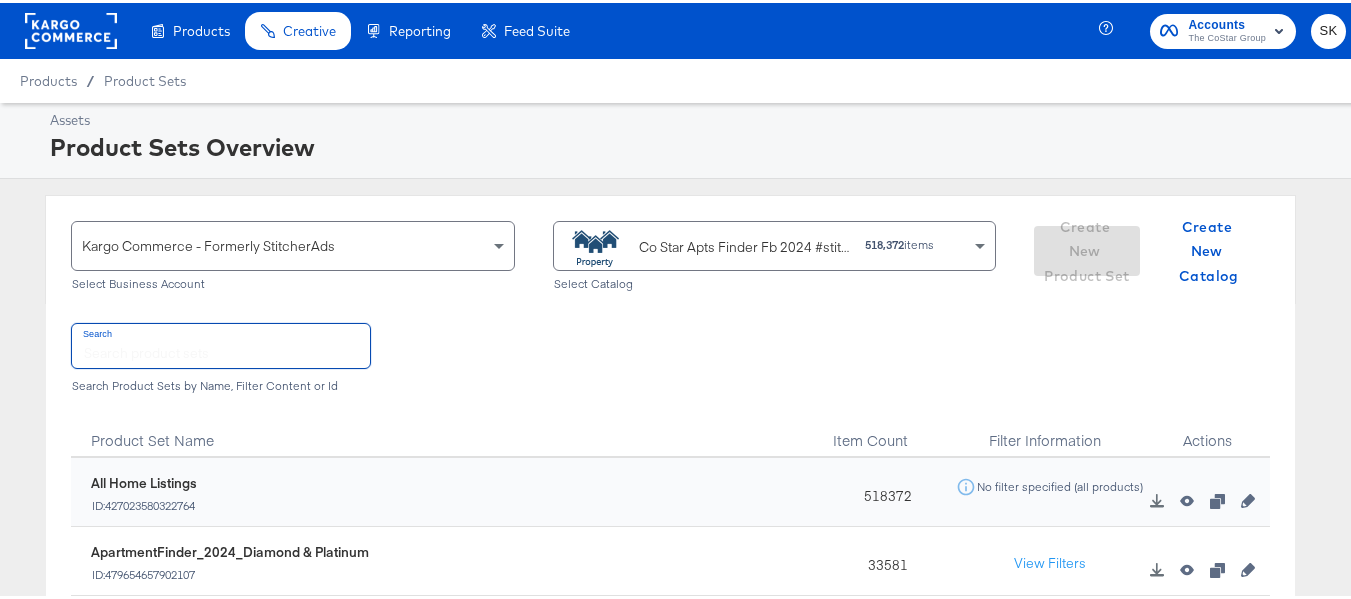 paste on "ApartmentFinder_2024_Diamond & Platinum" 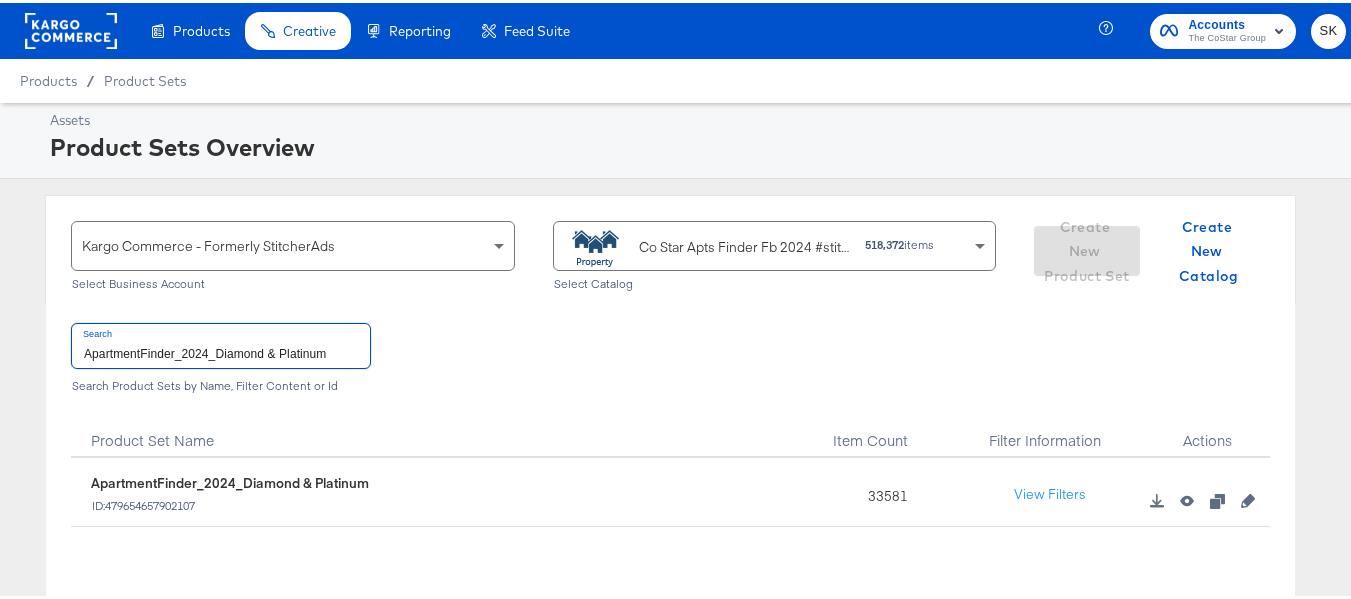 type on "ApartmentFinder_2024_Diamond & Platinum" 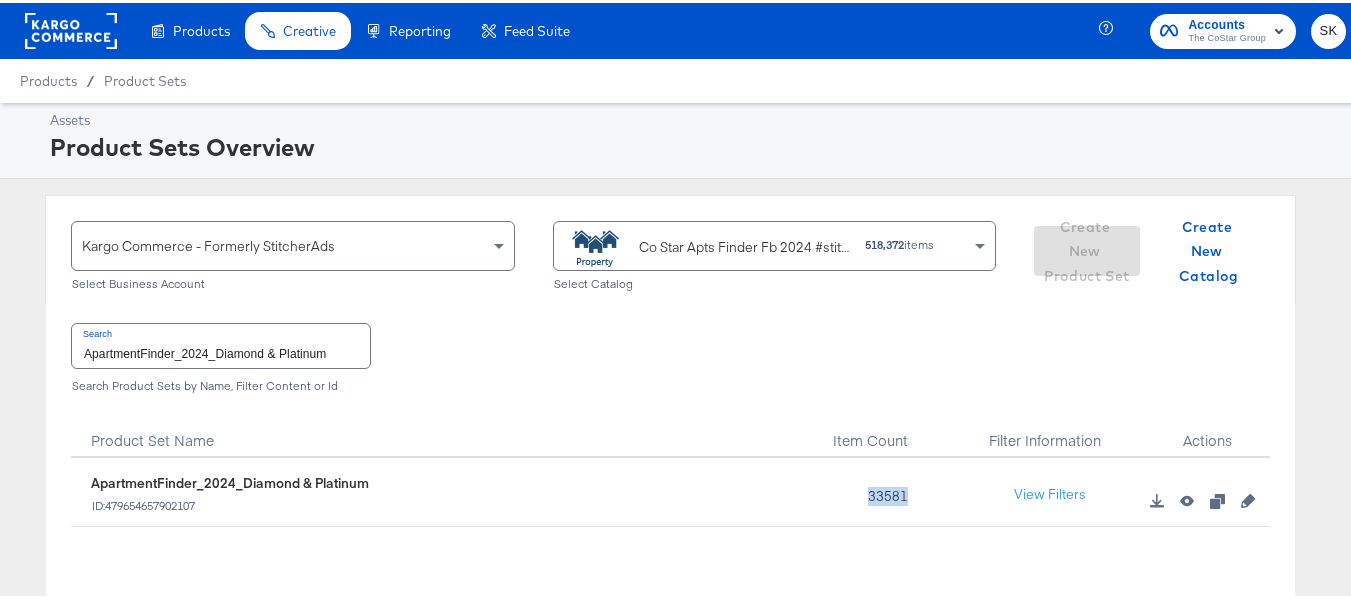 click on "33581" at bounding box center (882, 489) 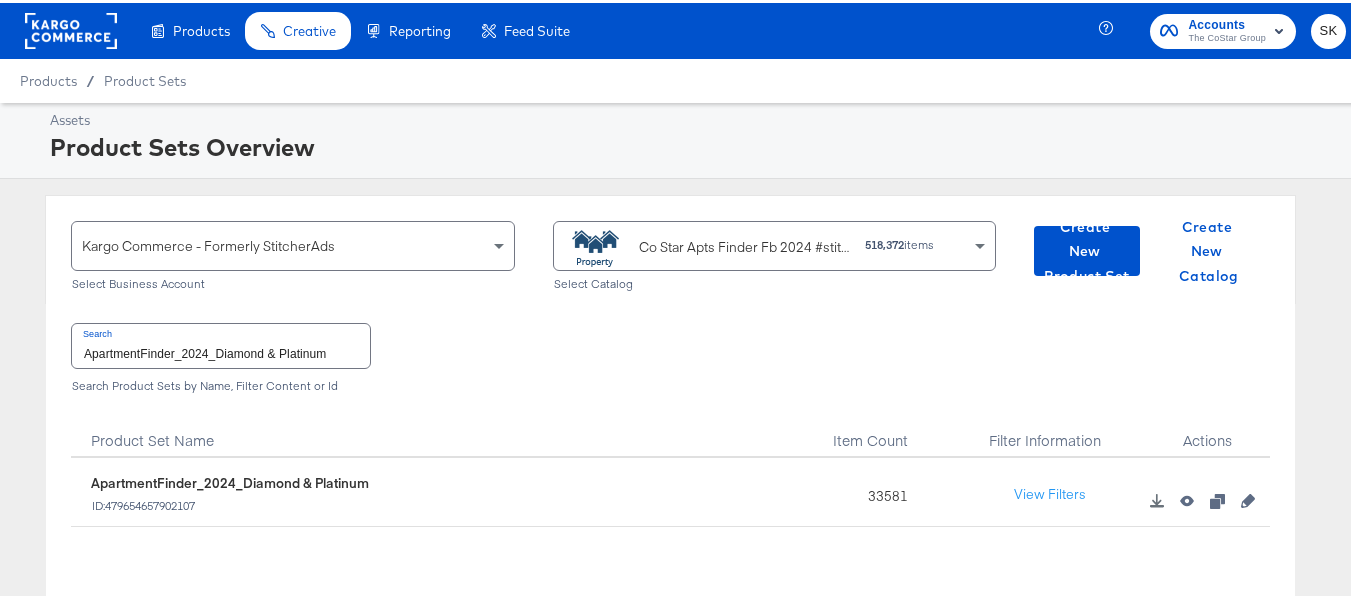 click on "Product Set Name" at bounding box center (445, 430) 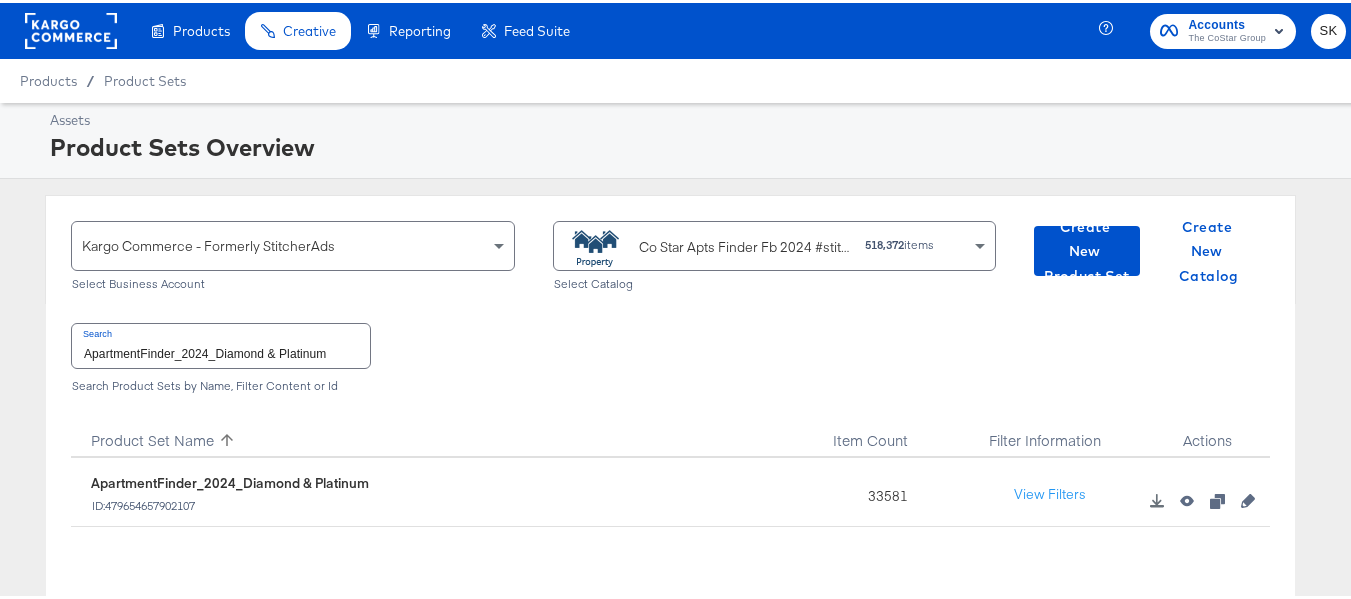 click 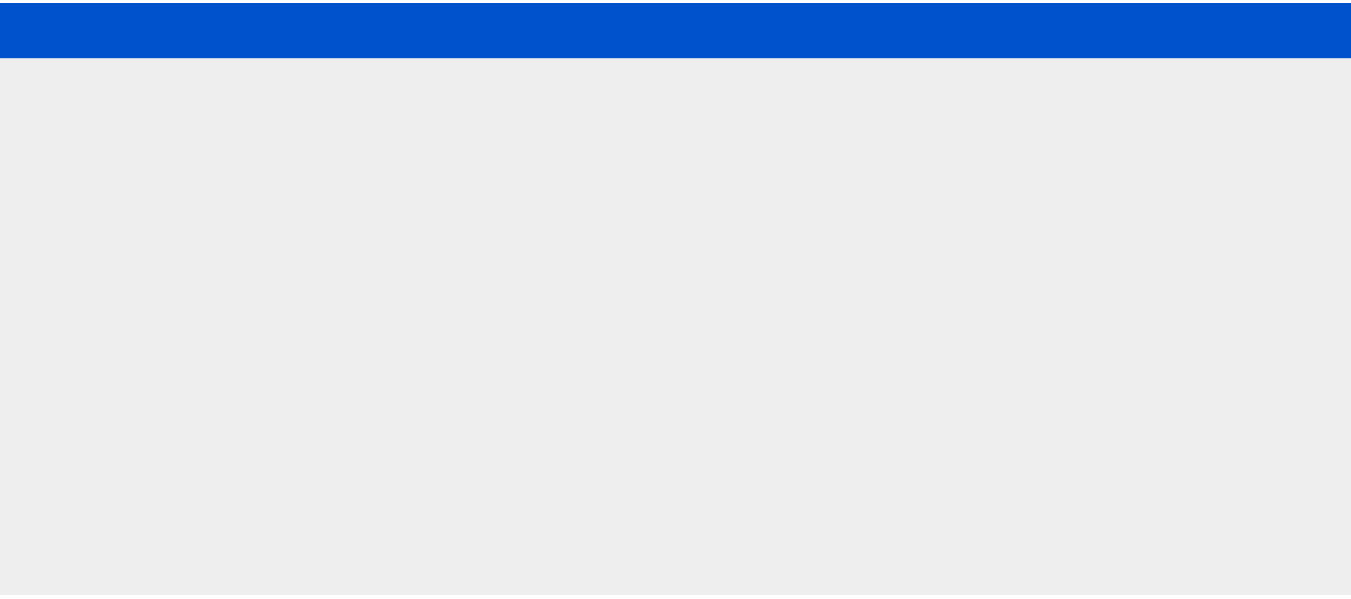 scroll, scrollTop: 0, scrollLeft: 0, axis: both 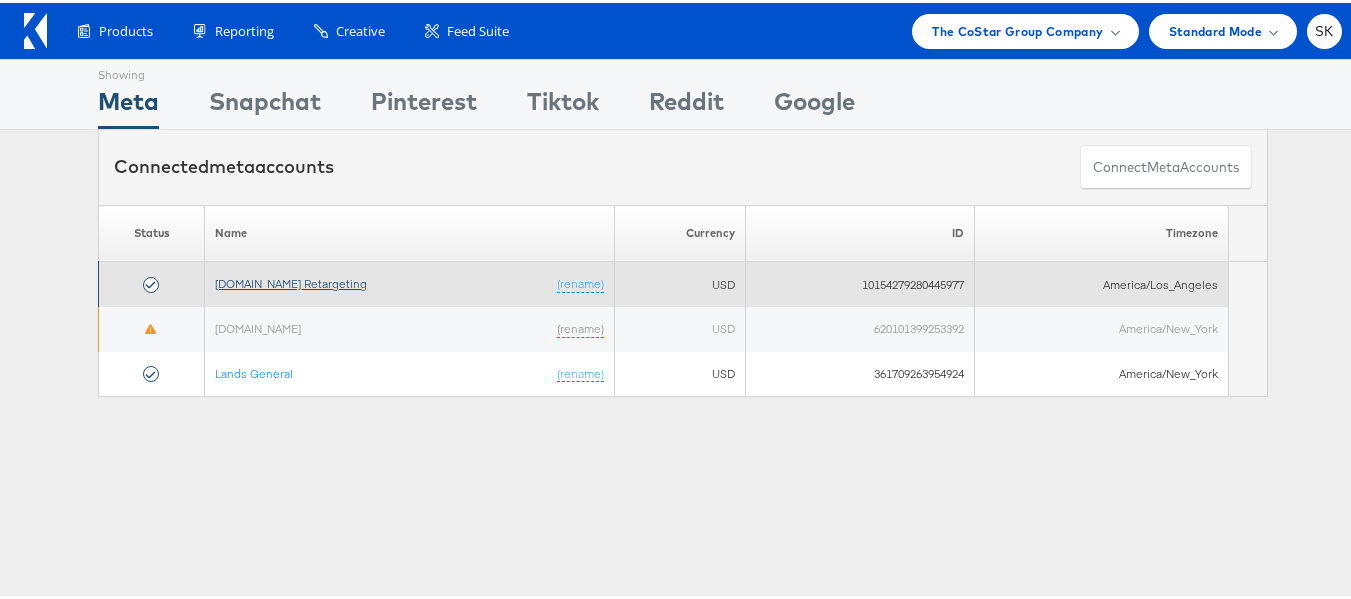 click on "[DOMAIN_NAME] Retargeting" at bounding box center [291, 280] 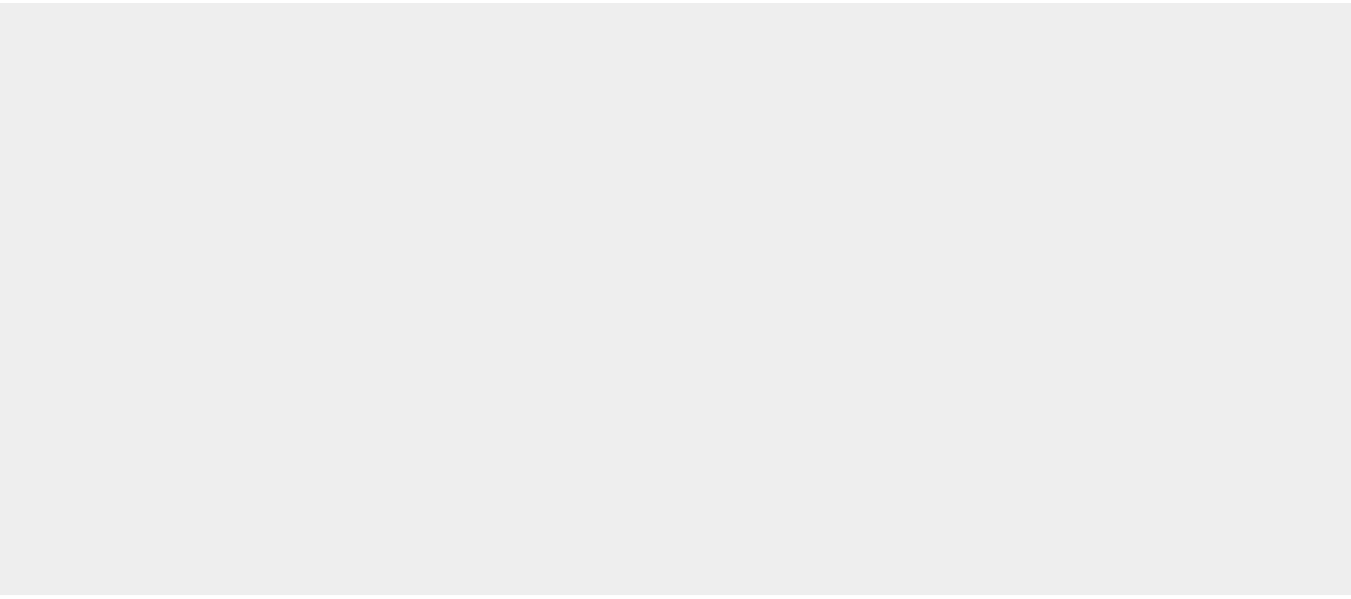 scroll, scrollTop: 0, scrollLeft: 0, axis: both 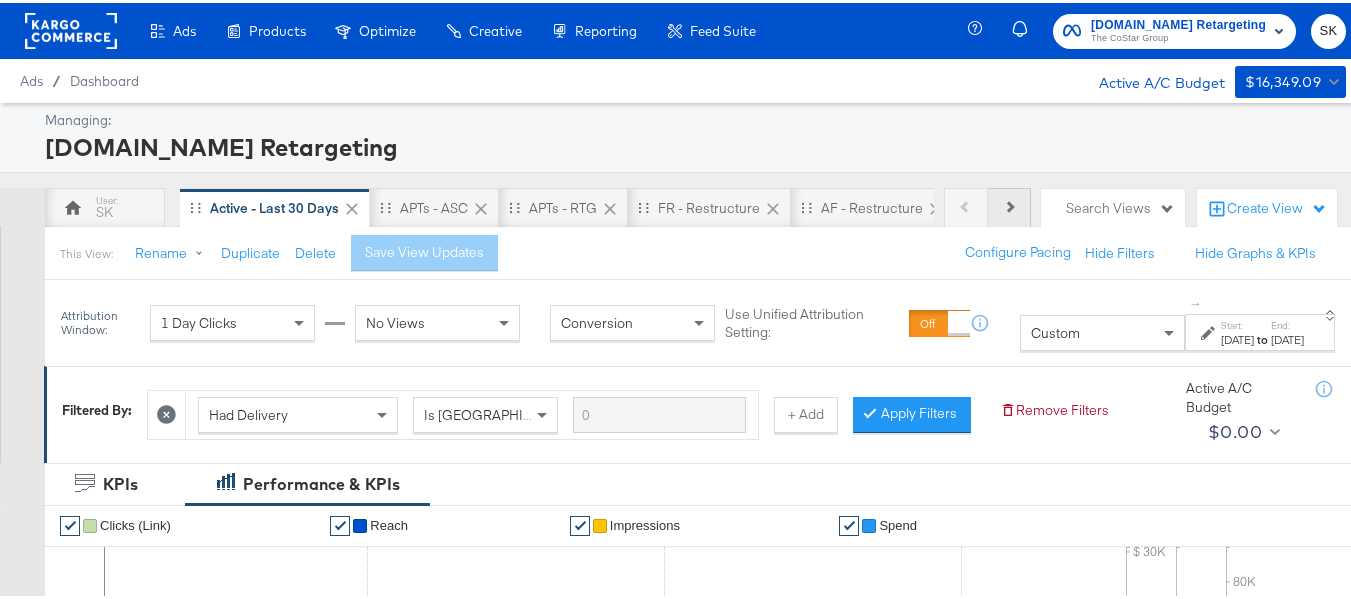 click on "Next" at bounding box center (1009, 205) 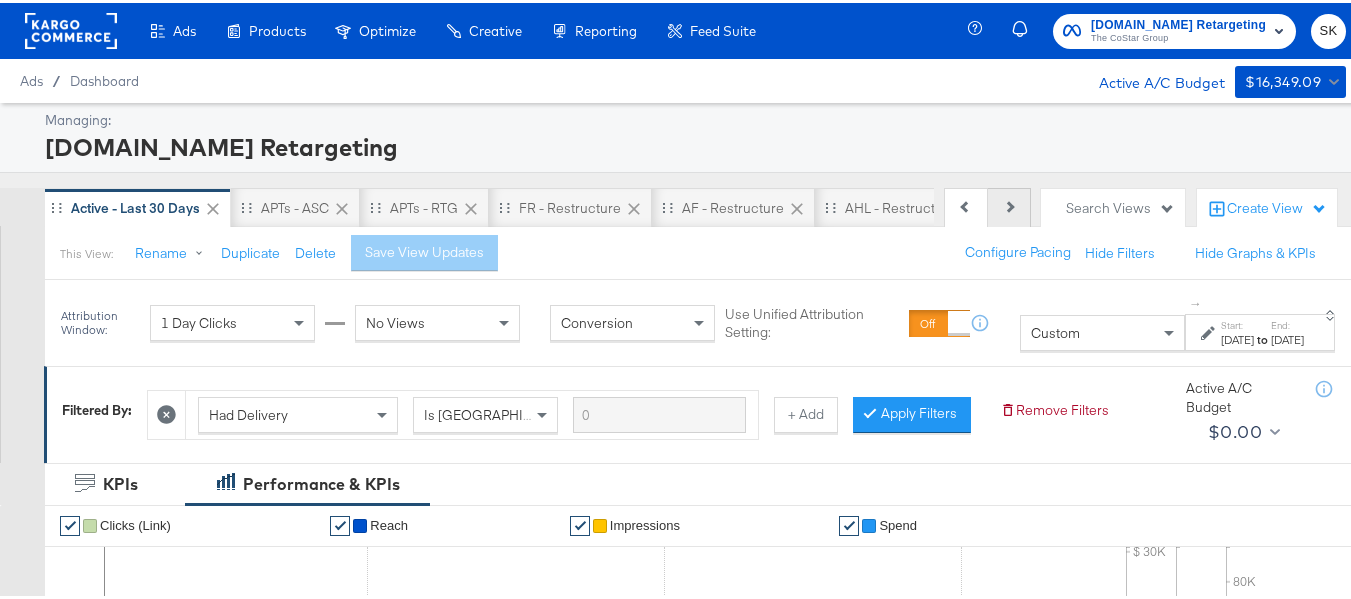 click on "Next" at bounding box center (1009, 205) 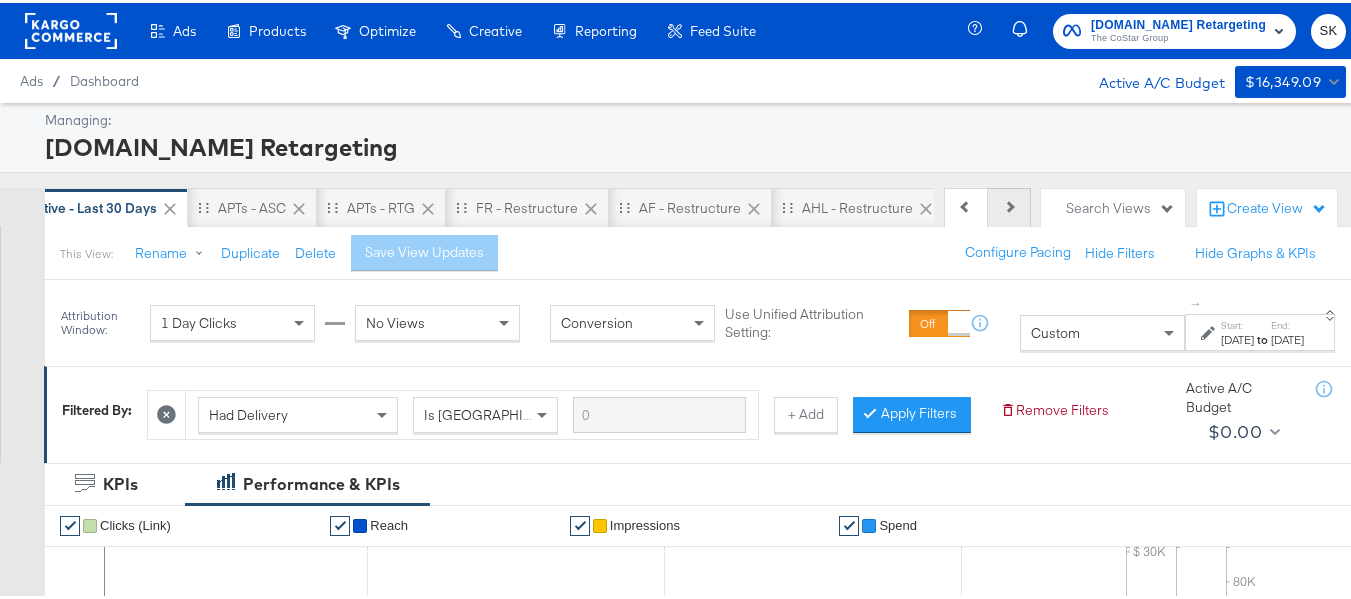 click on "Next" at bounding box center [1009, 205] 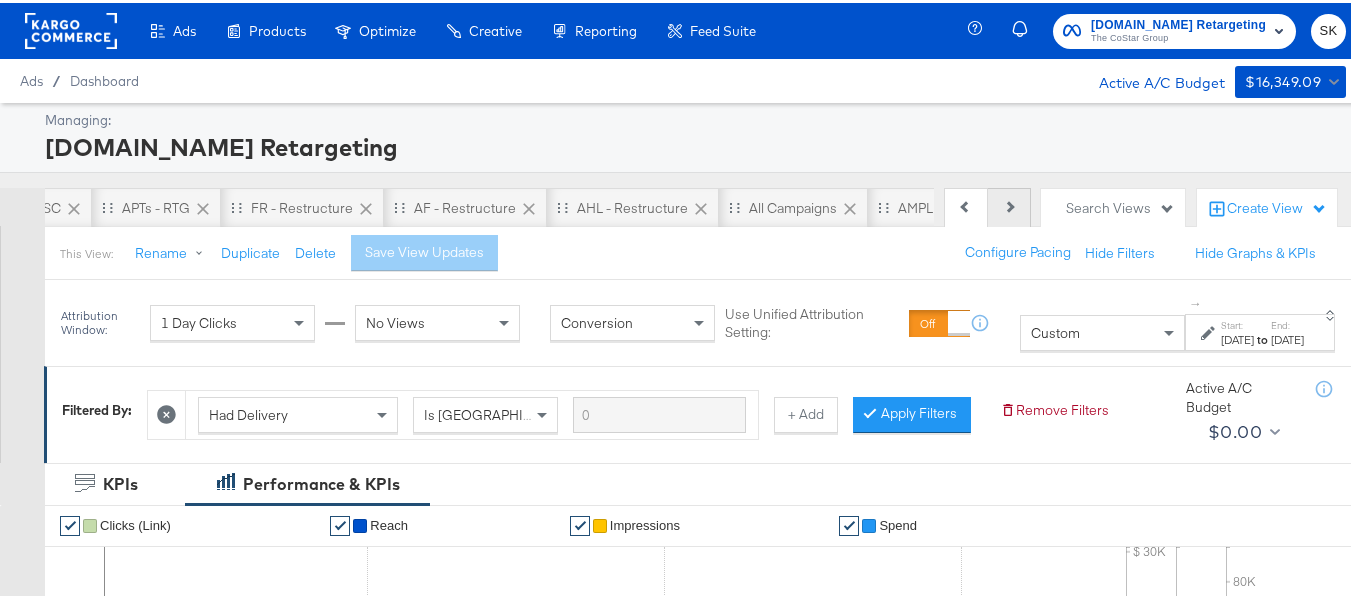 click on "Next" at bounding box center [1009, 205] 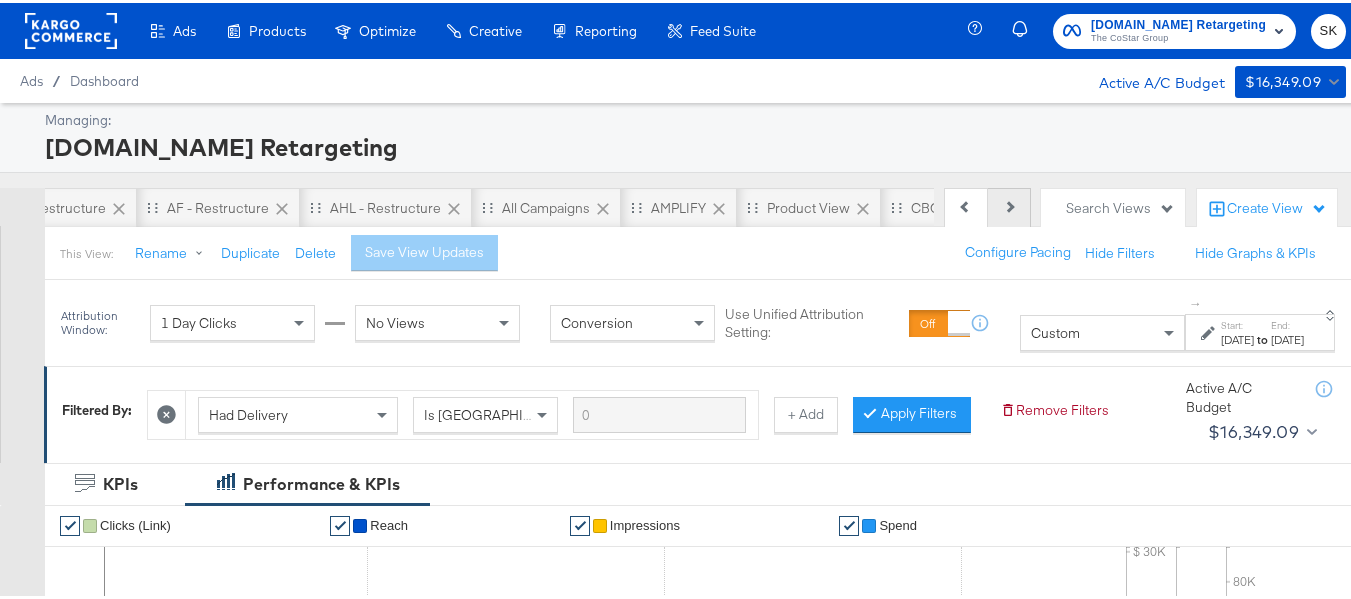 click on "Next" at bounding box center (1009, 205) 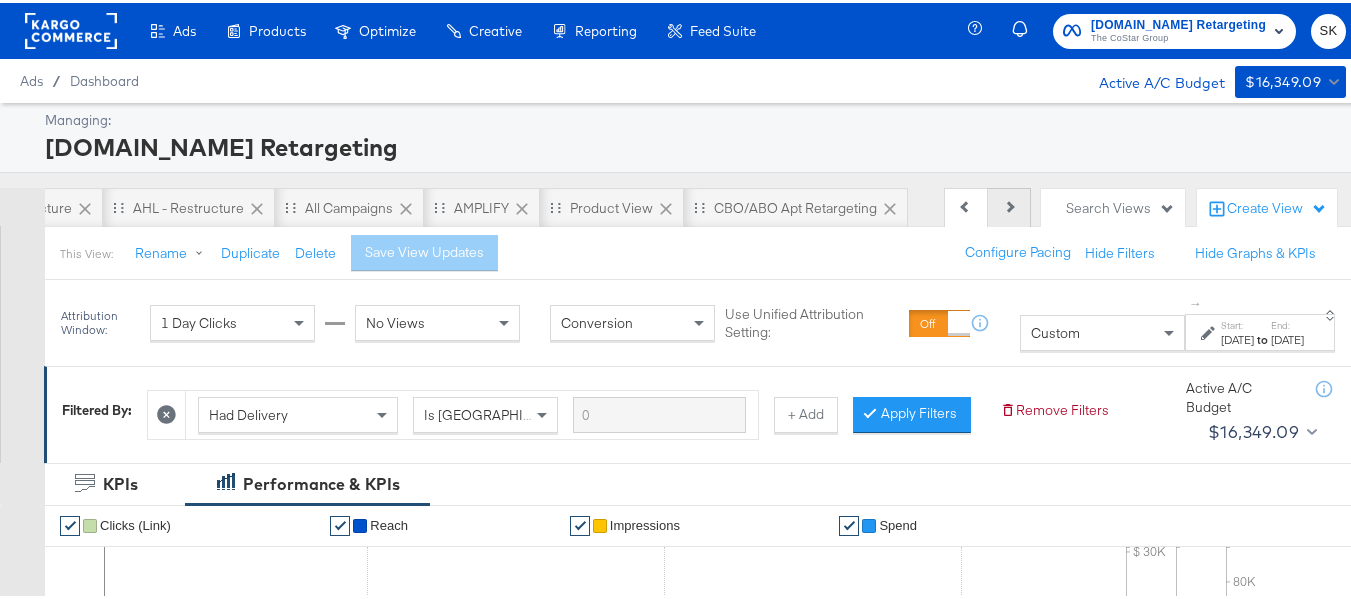 scroll, scrollTop: 0, scrollLeft: 854, axis: horizontal 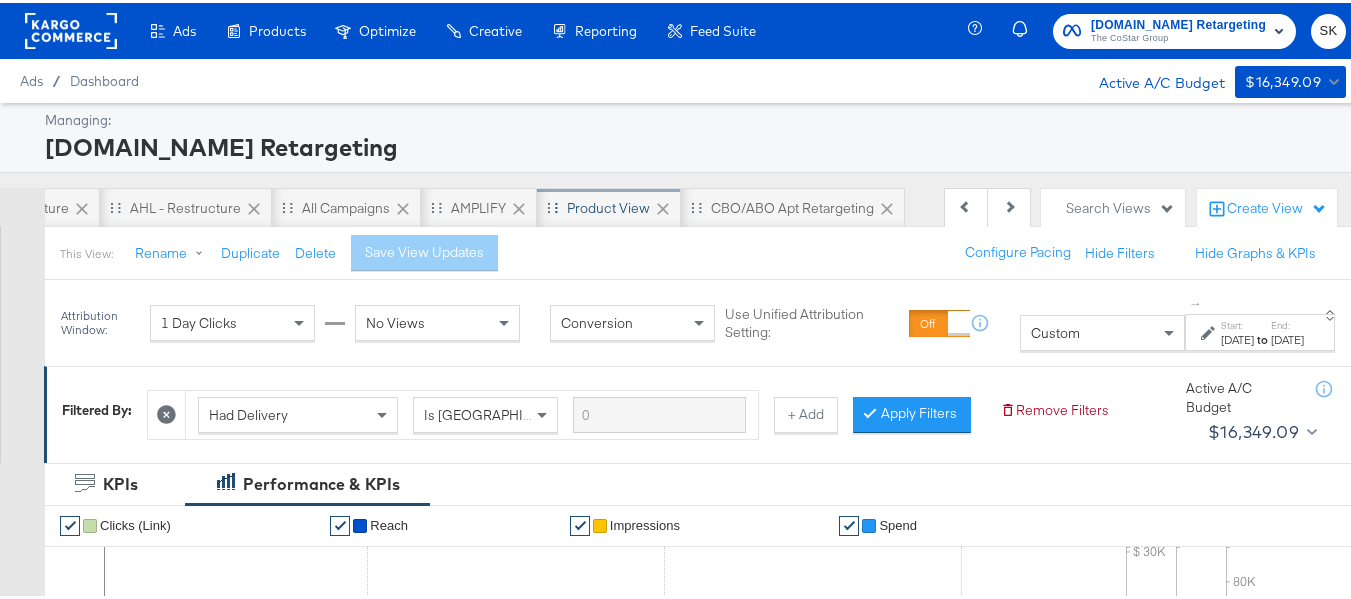 click on "Product View" at bounding box center (608, 205) 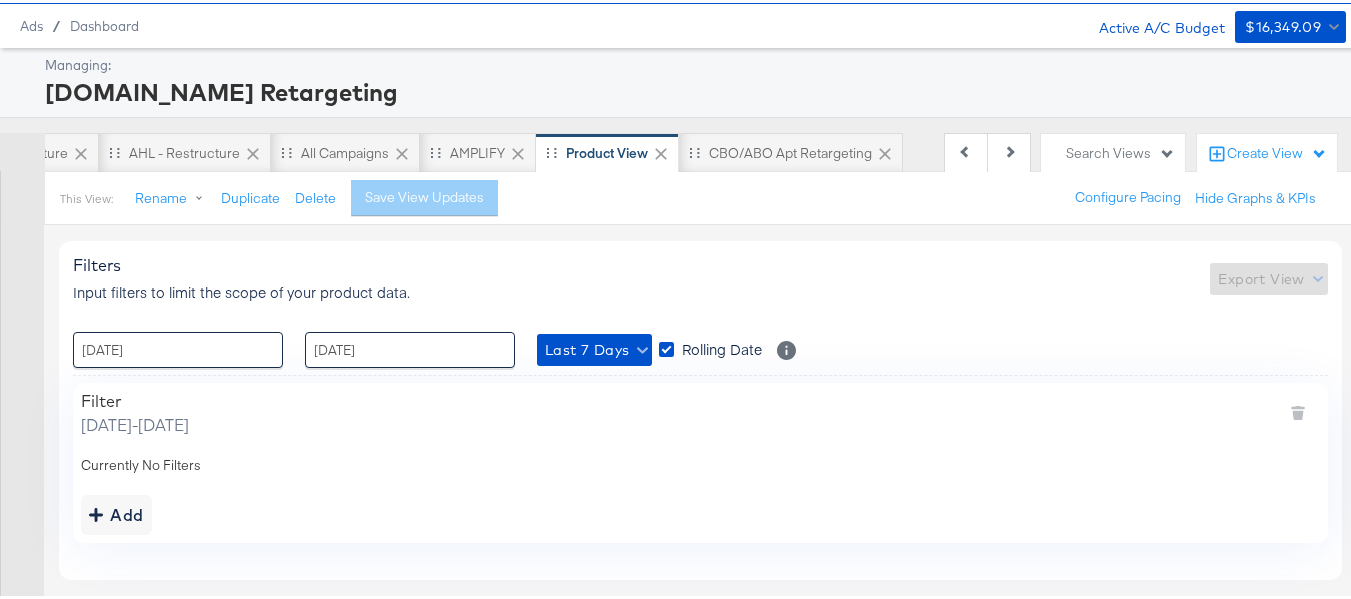 scroll, scrollTop: 106, scrollLeft: 0, axis: vertical 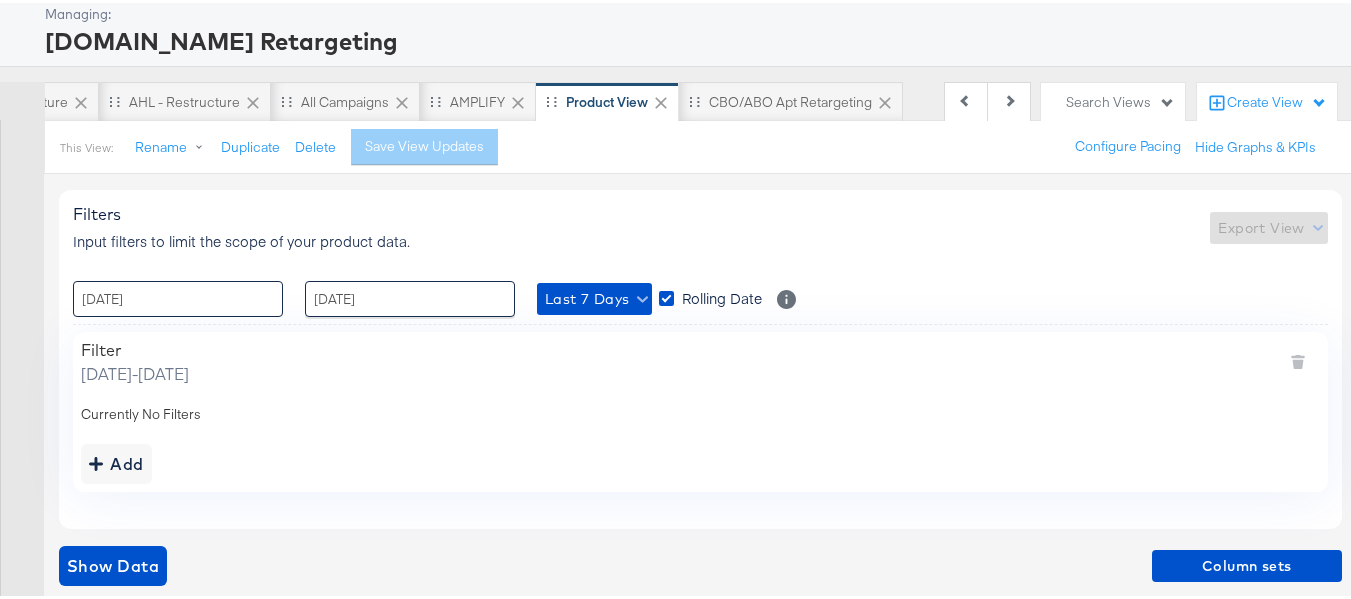 click on "15 / July / 2025" at bounding box center (178, 296) 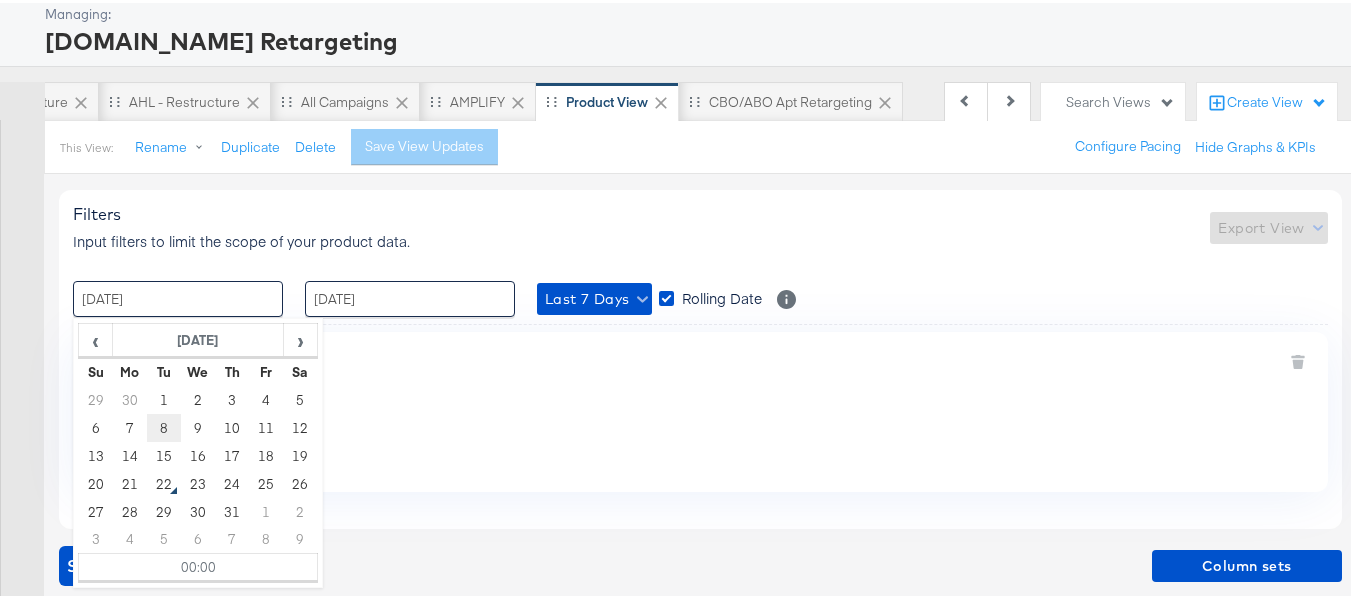click on "8" at bounding box center [164, 425] 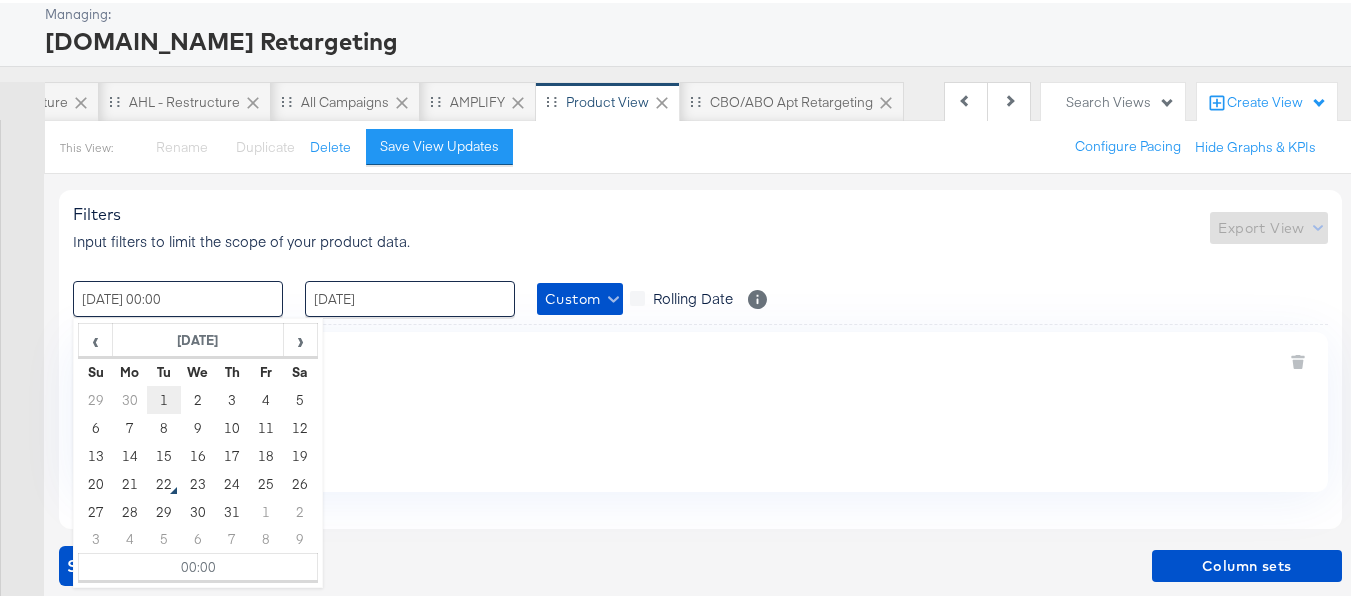 click on "1" at bounding box center (164, 397) 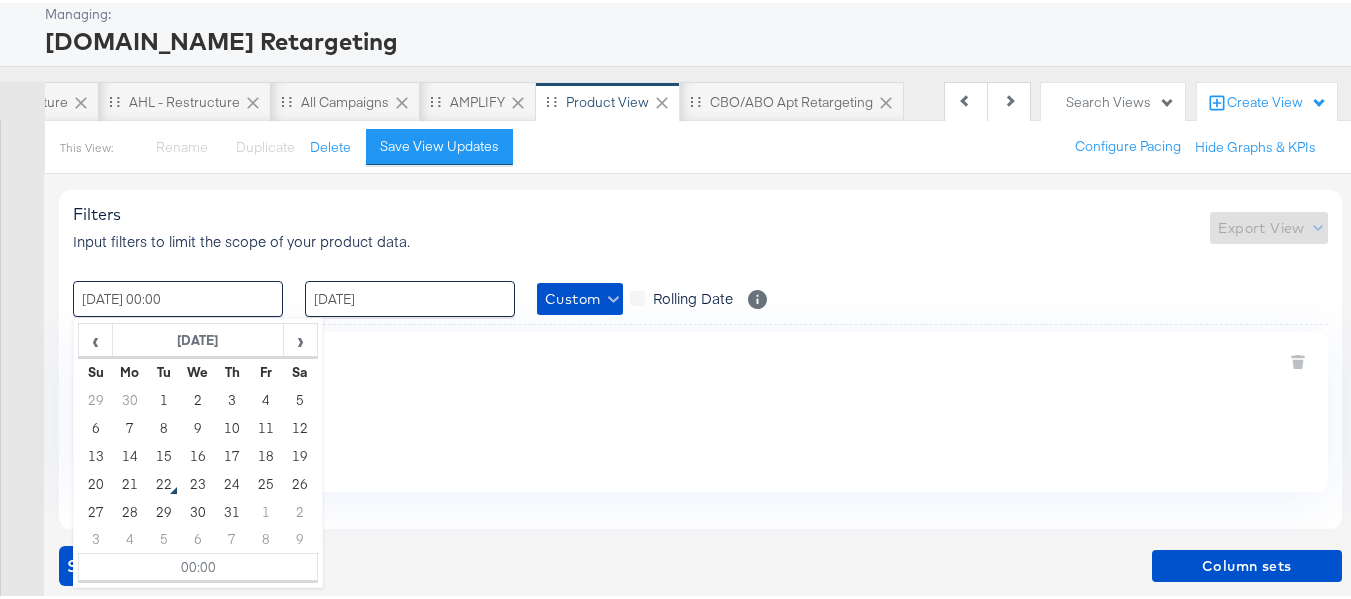 click on "Input filters to limit the scope of your product data." at bounding box center [241, 238] 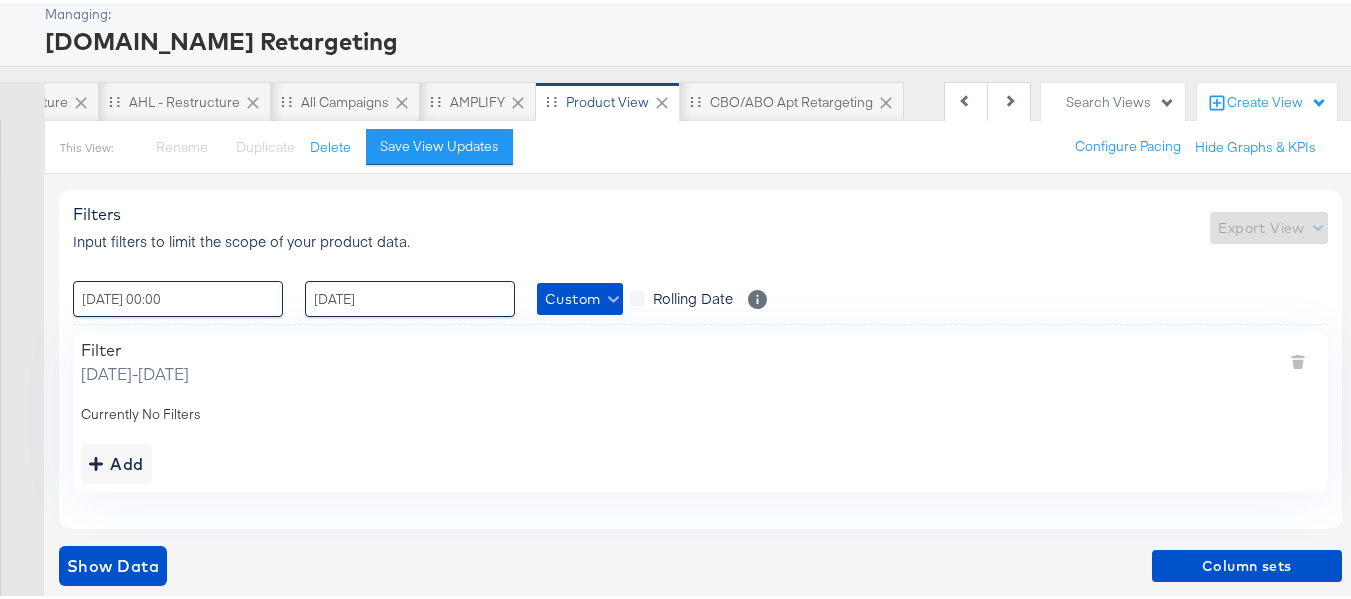 click at bounding box center (22, 384) 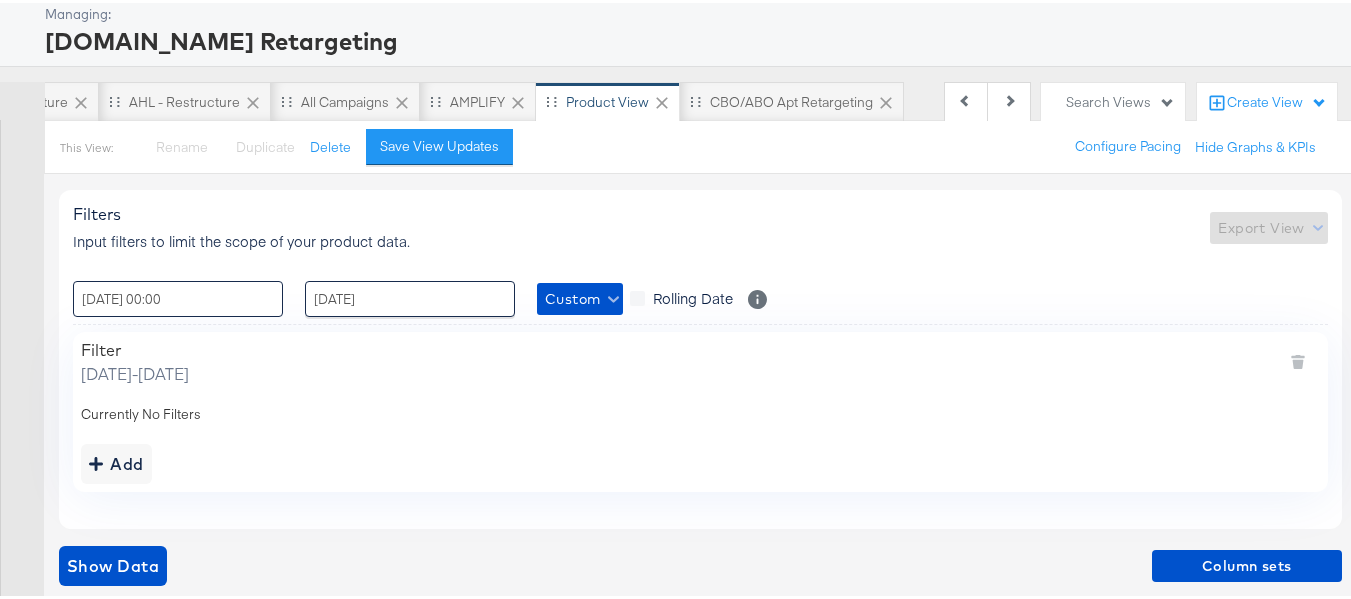 click on "01 / July / 2025 00:00" at bounding box center [178, 296] 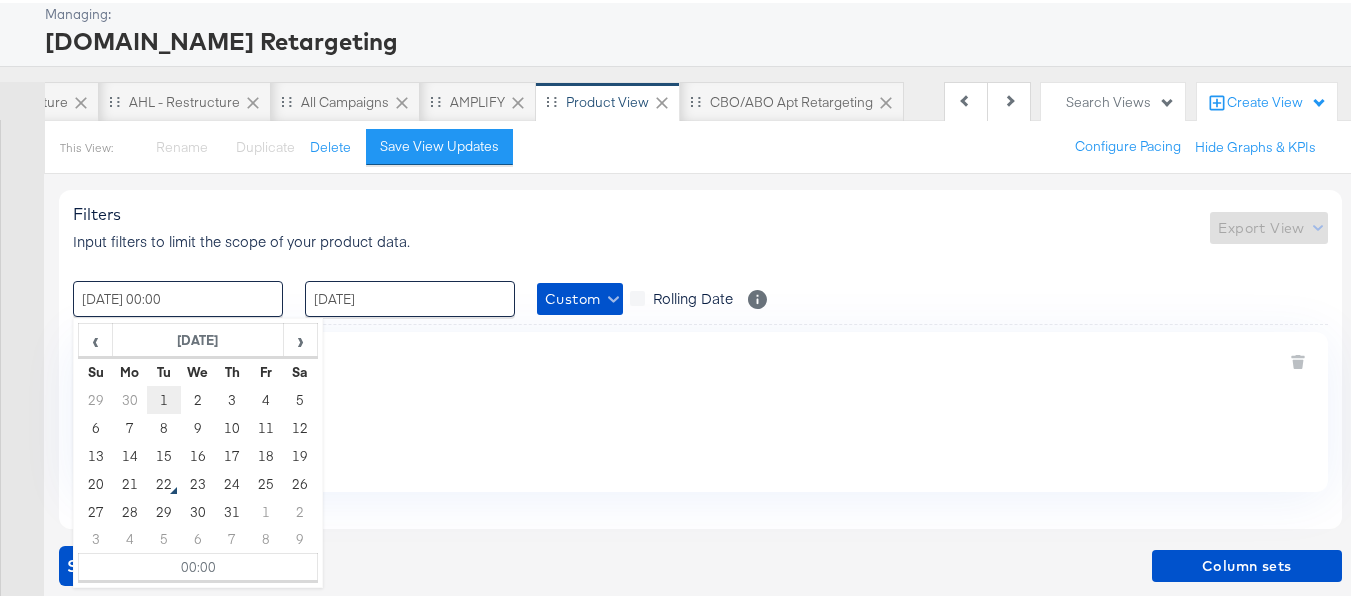 click on "1" at bounding box center (164, 397) 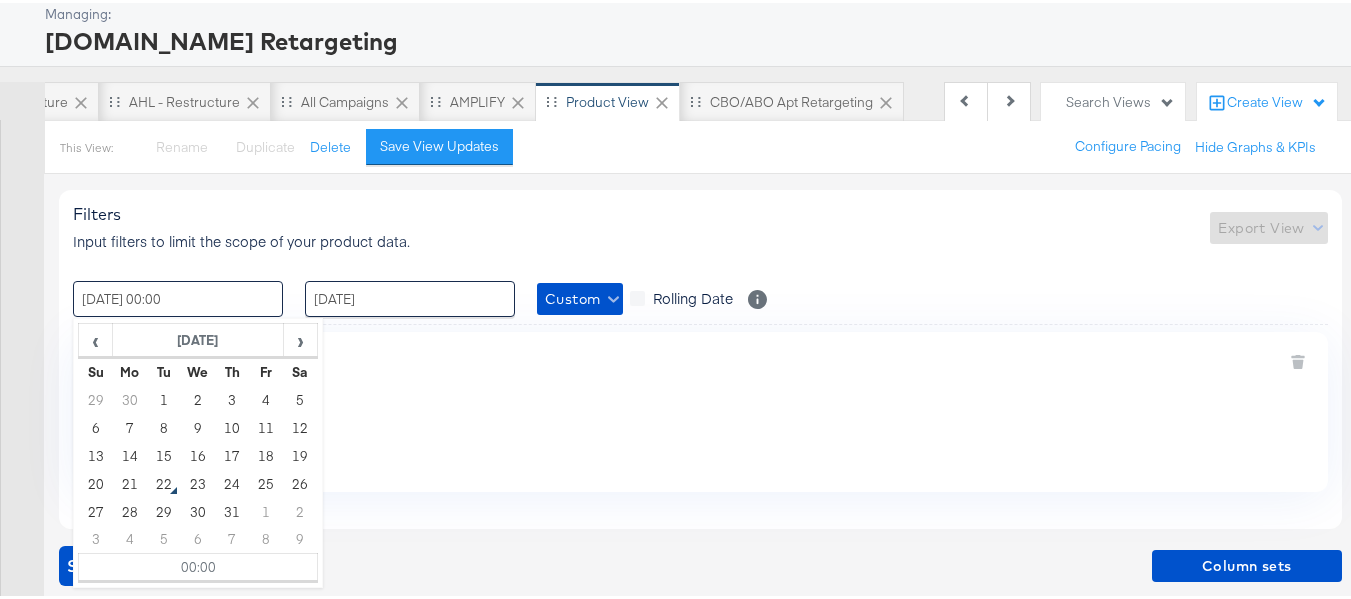 click on "01 / July / 2025 00:00" at bounding box center [178, 296] 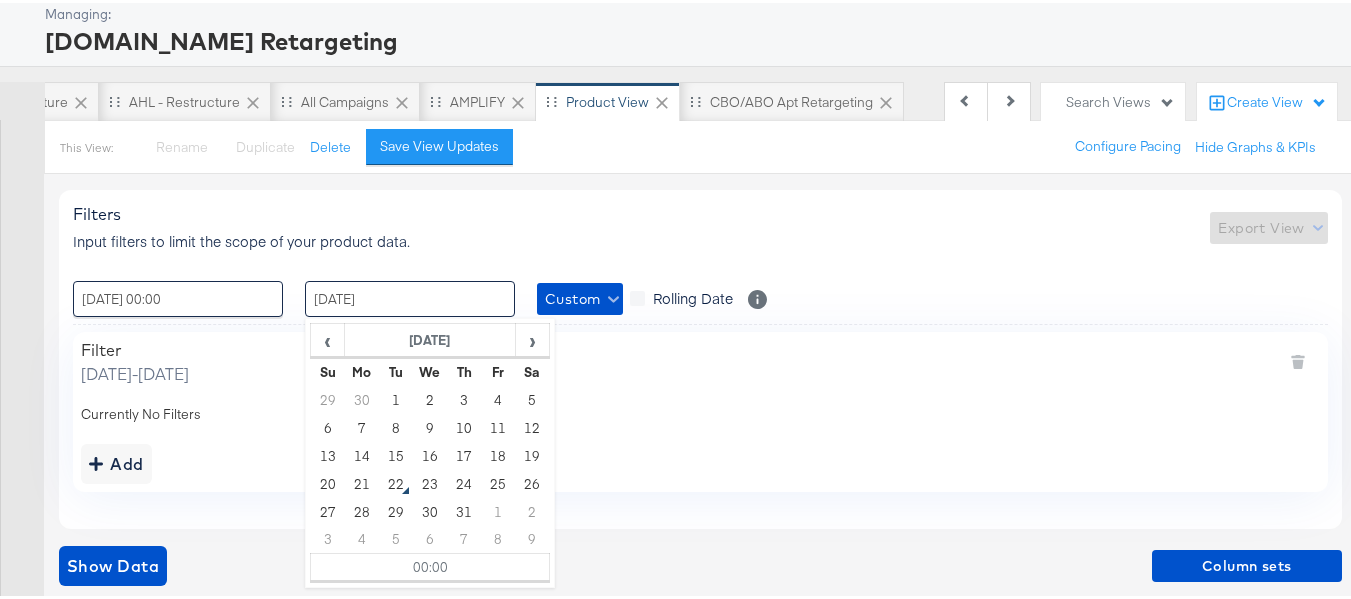click on "21 / July / 2025" at bounding box center [410, 296] 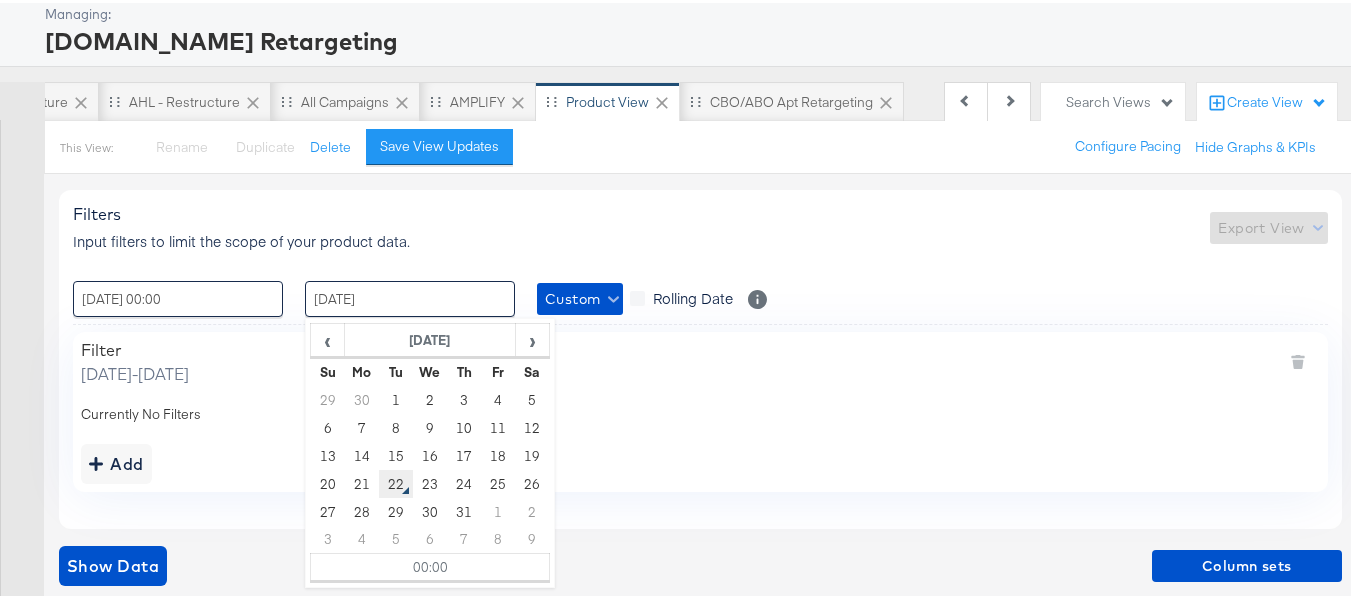 click on "22" at bounding box center (396, 481) 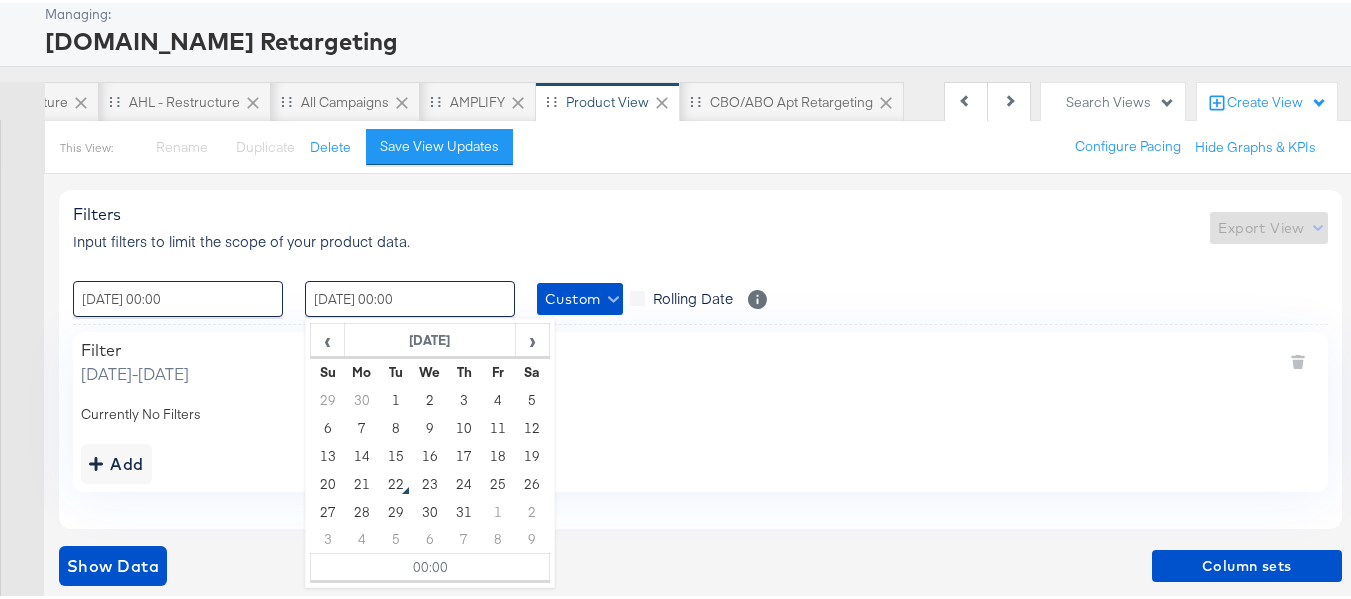 drag, startPoint x: 879, startPoint y: 317, endPoint x: 737, endPoint y: 331, distance: 142.68848 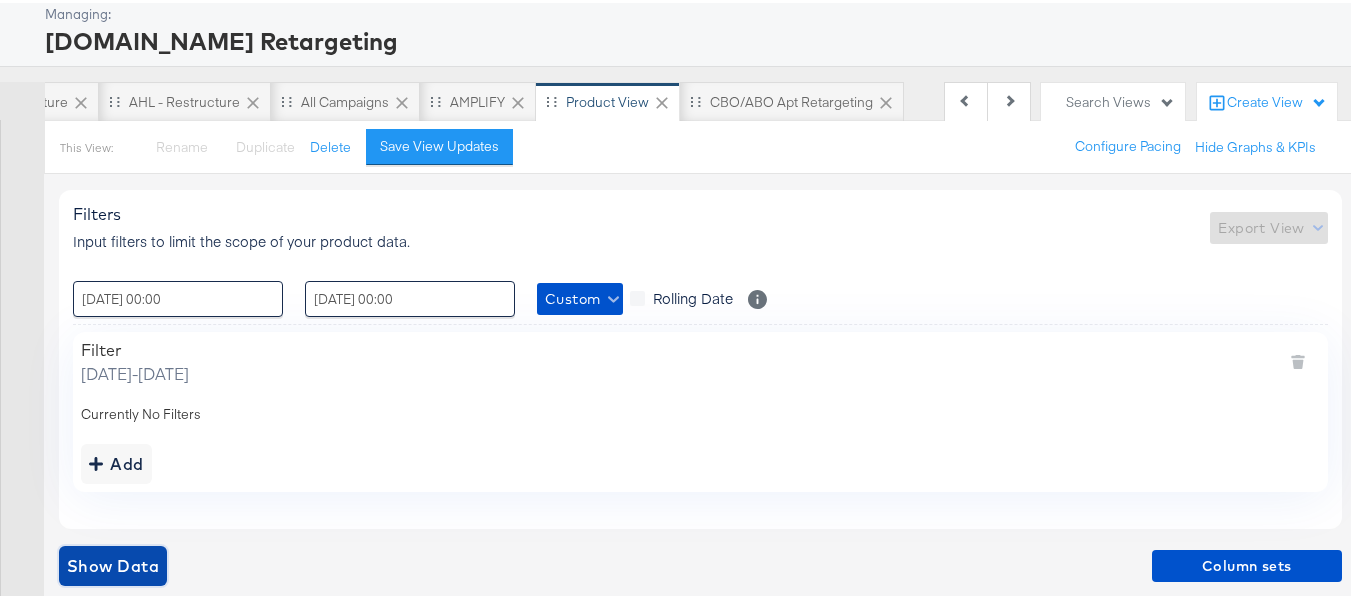 click on "Show Data" at bounding box center [113, 563] 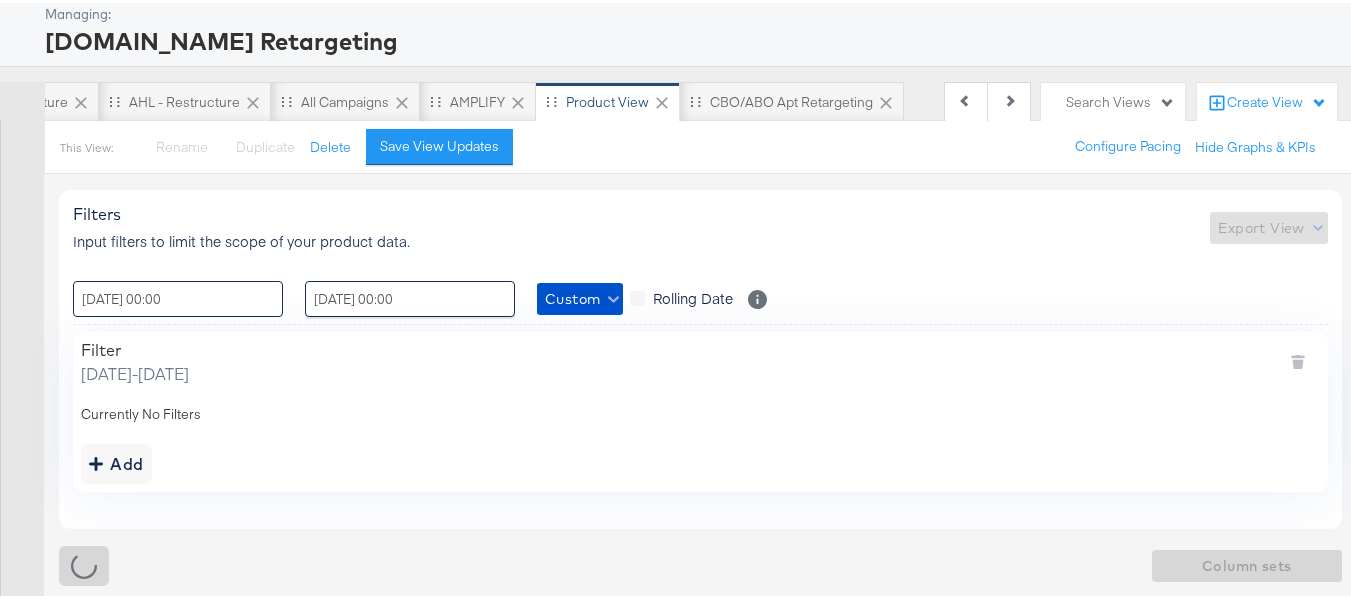 click on "01 / July / 2025 00:00" at bounding box center [178, 296] 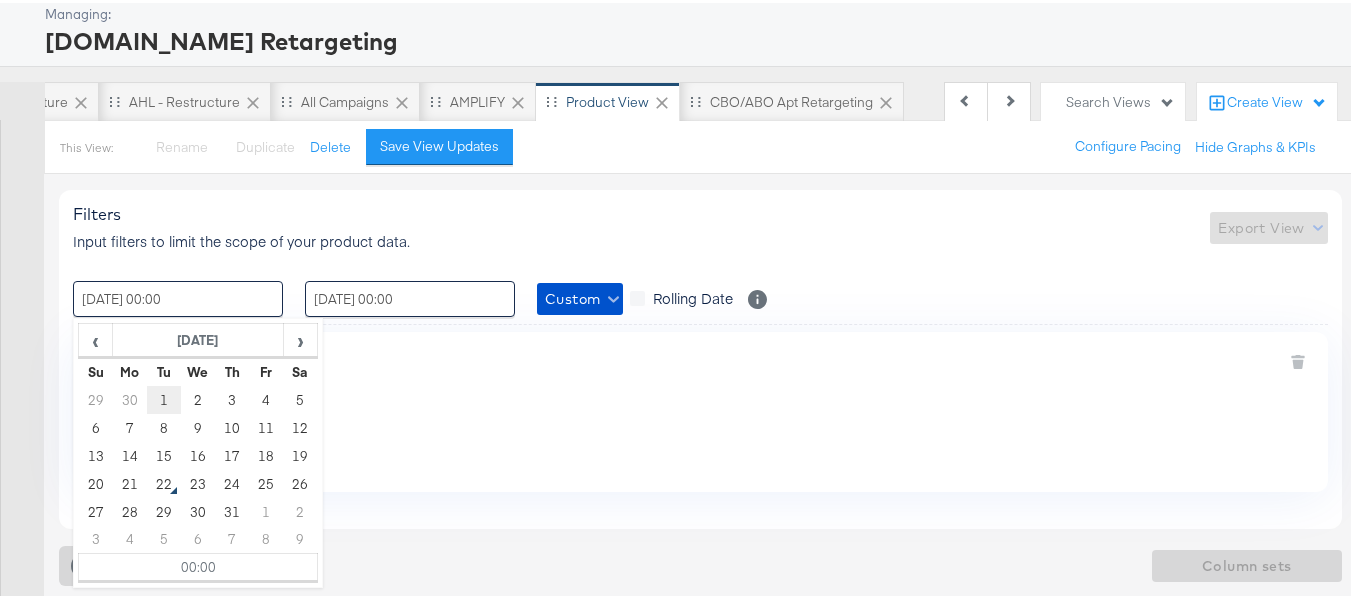 click on "1" at bounding box center [164, 397] 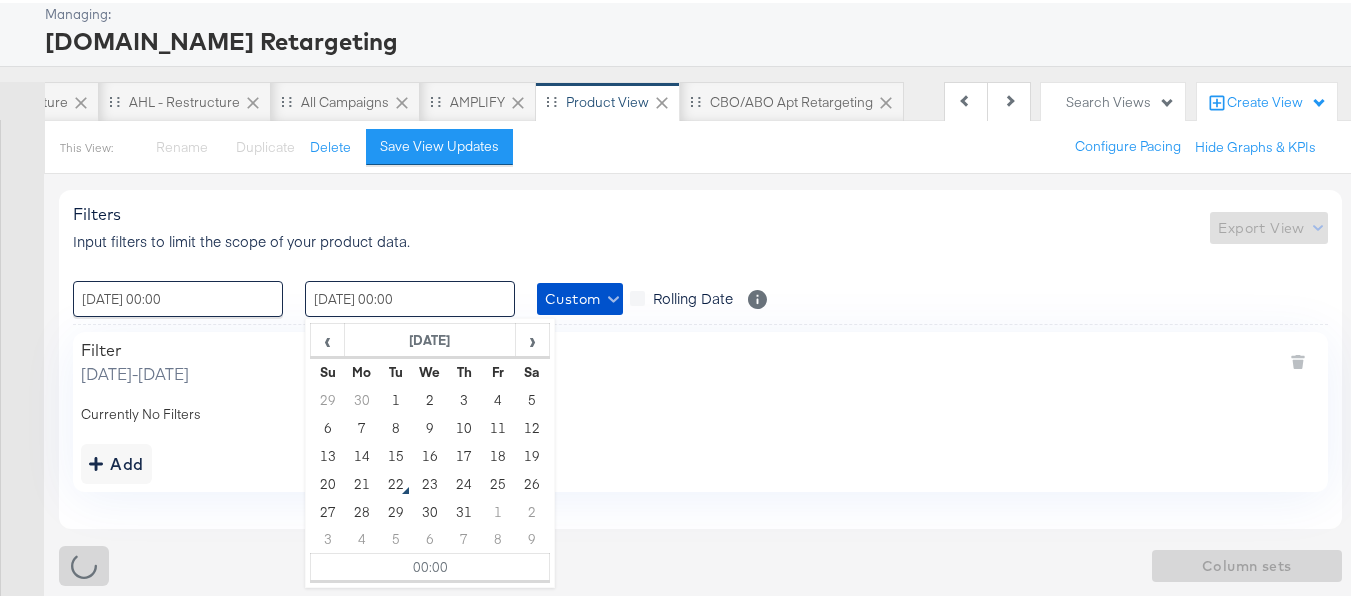 click on "22 / July / 2025 00:00" at bounding box center (410, 296) 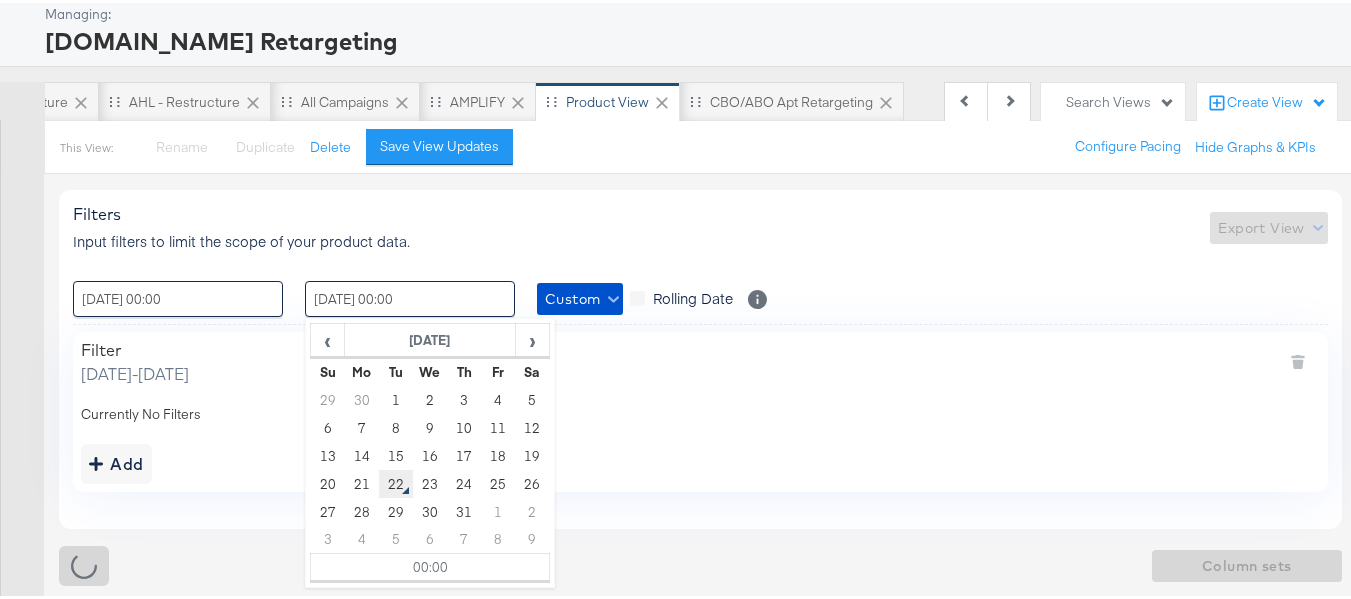 click on "22" at bounding box center [396, 481] 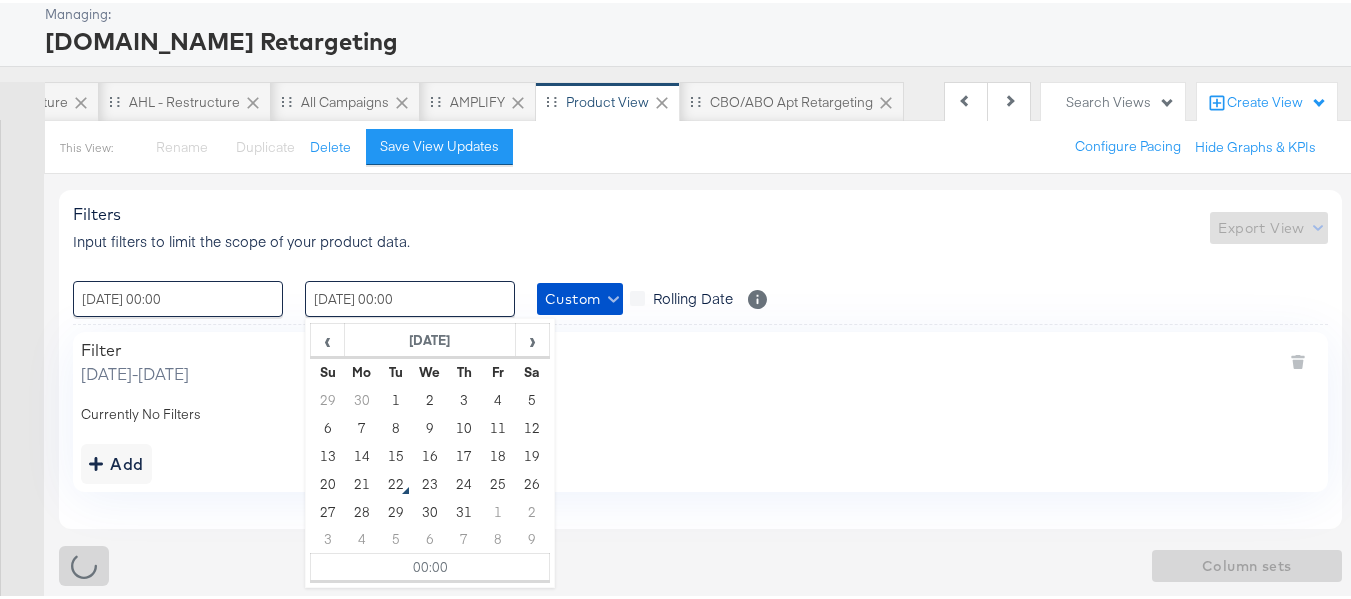 click at bounding box center [22, 384] 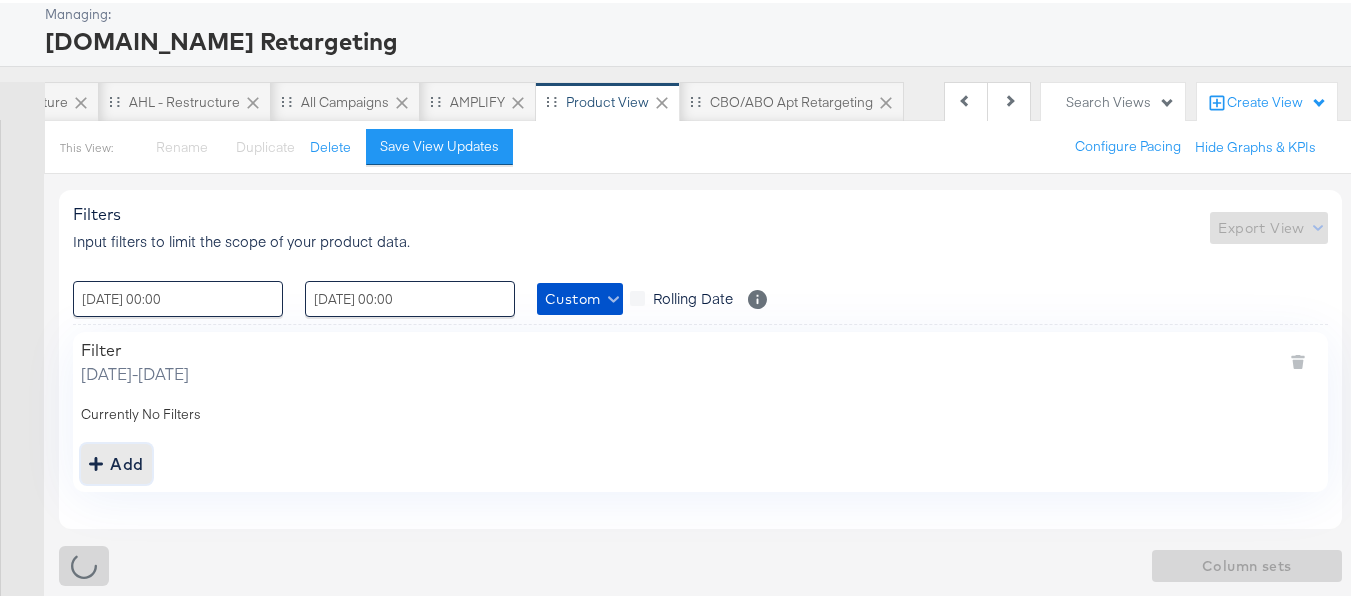 click on "Add" at bounding box center [116, 461] 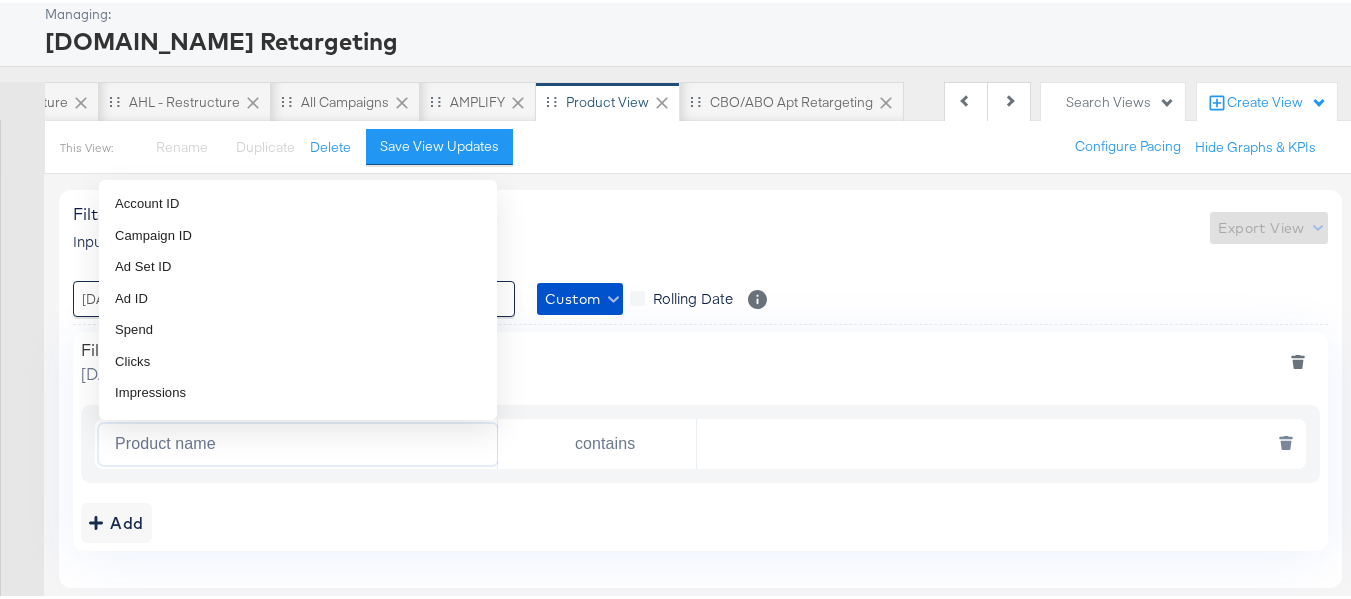 click on "Product name" at bounding box center (302, 441) 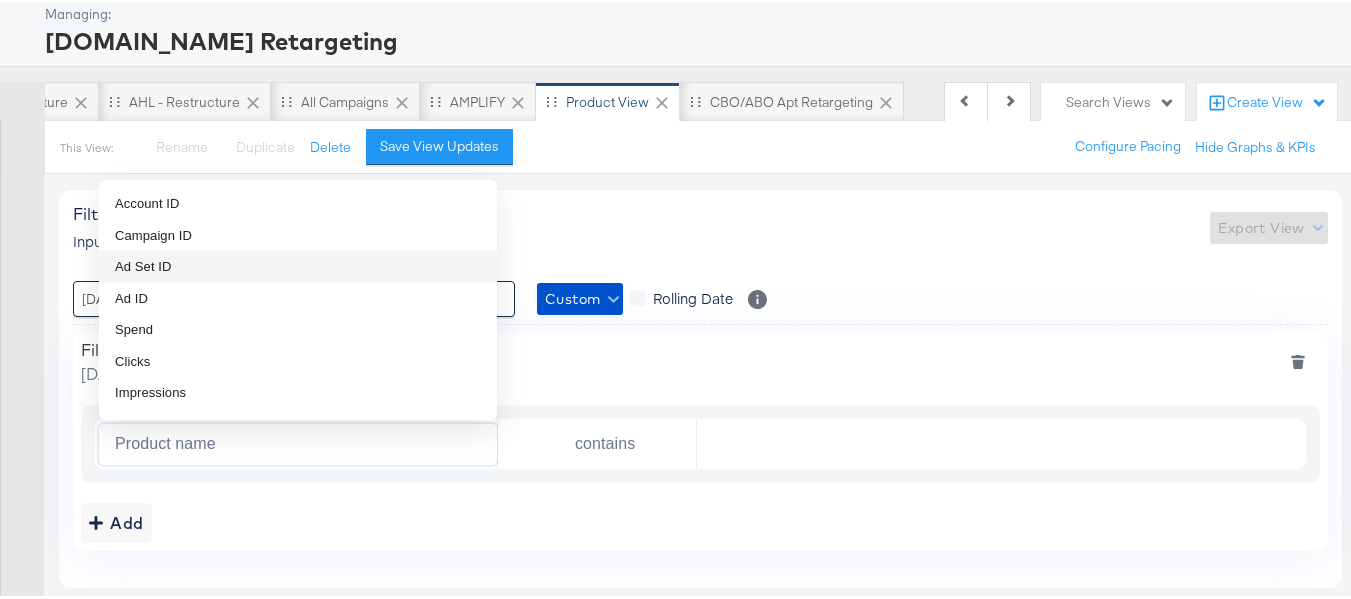 scroll, scrollTop: 100, scrollLeft: 0, axis: vertical 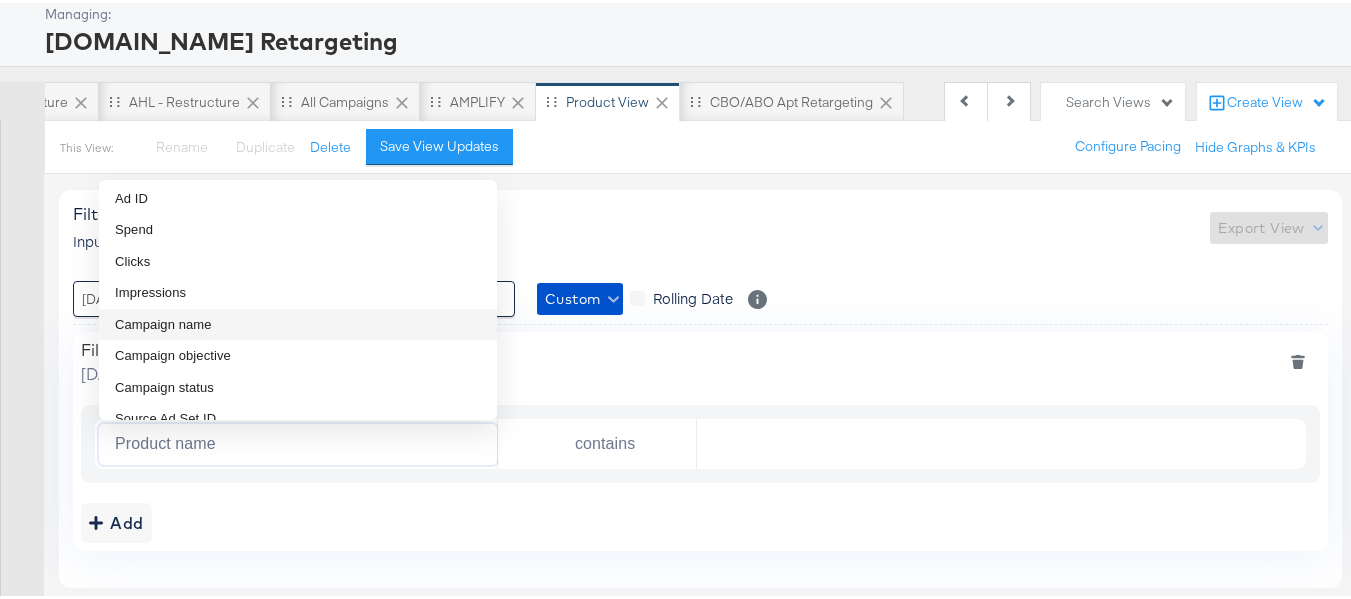 click on "Campaign name" at bounding box center [298, 322] 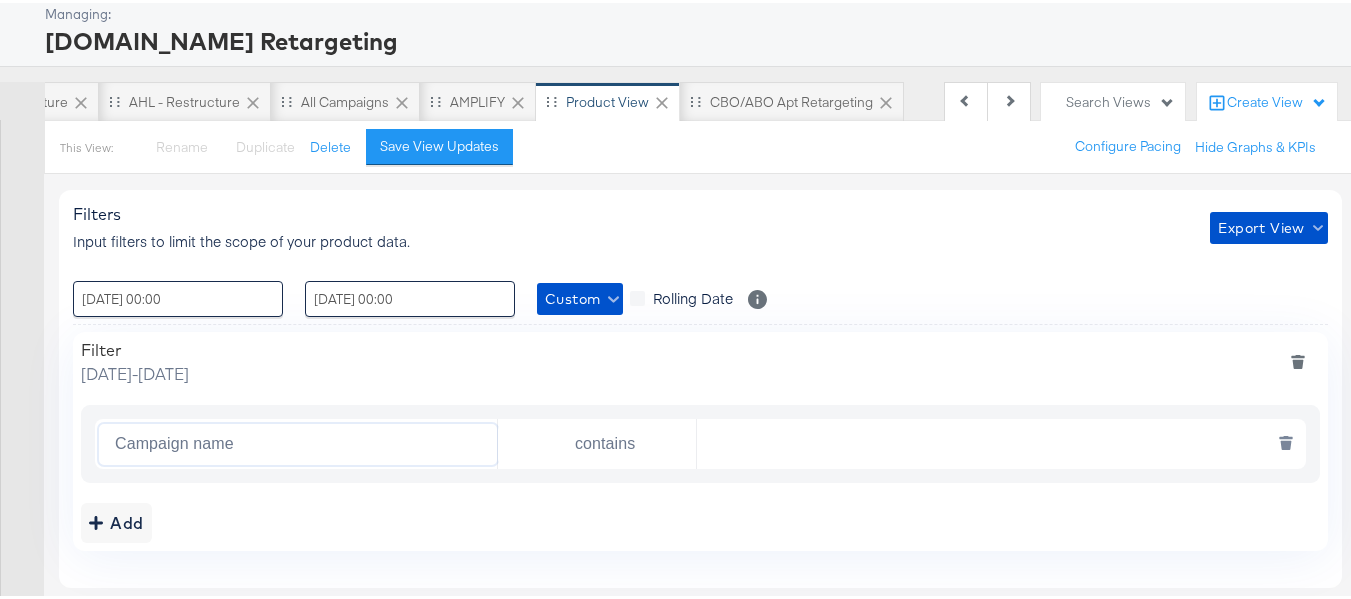 click at bounding box center [996, 441] 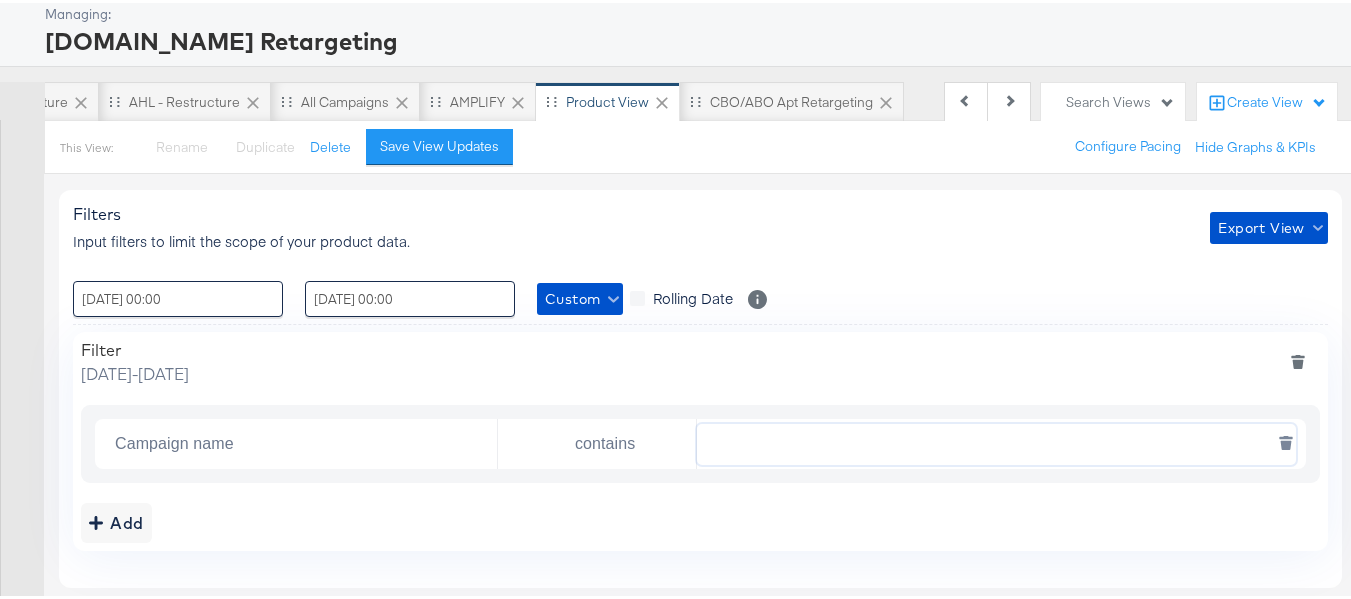paste on "AHL24" 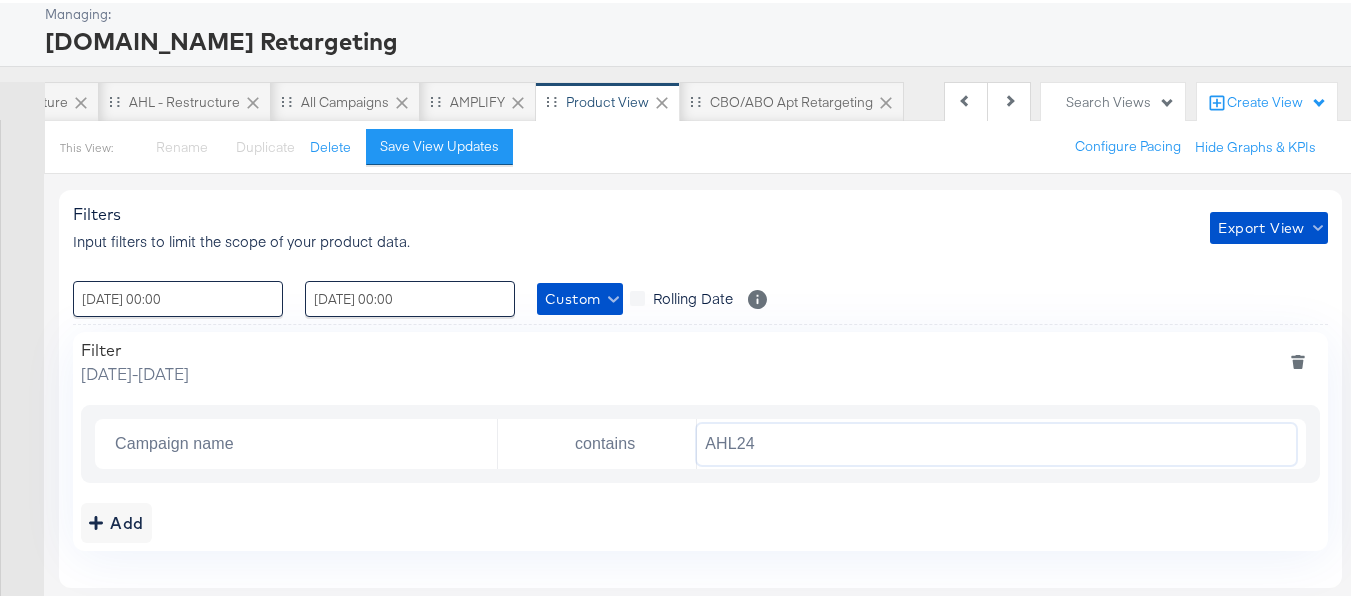 scroll, scrollTop: 206, scrollLeft: 0, axis: vertical 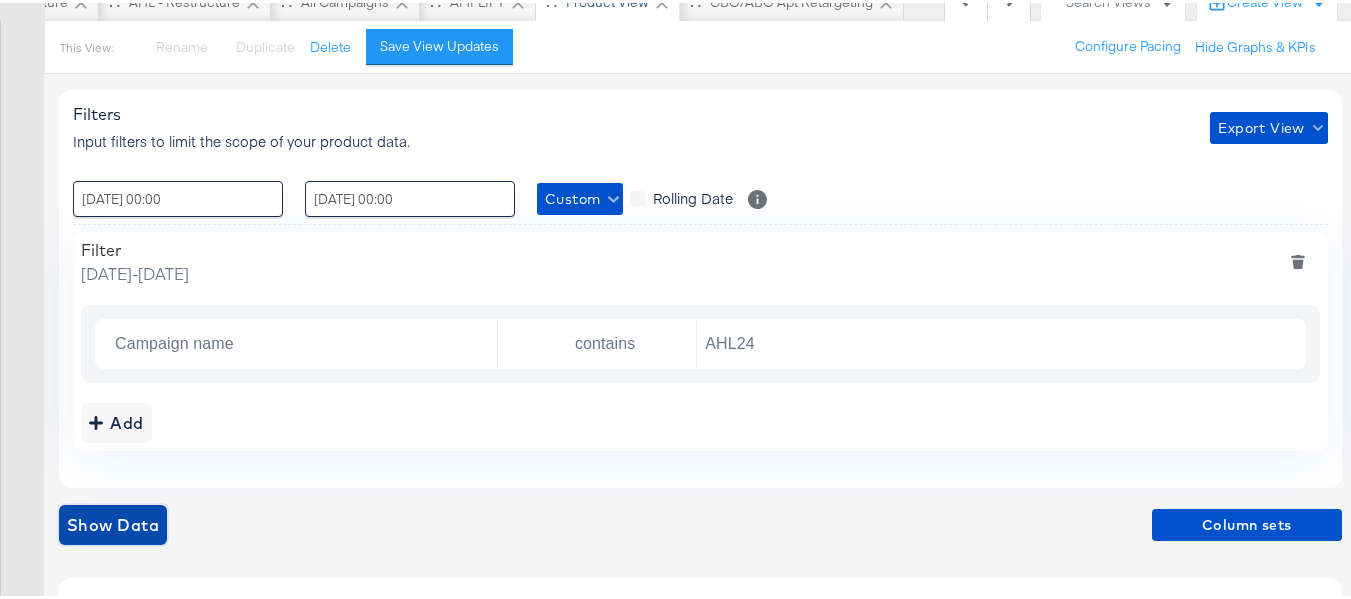 click on "Show Data" at bounding box center [113, 522] 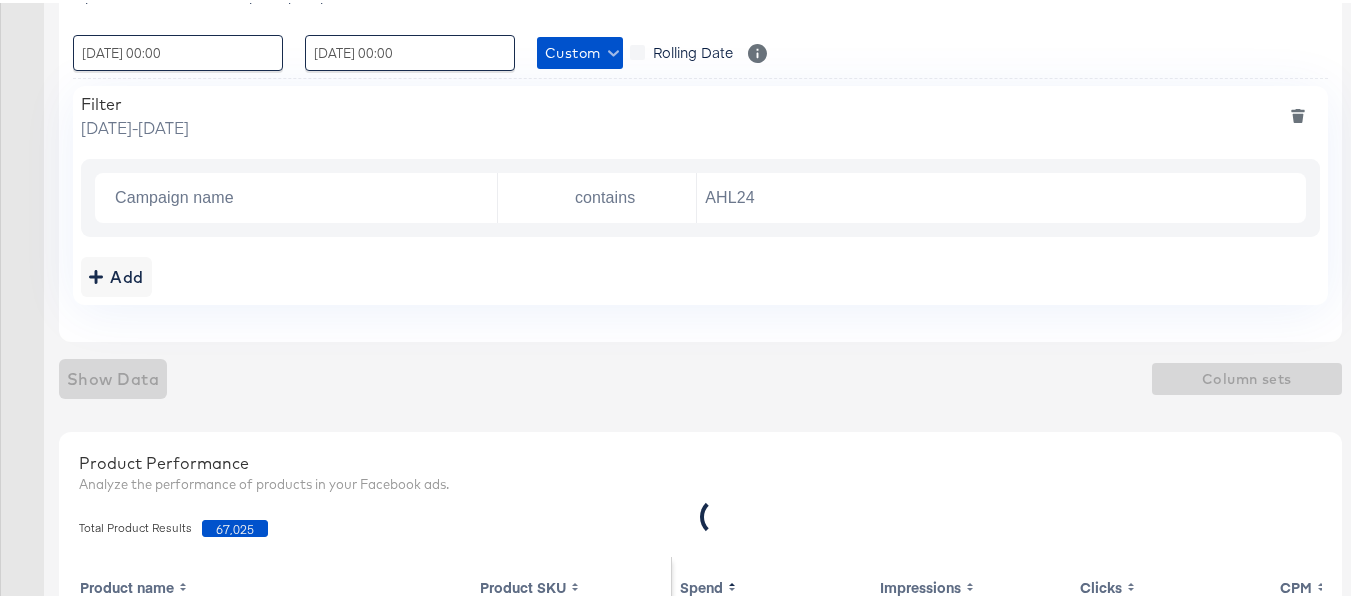 scroll, scrollTop: 506, scrollLeft: 0, axis: vertical 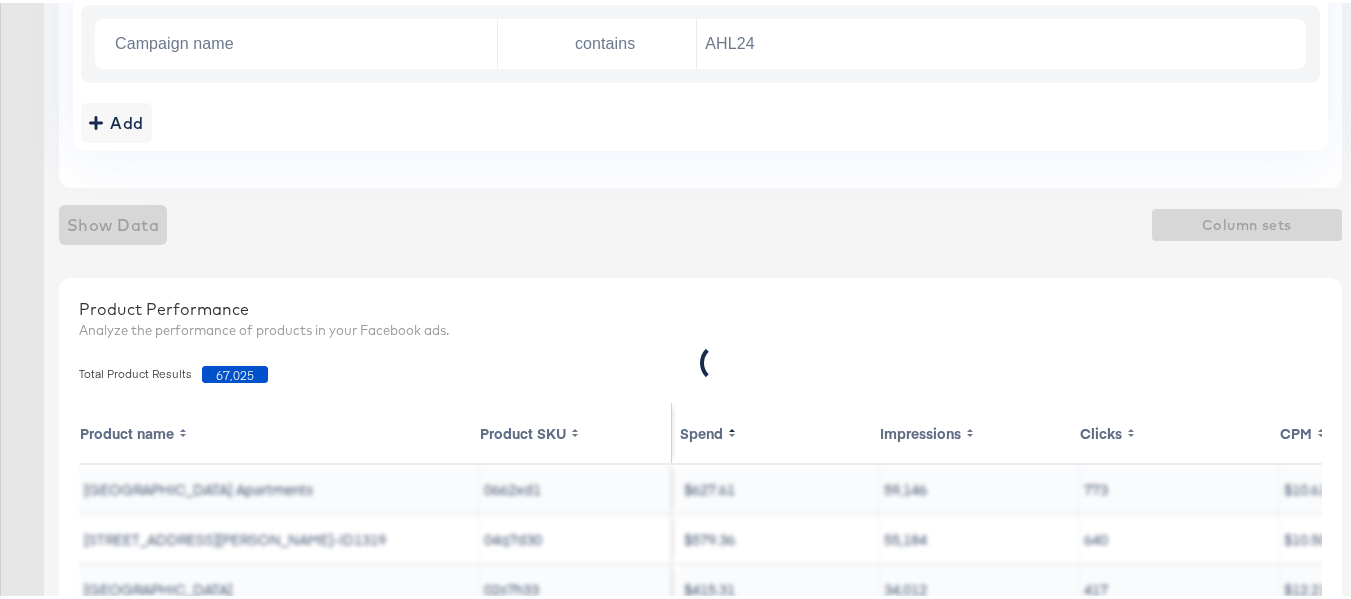 click on "67,025" at bounding box center [235, 371] 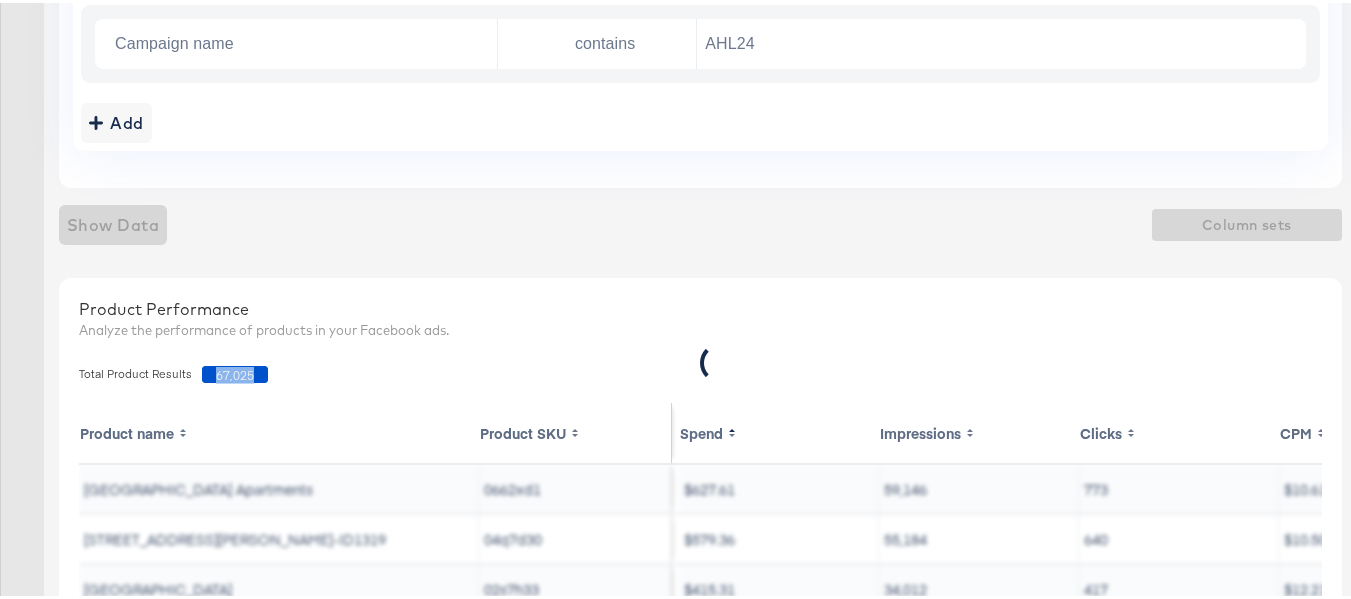 click on "67,025" at bounding box center (235, 371) 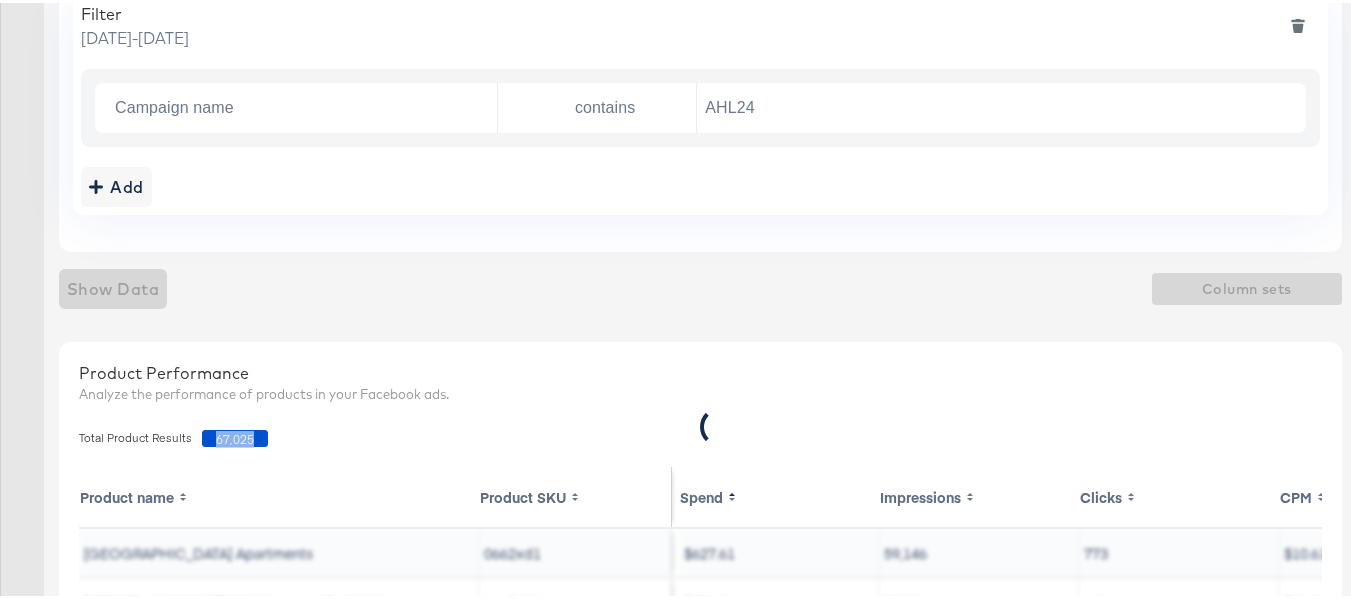 scroll, scrollTop: 406, scrollLeft: 0, axis: vertical 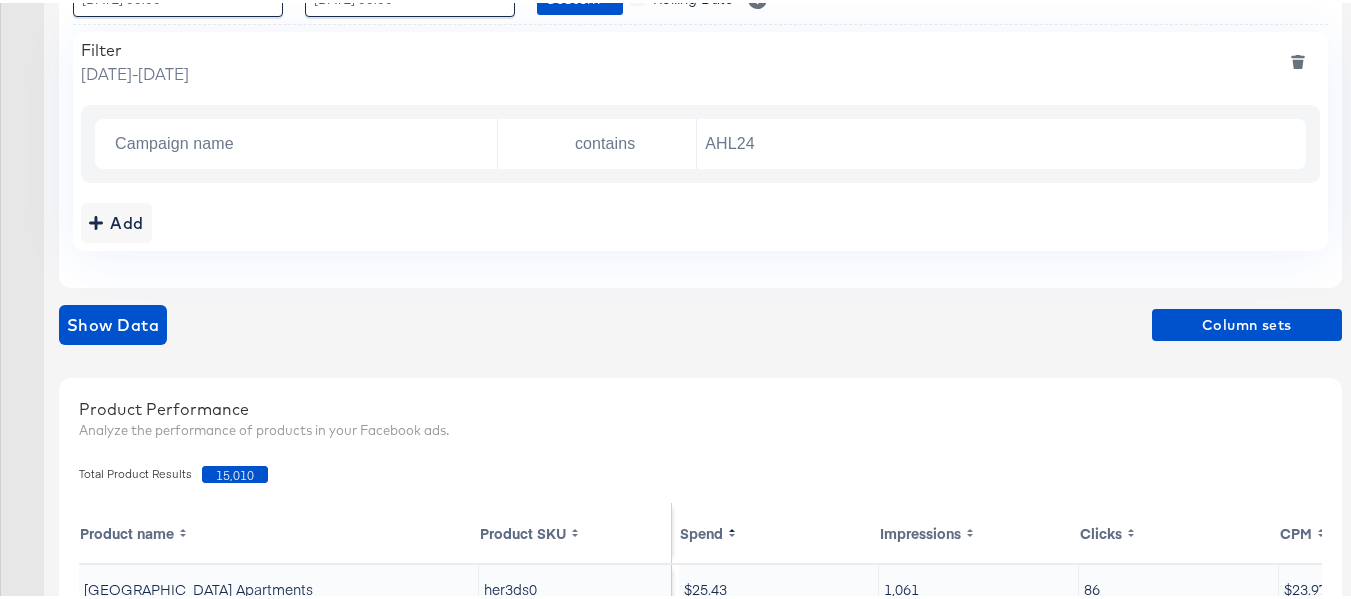 click on "15,010" at bounding box center (235, 471) 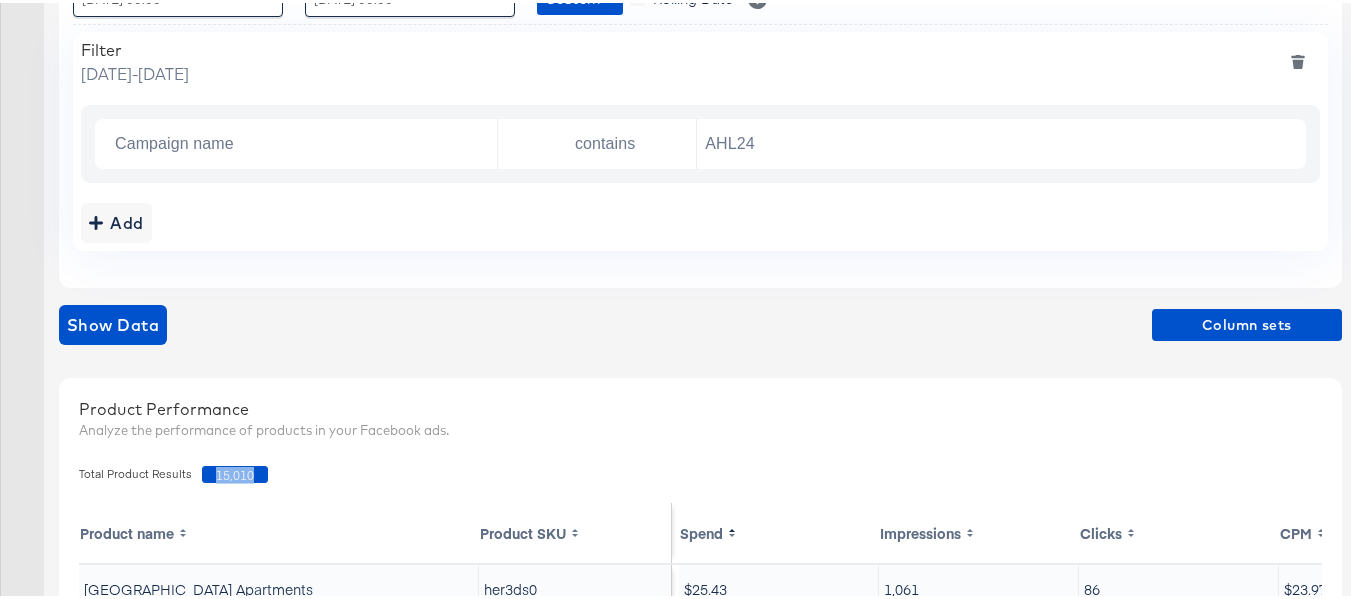 click on "15,010" at bounding box center (235, 471) 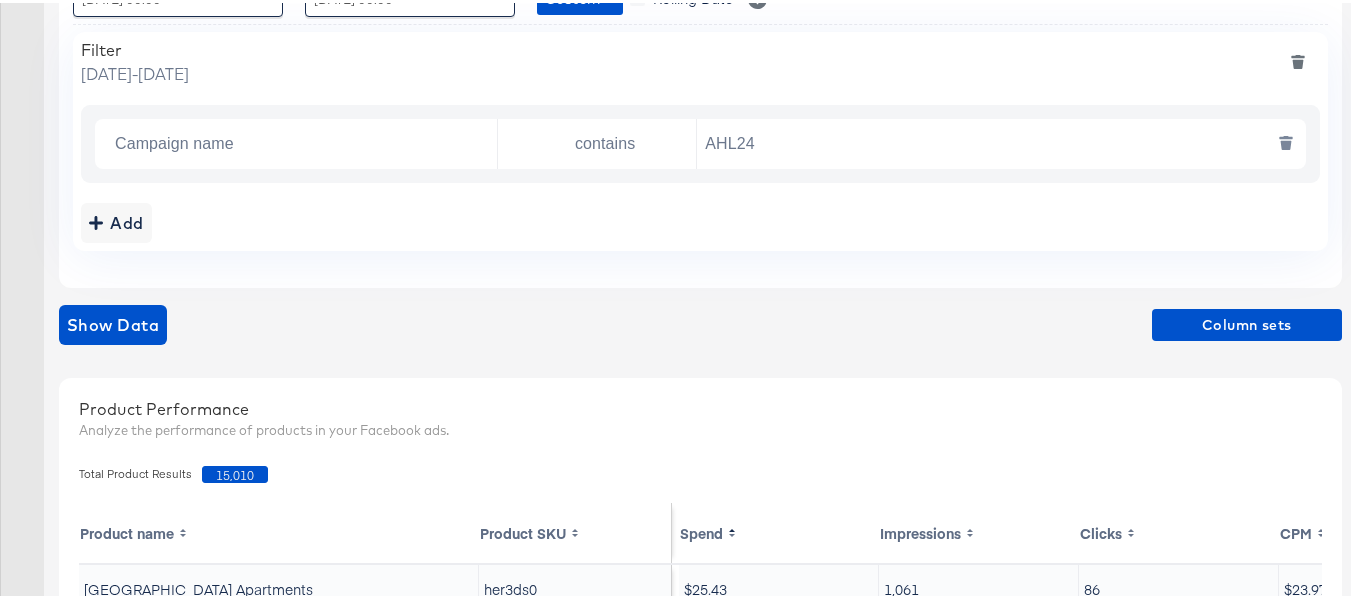 click on "AHL24" at bounding box center [996, 141] 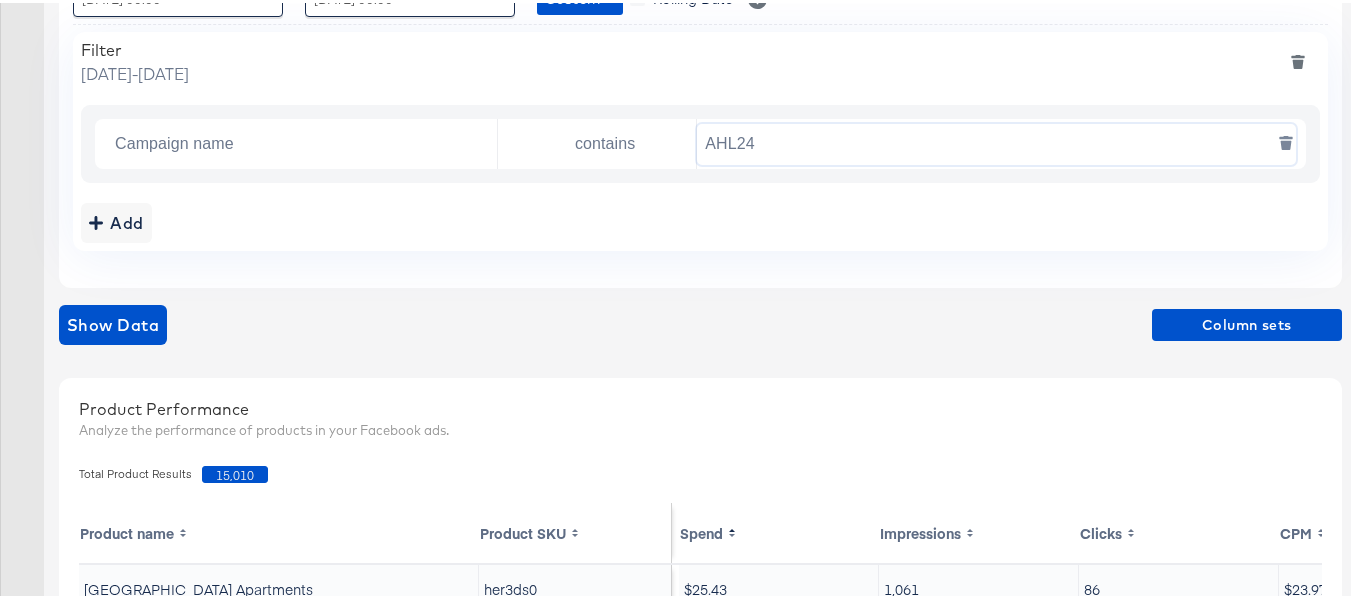 paste on "FR" 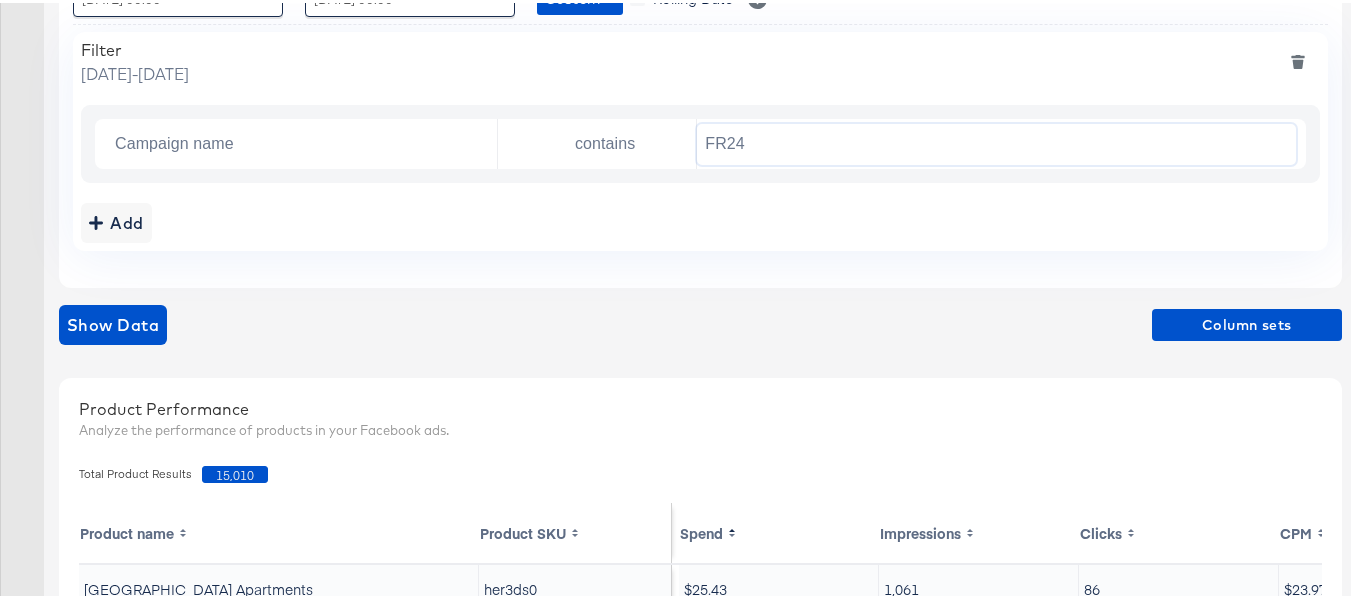 click on "Add" at bounding box center (700, 220) 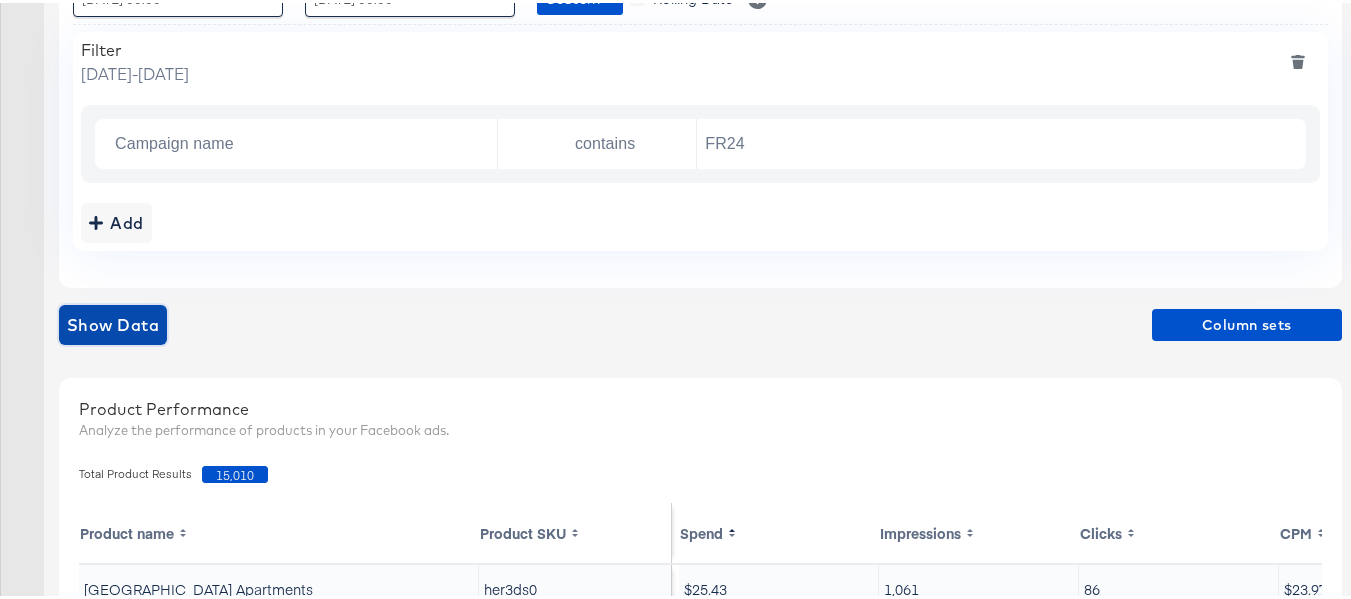 click on "Show Data" at bounding box center [113, 322] 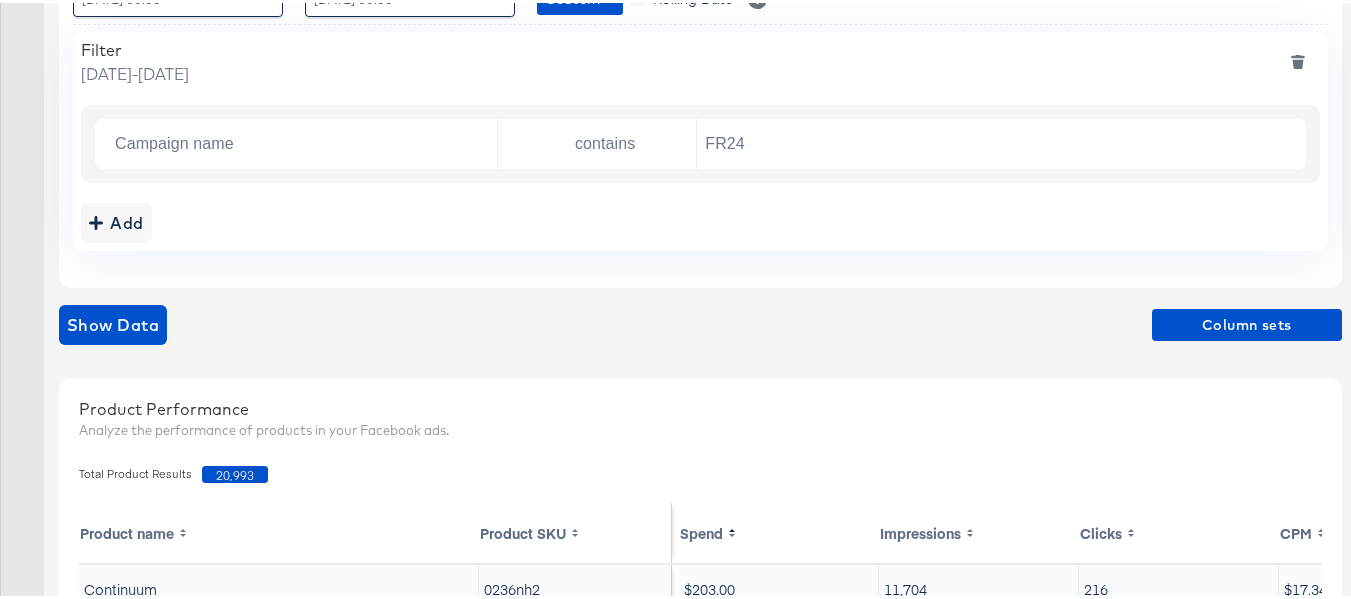 click on "20,993" at bounding box center (235, 471) 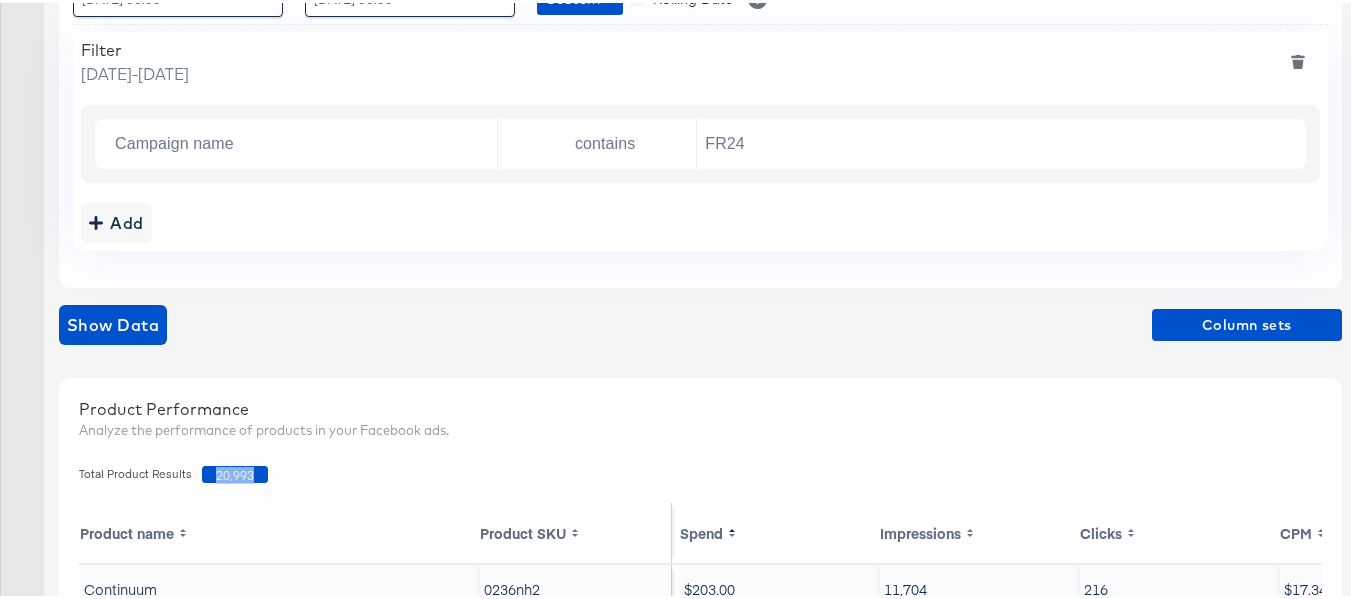 click on "20,993" at bounding box center [235, 471] 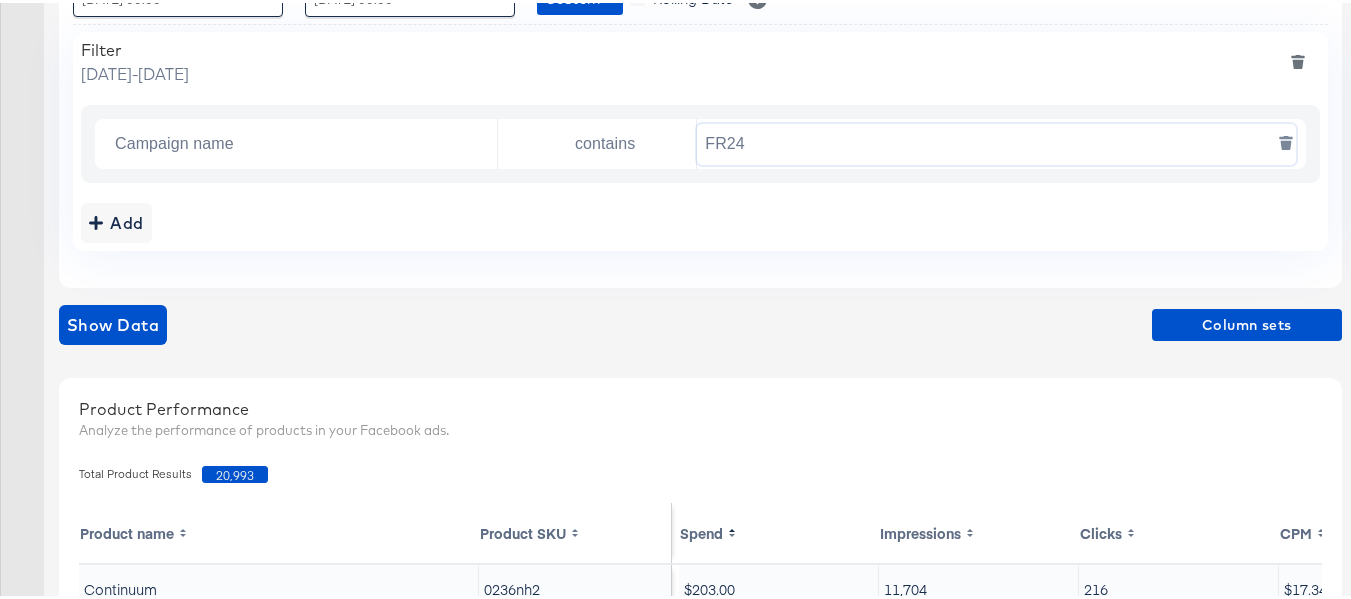 click on "FR24" at bounding box center (996, 141) 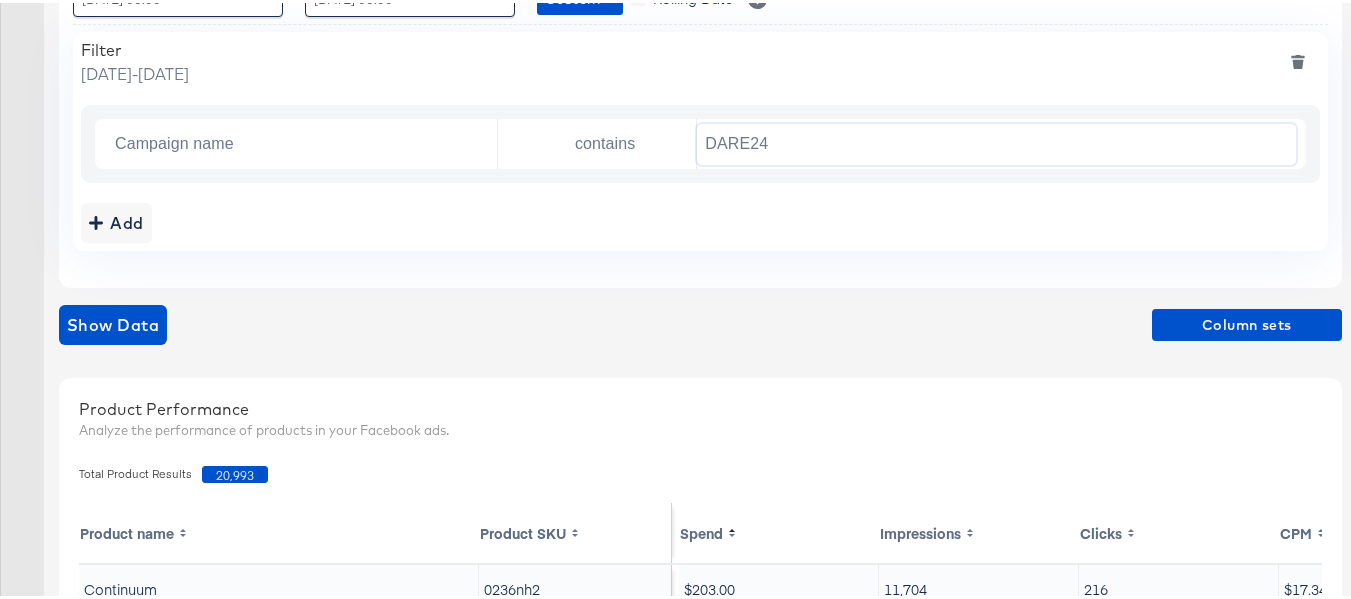 click on "Add" at bounding box center (700, 220) 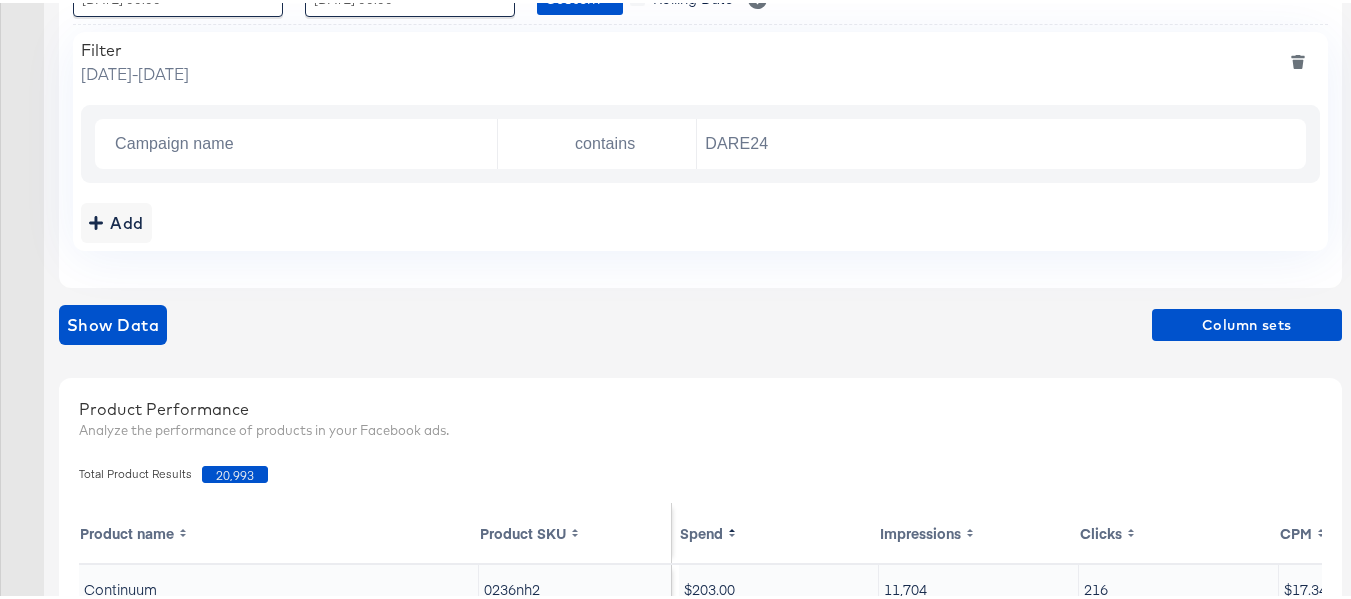 click on "Filters Input filters to limit the scope of your product data. Export View   : 01 / July / 2025 00:00 ‹ July 2025 › Su Mo Tu We Th Fr Sa 29 30 1 2 3 4 5 6 7 8 9 10 11 12 13 14 15 16 17 18 19 20 21 22 23 24 25 26 27 28 29 30 31 1 2 3 4 5 6 7 8 9 00:00   : 22 / July / 2025 00:00 ‹ July 2025 › Su Mo Tu We Th Fr Sa 29 30 1 2 3 4 5 6 7 8 9 10 11 12 13 14 15 16 17 18 19 20 21 22 23 24 25 26 27 28 29 30 31 1 2 3 4 5 6 7 8 9 00:00 Custom Rolling Date Select to update the date range every day Filter Tuesday, July 1 2025  -  Tuesday, July 22 2025 Campaign name contains DARE24 Add Show Data Column sets Product Performance Analyze the performance of products in your Facebook ads. Total Product Results  20,993 Product name Product SKU Spend Impressions Clicks CPM CTR (all) Cost per Click (all) Continuum 0236nh2 $203.00 11,704 216 $17.34 1.85% $0.94 The Boulevard on Wilshire 00eyty2 $150.74 13,010 133 $11.59 1.02% $1.13 Kingston Pointe Apartments 02xf3p0 $136.99 11,464 167 $11.95 1.46% $0.82 0341b62 $132.51 10,572" at bounding box center (708, 499) 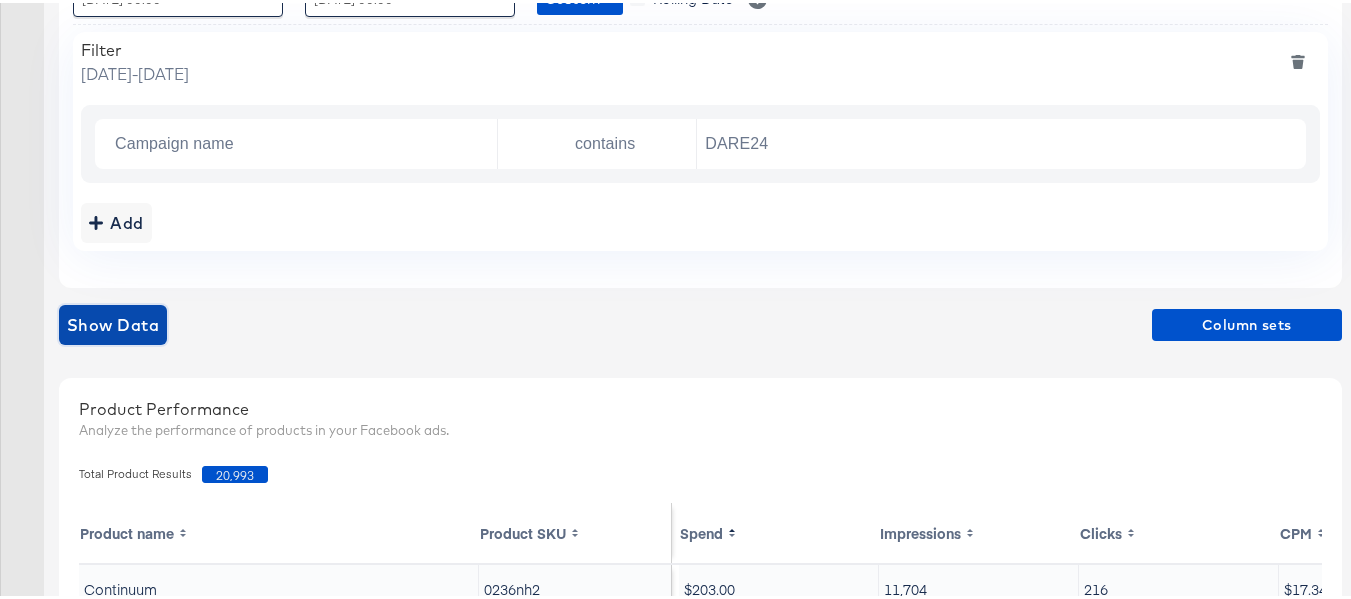 click on "Show Data" at bounding box center (113, 322) 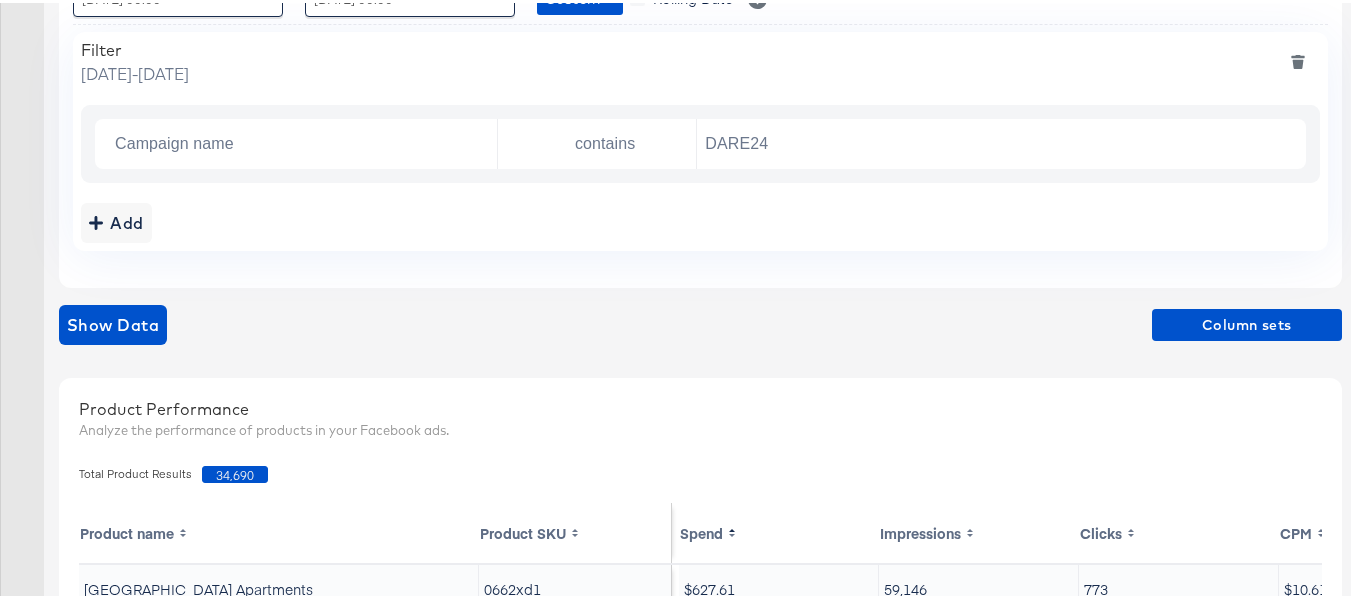 click on "34,690" at bounding box center [235, 471] 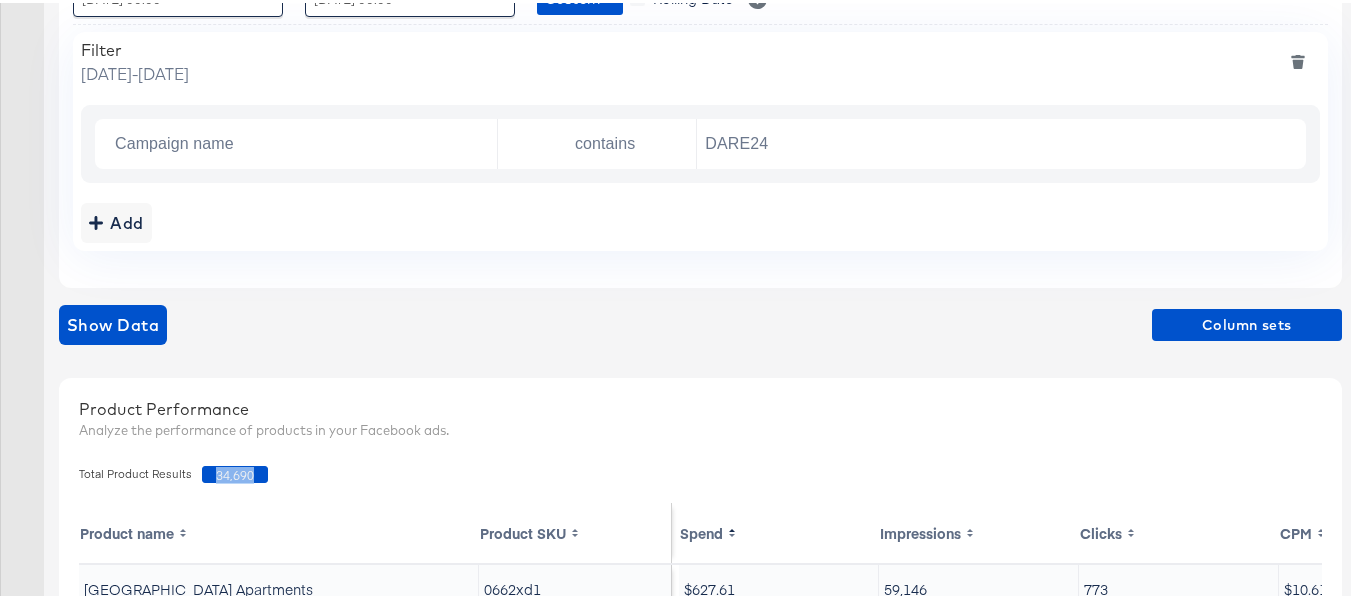 click on "34,690" at bounding box center (235, 471) 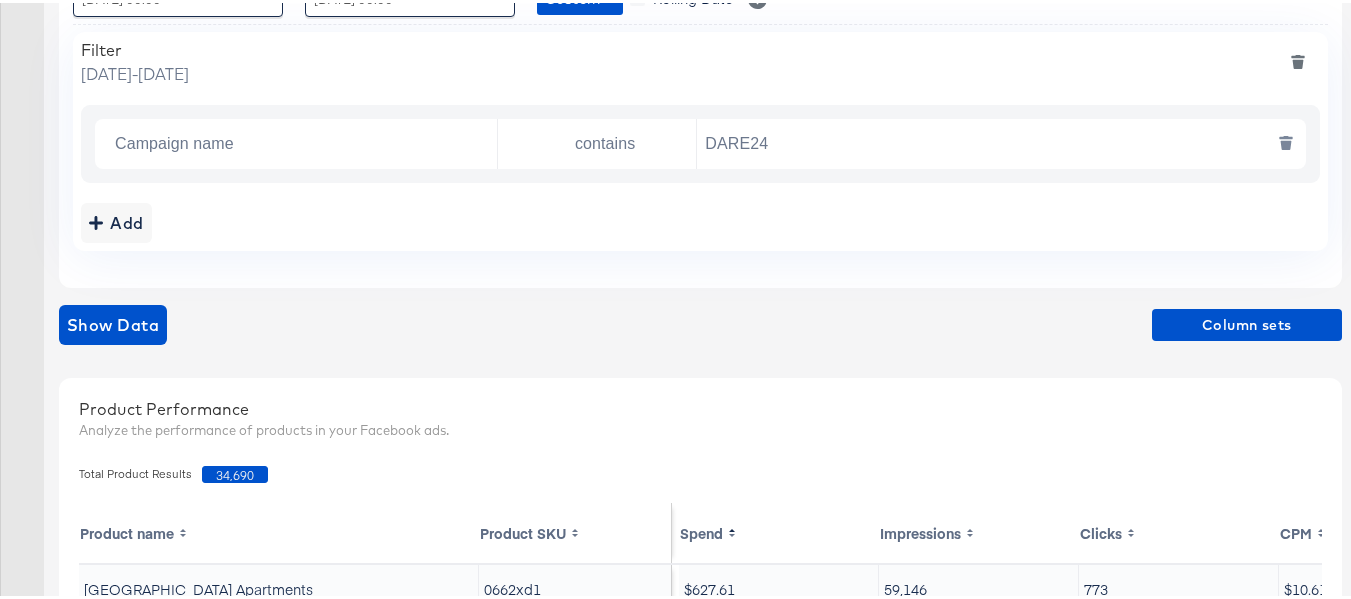 click on "DARE24" at bounding box center (996, 141) 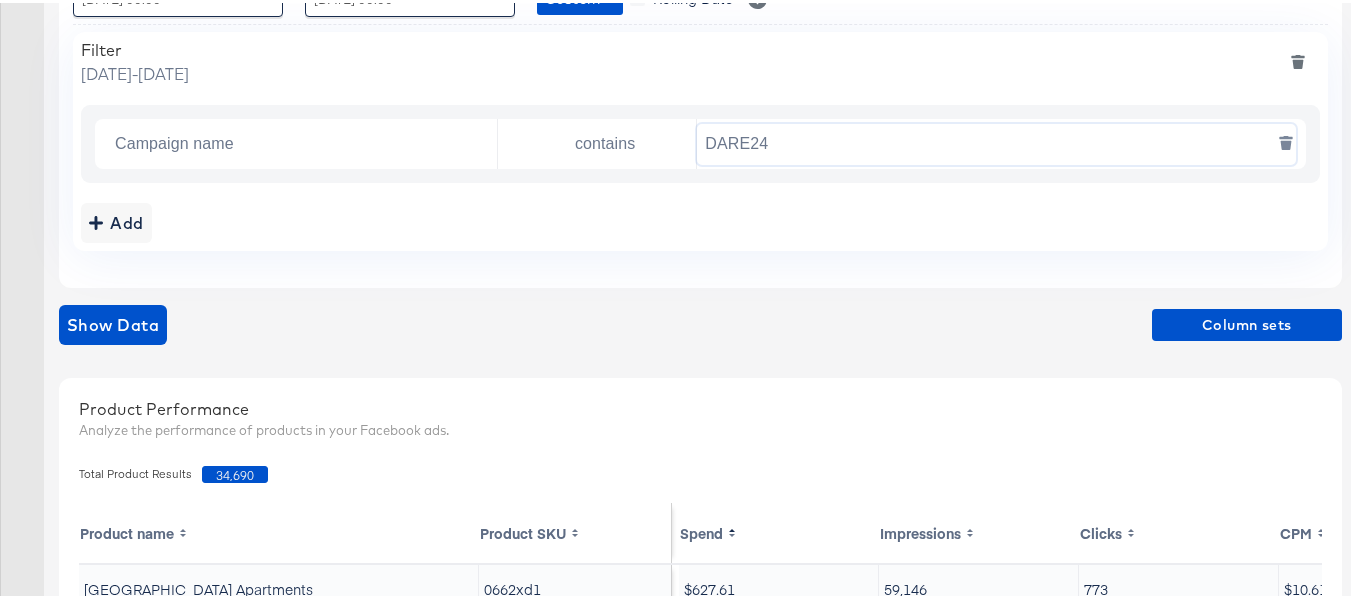 paste on "AF" 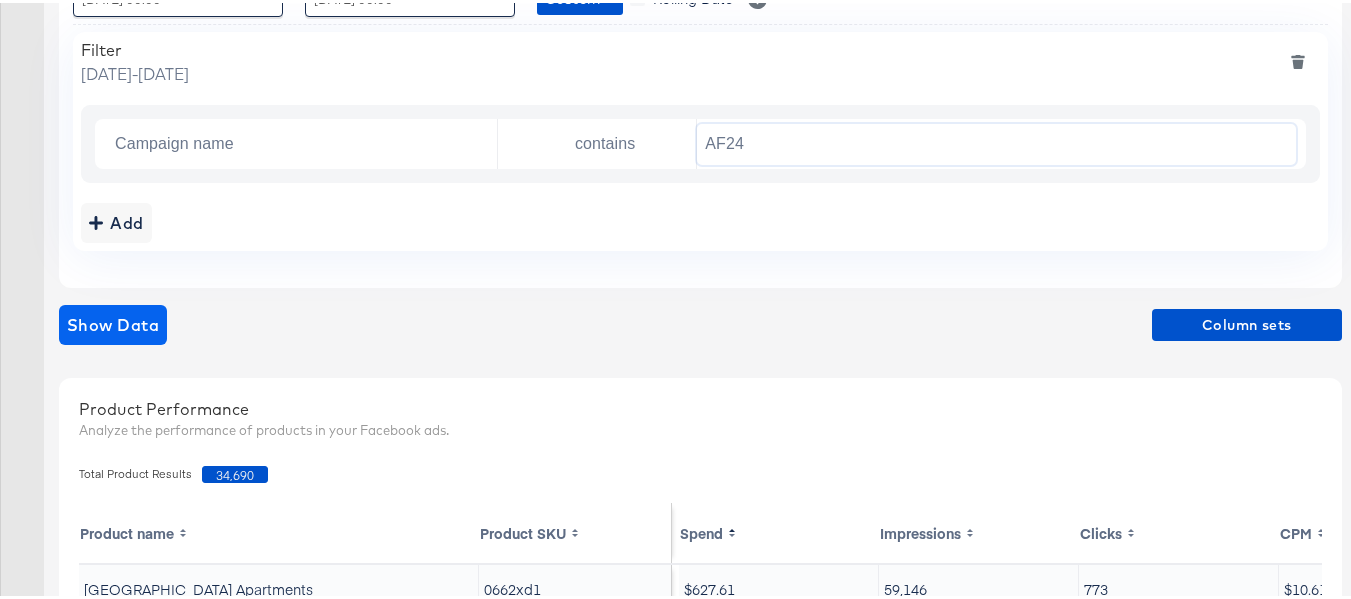 type on "AF24" 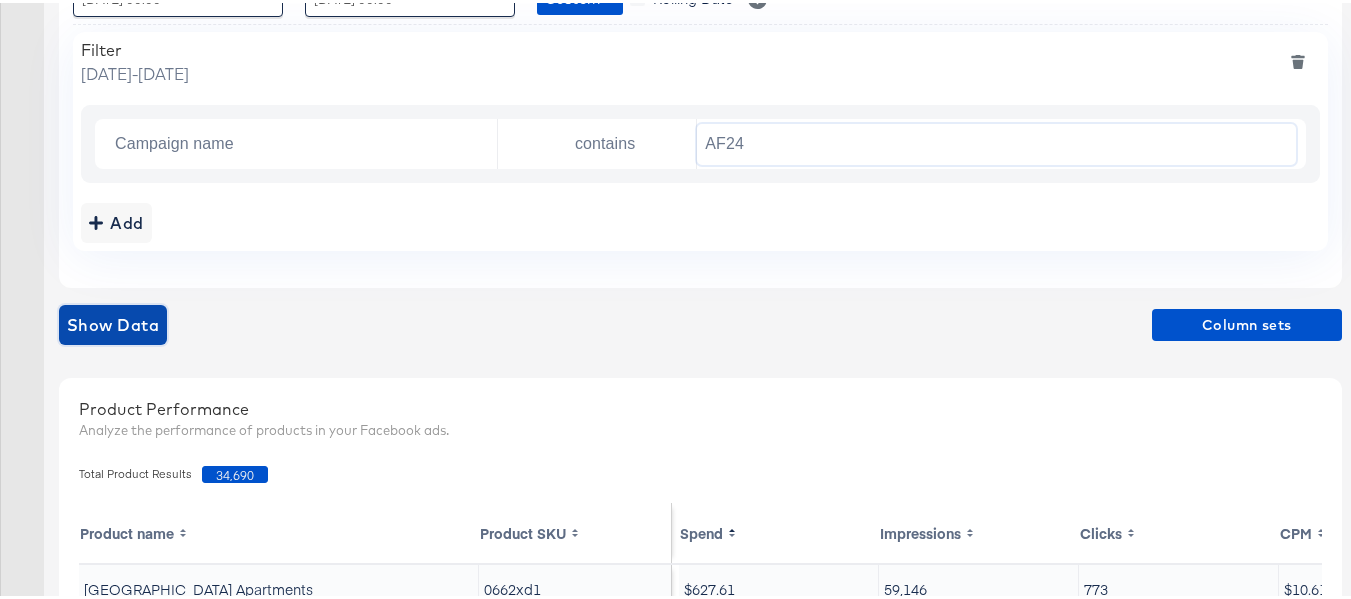 click on "Show Data" at bounding box center [113, 322] 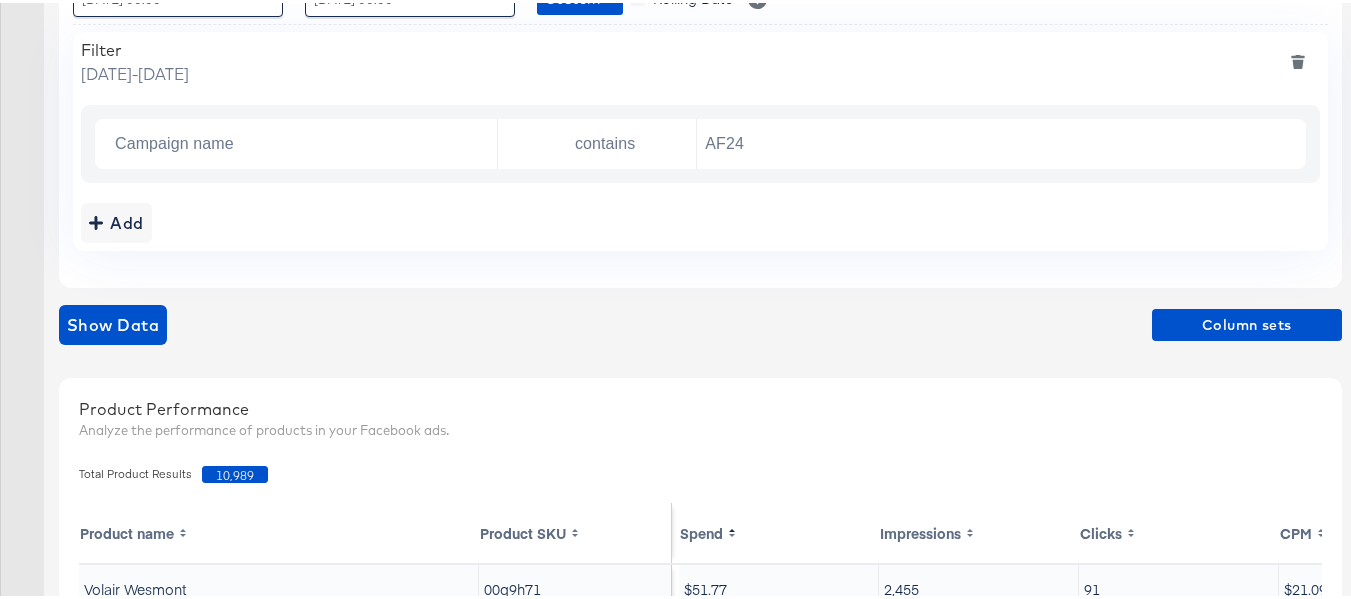 click on "10,989" at bounding box center (235, 471) 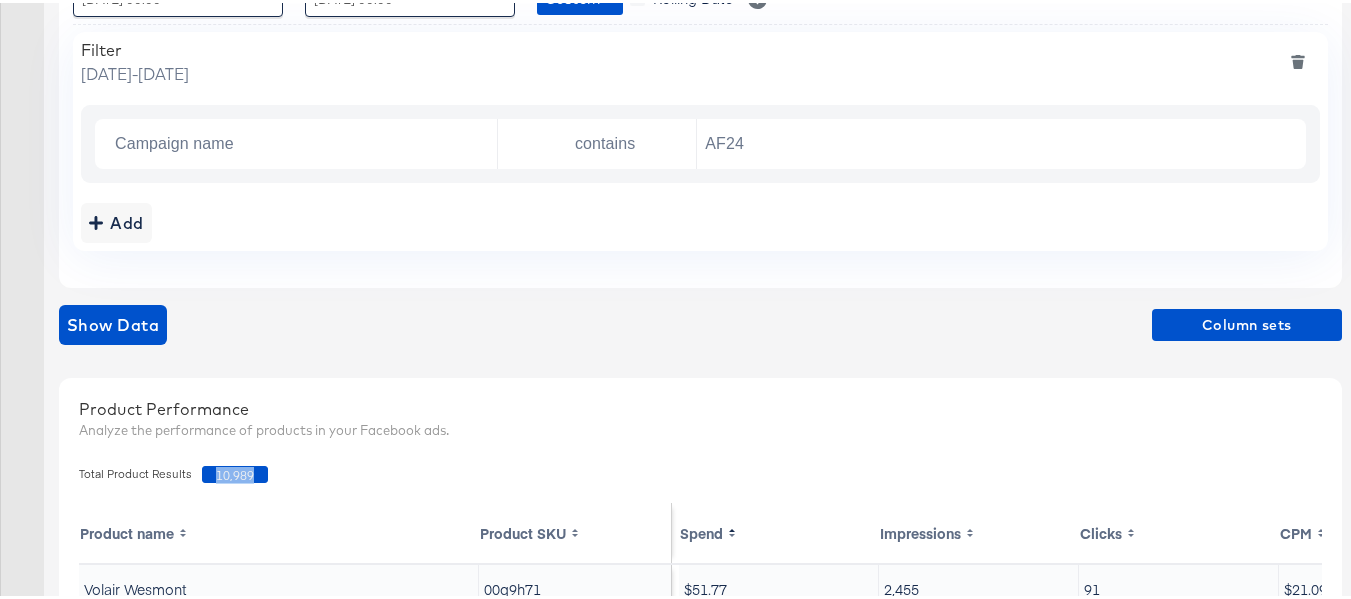 click on "10,989" at bounding box center (235, 471) 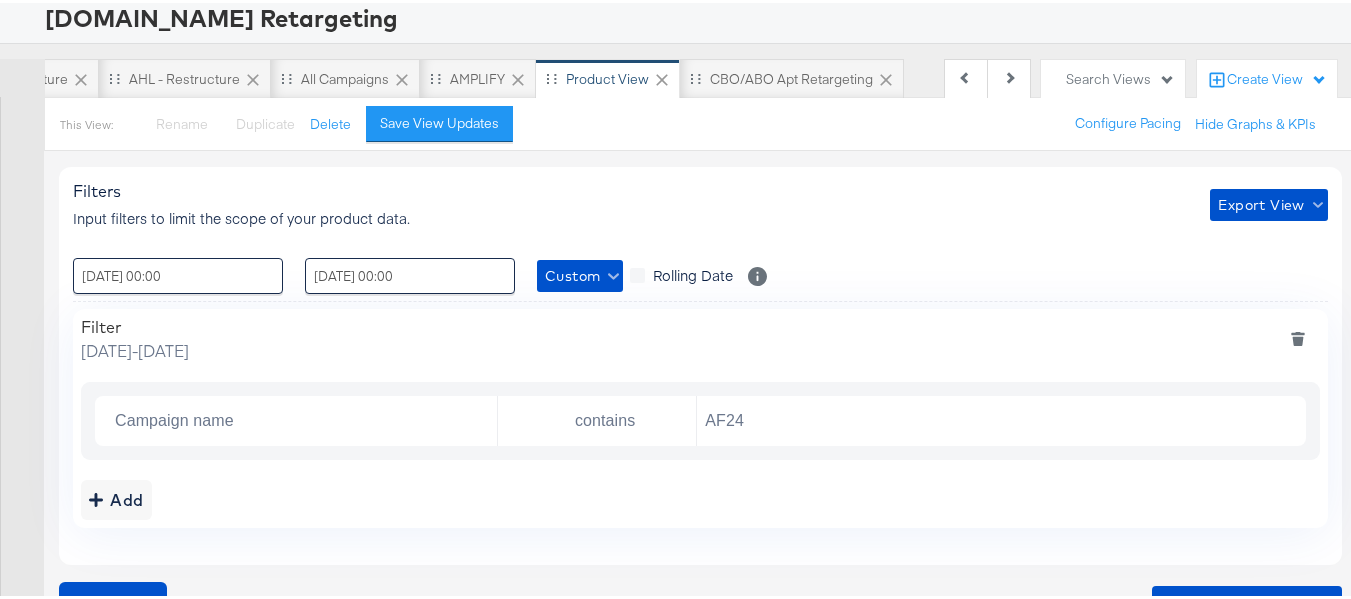 scroll, scrollTop: 0, scrollLeft: 0, axis: both 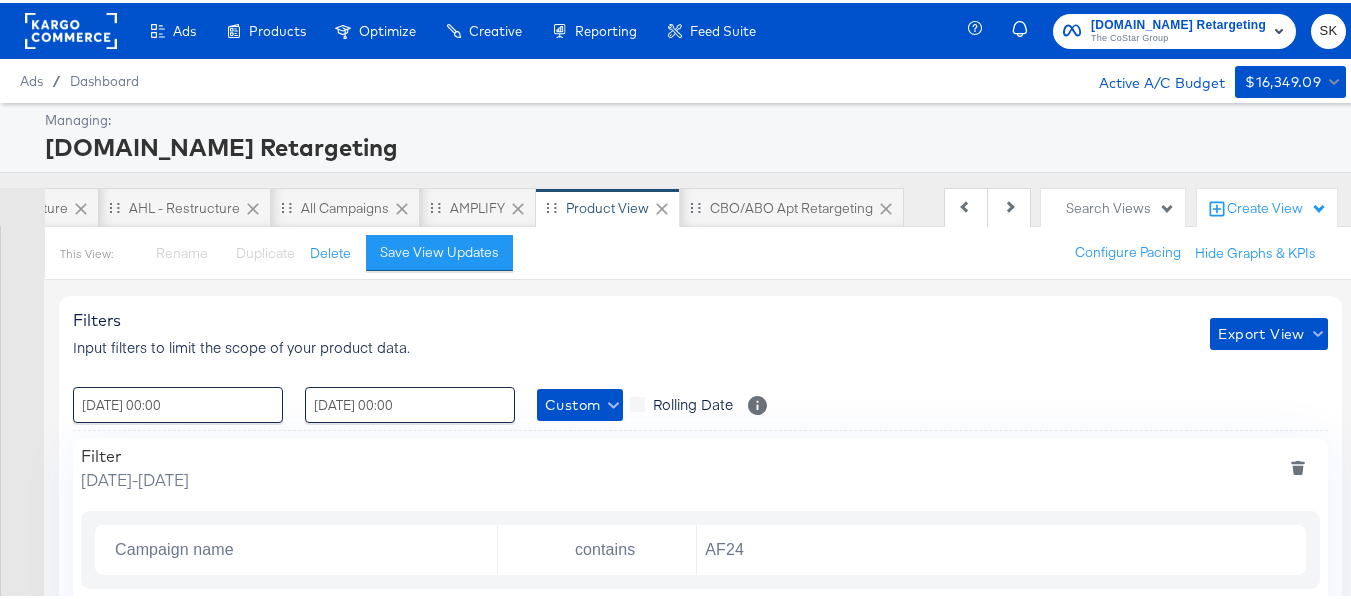 click 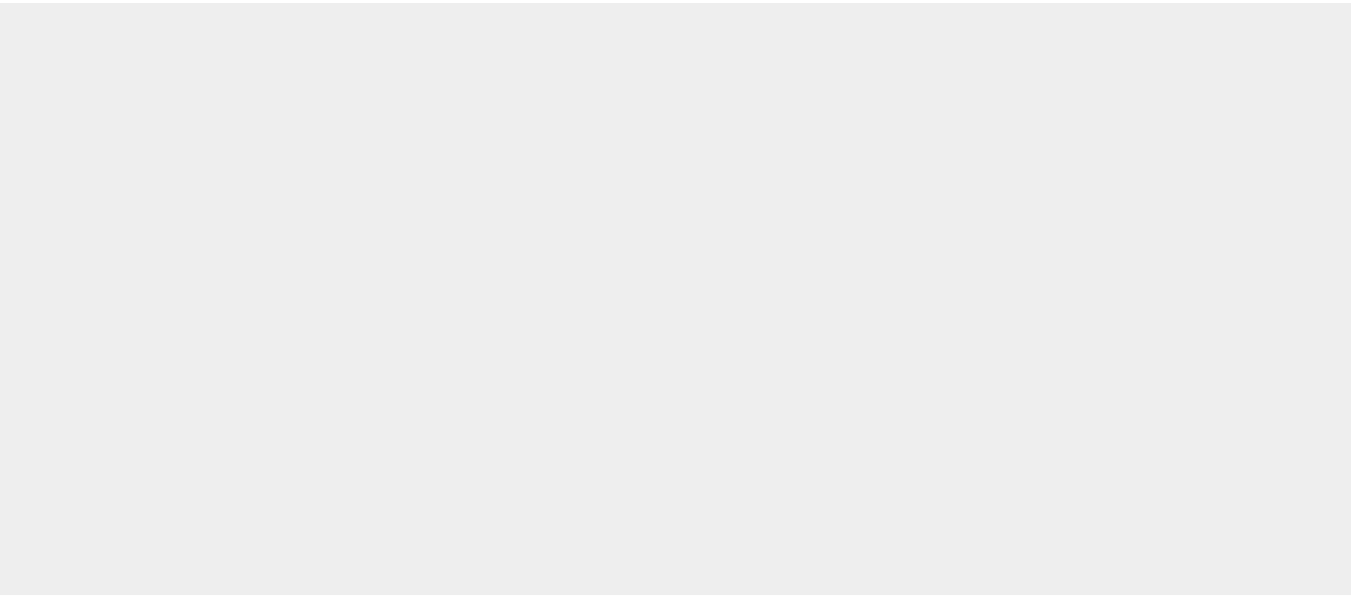 scroll, scrollTop: 0, scrollLeft: 0, axis: both 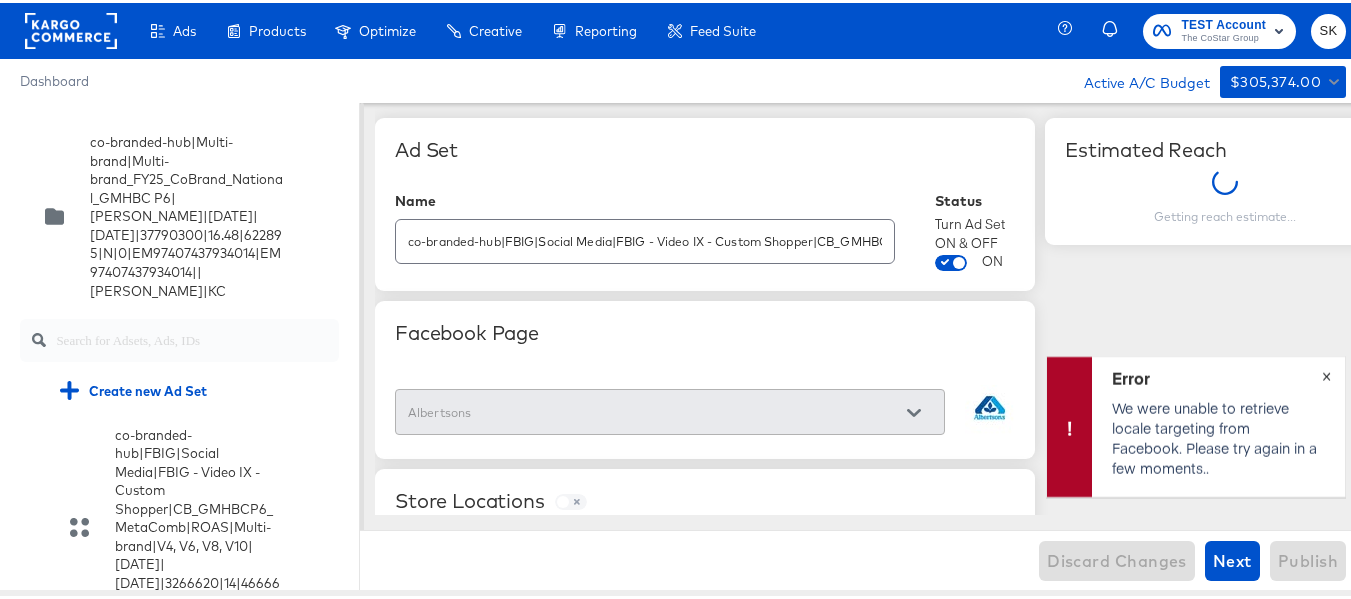 click on "×" at bounding box center [1326, 371] 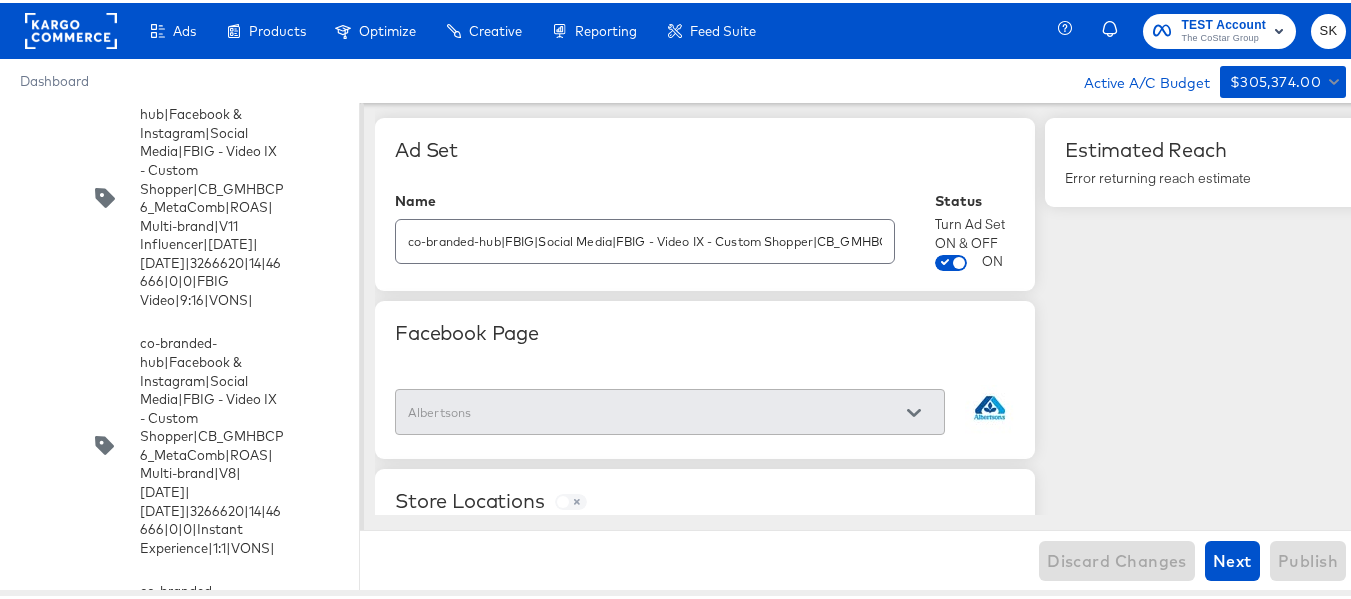 scroll, scrollTop: 0, scrollLeft: 0, axis: both 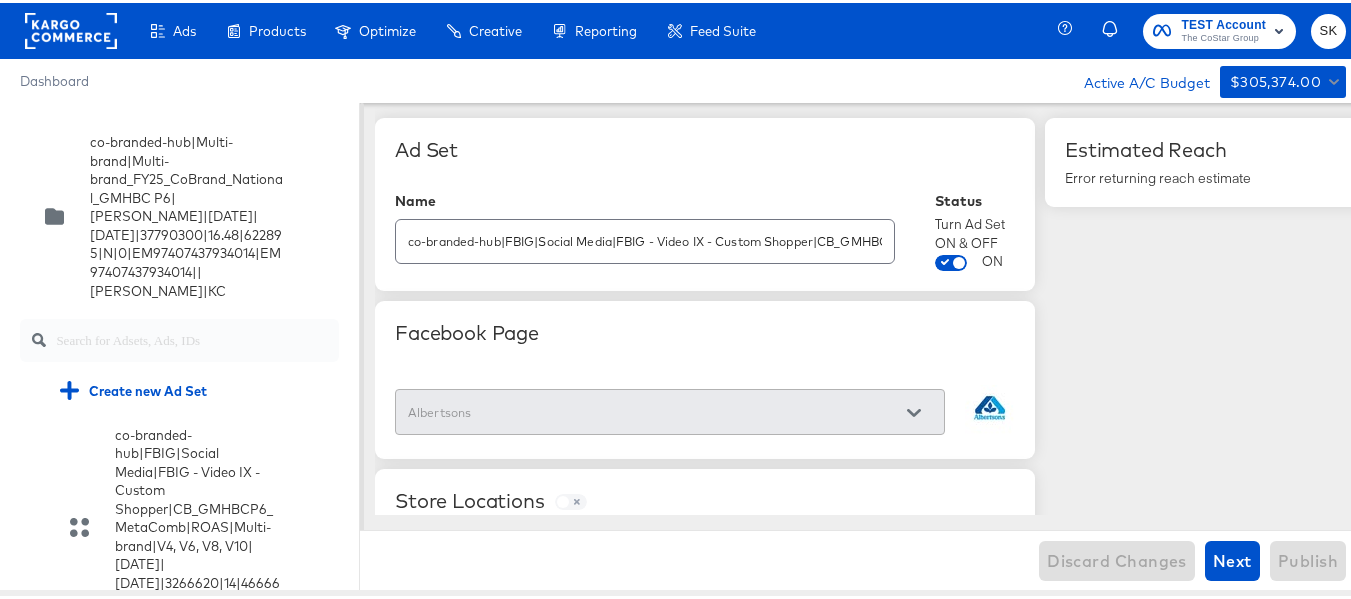 click 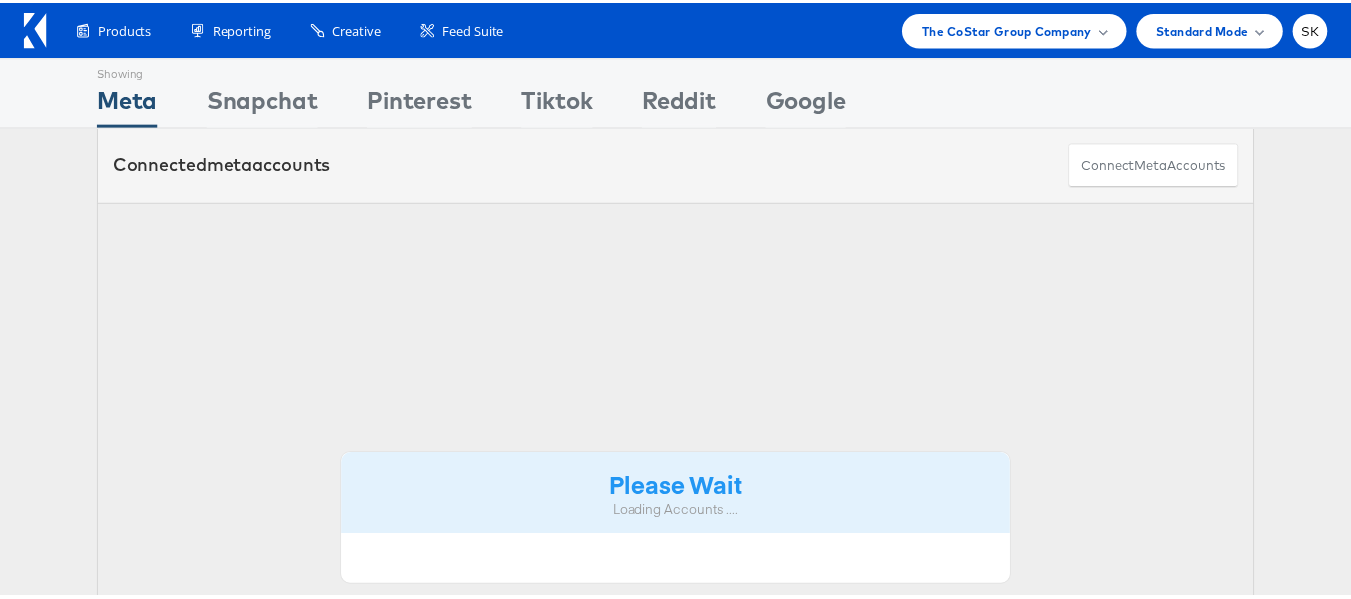 scroll, scrollTop: 0, scrollLeft: 0, axis: both 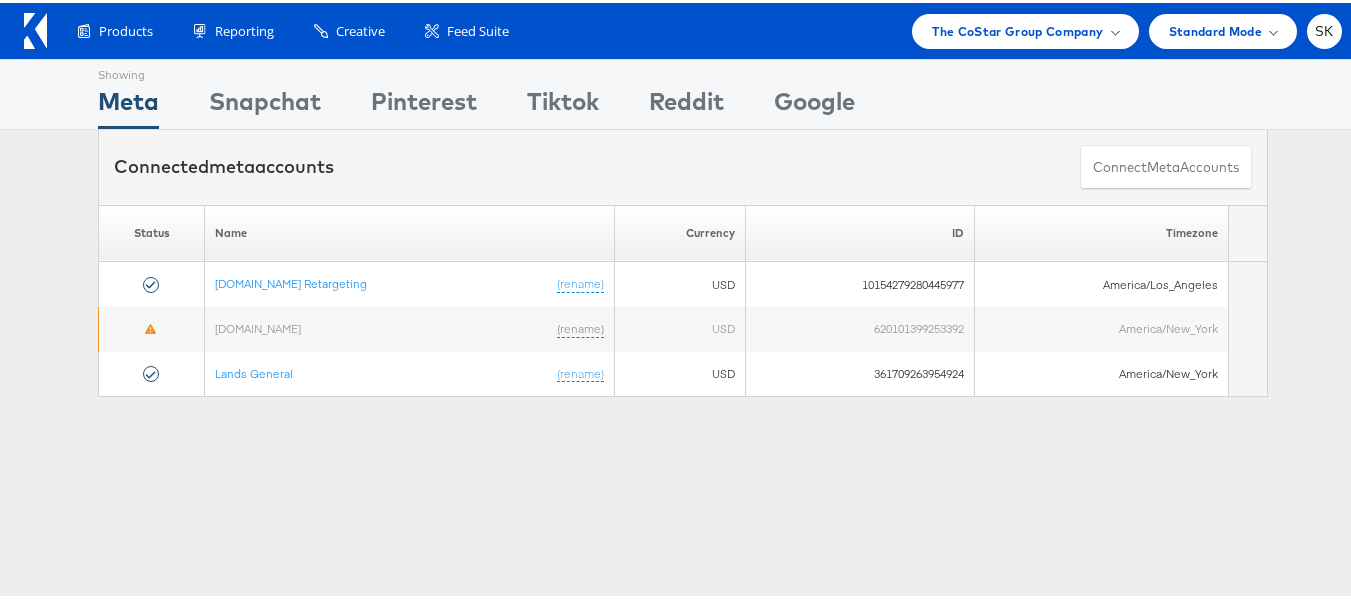 click on "Showing
Meta
Showing
[GEOGRAPHIC_DATA]
Showing
Pinterest
Showing
Tiktok
Showing
Reddit
Showing
Google" at bounding box center [683, 91] 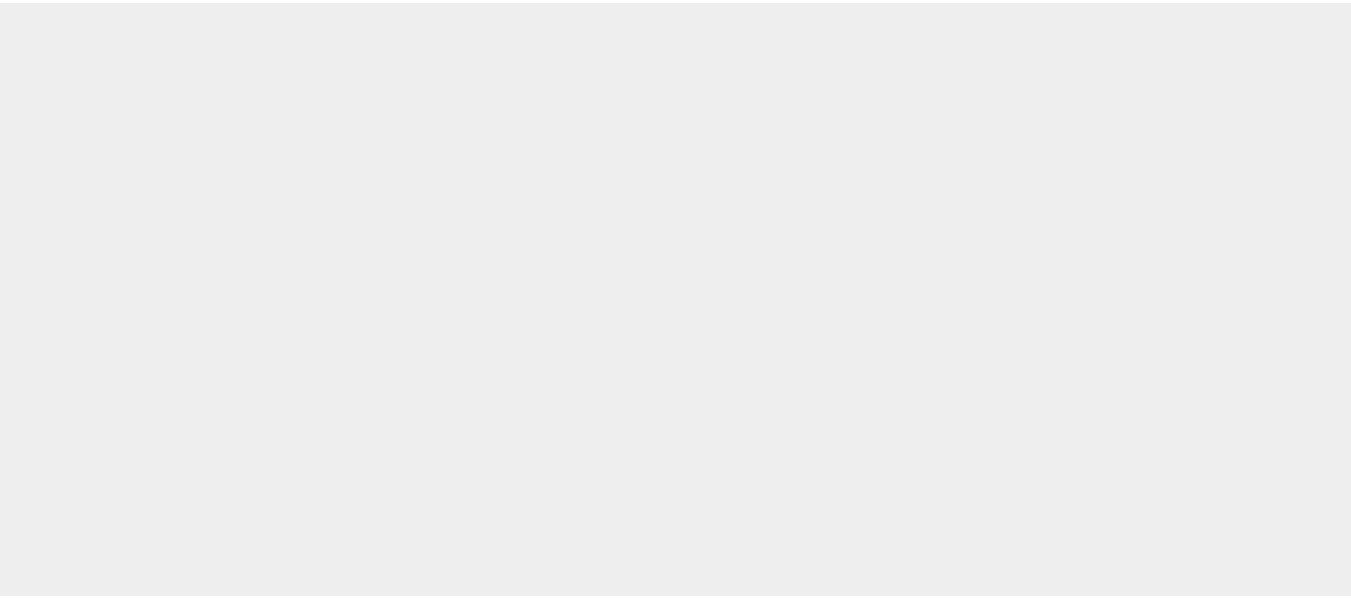 scroll, scrollTop: 0, scrollLeft: 0, axis: both 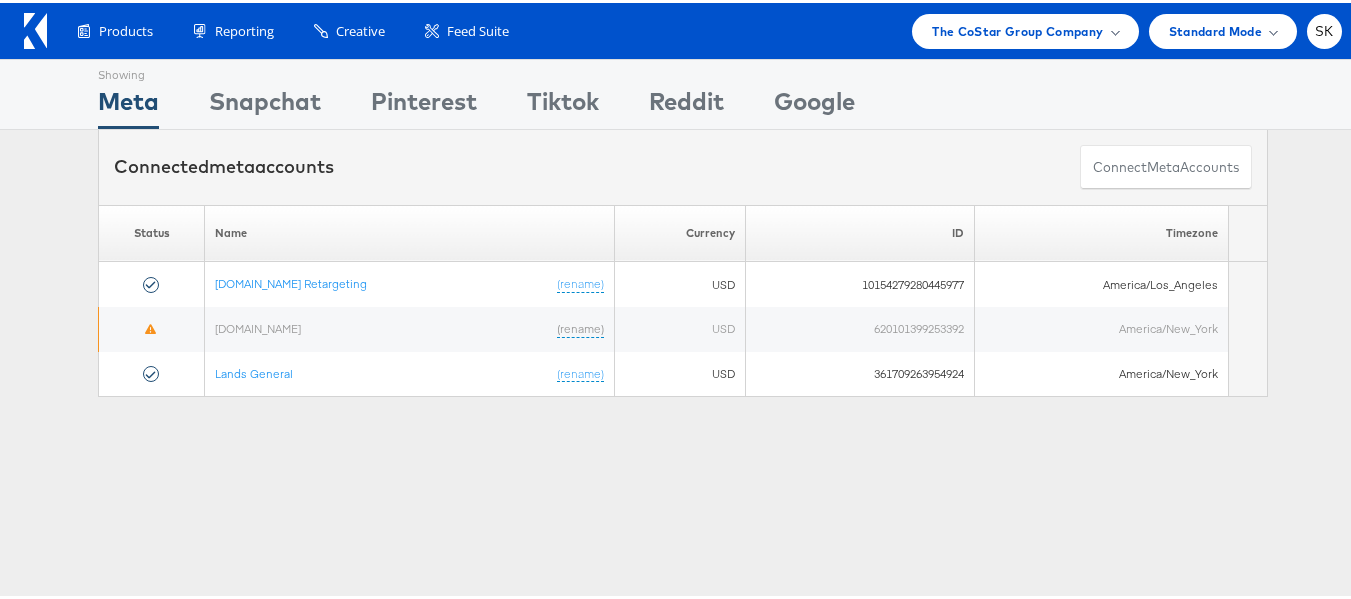 click on "Products
Product Catalogs
Enhance Your Product Catalog, Map Them to Publishers, and Incorporate Overlay Designs.
Product Sets
Create filtered sets to control which products appear in your ads.
Reporting
Scheduled Reports
Automate Meta reports to run at a specific time.
Kargo Reporting" at bounding box center [683, 28] 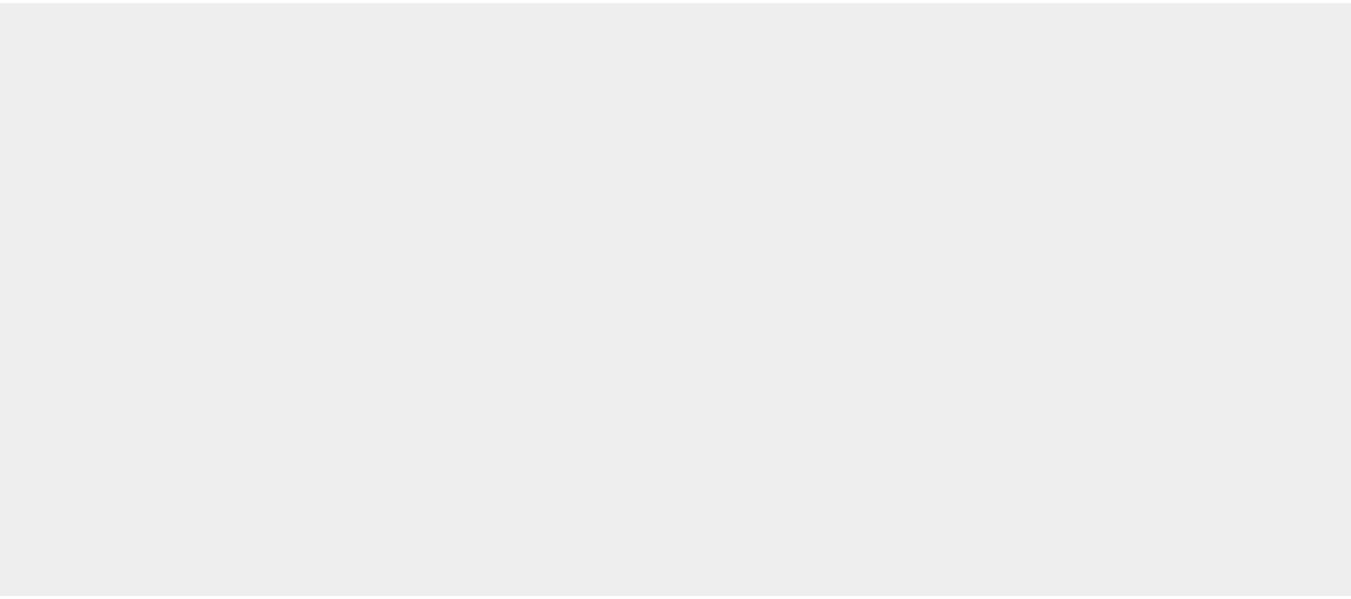 scroll, scrollTop: 0, scrollLeft: 0, axis: both 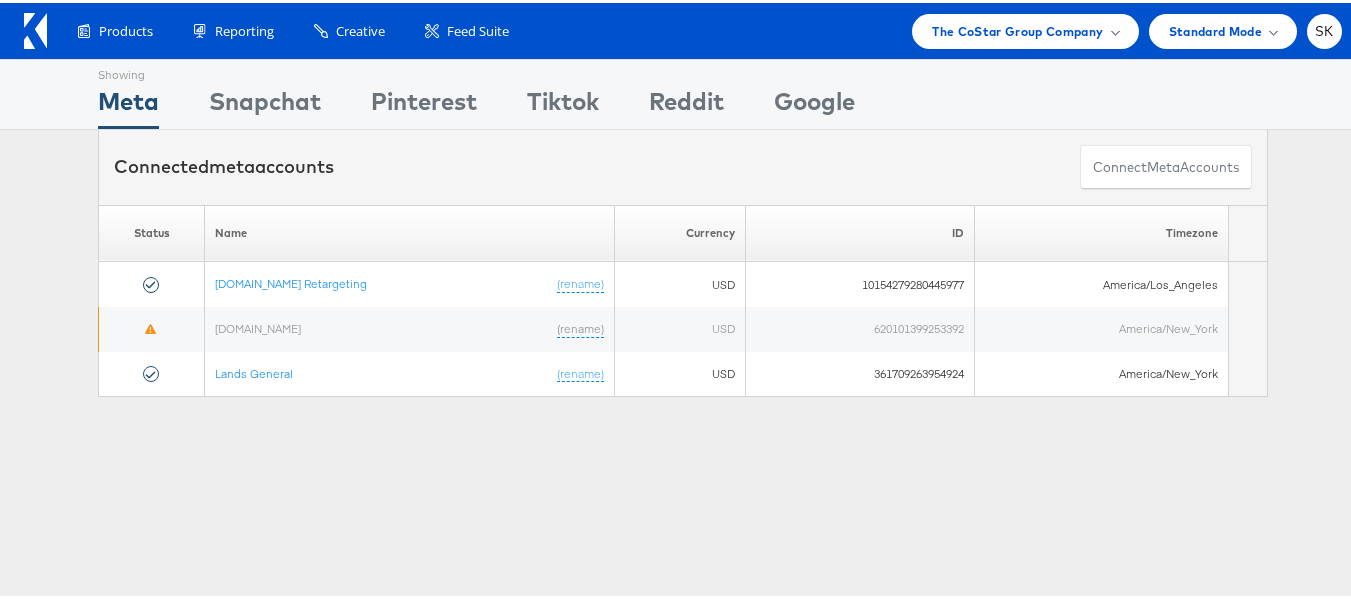 click on "Products
Product Catalogs
Enhance Your Product Catalog, Map Them to Publishers, and Incorporate Overlay Designs.
Product Sets
Create filtered sets to control which products appear in your ads.
Reporting
Scheduled Reports
Automate Meta reports to run at a specific time.
Kargo Reporting" at bounding box center (683, 28) 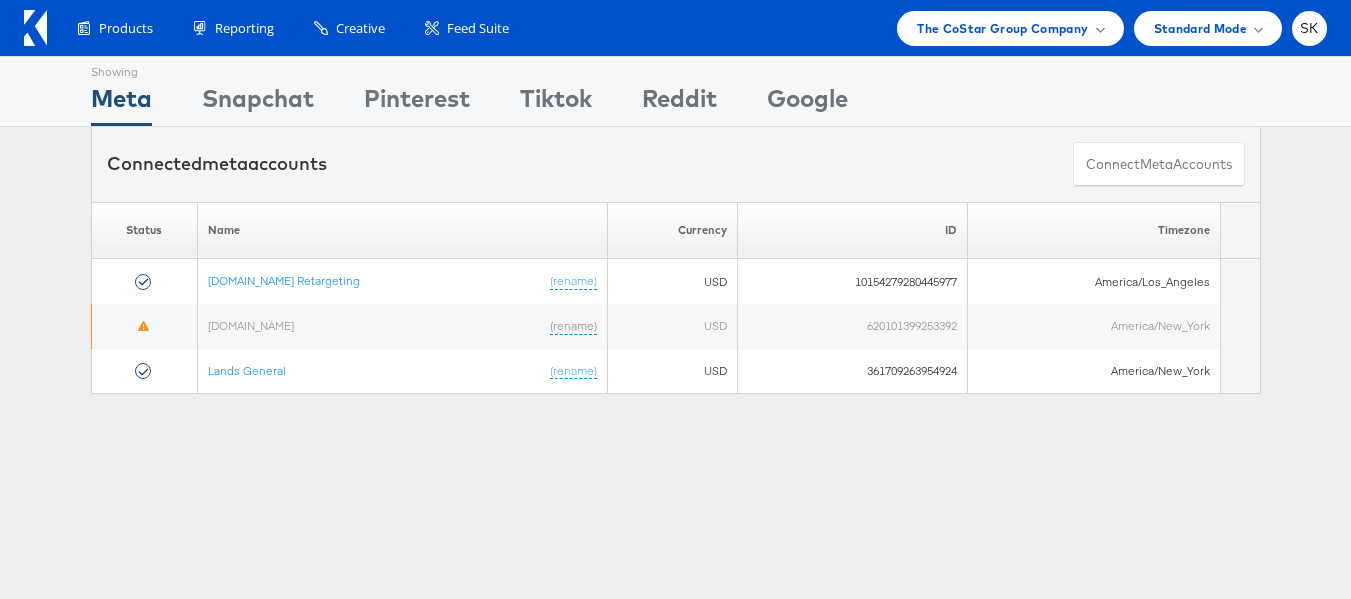 scroll, scrollTop: 0, scrollLeft: 0, axis: both 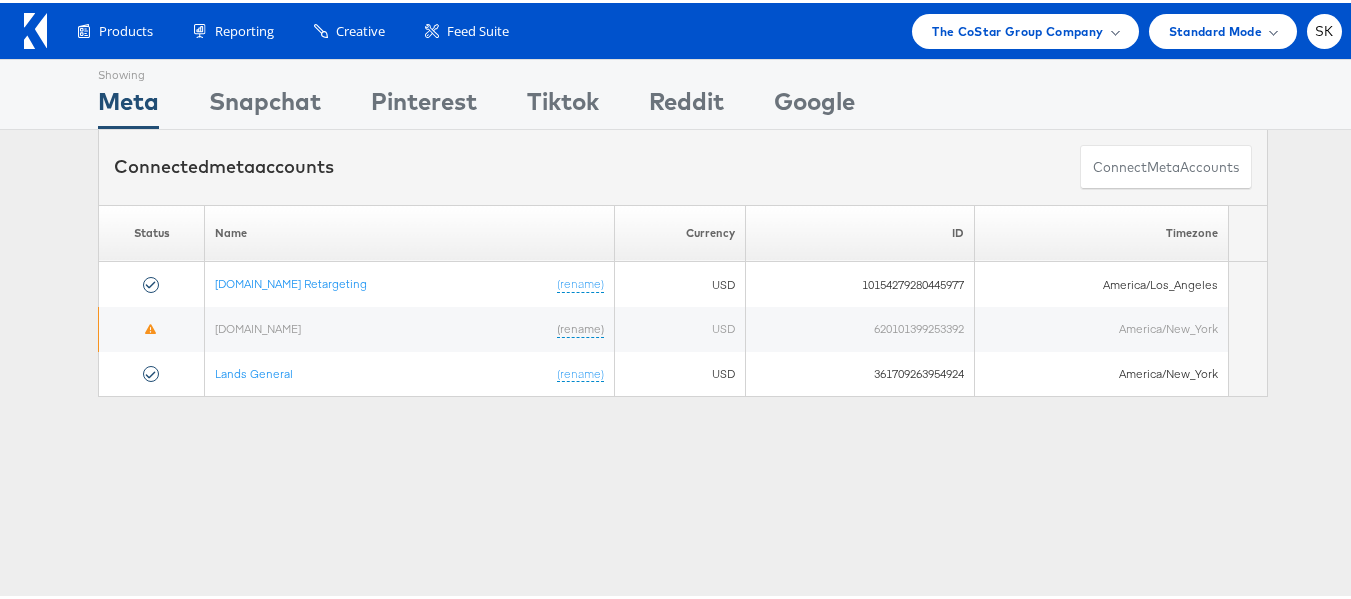 click on "Products
Product Catalogs
Enhance Your Product Catalog, Map Them to Publishers, and Incorporate Overlay Designs.
Product Sets
Create filtered sets to control which products appear in your ads.
Reporting
Scheduled Reports
Automate Meta reports to run at a specific time.
Kargo Reporting" at bounding box center [683, 28] 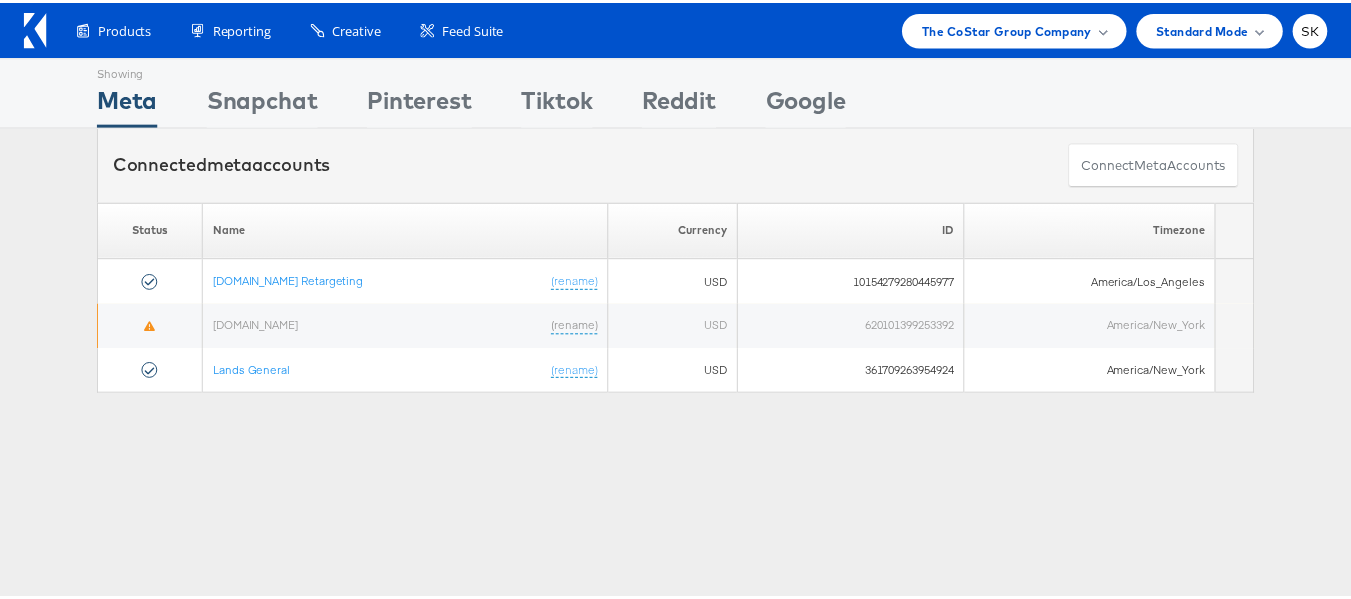 scroll, scrollTop: 0, scrollLeft: 0, axis: both 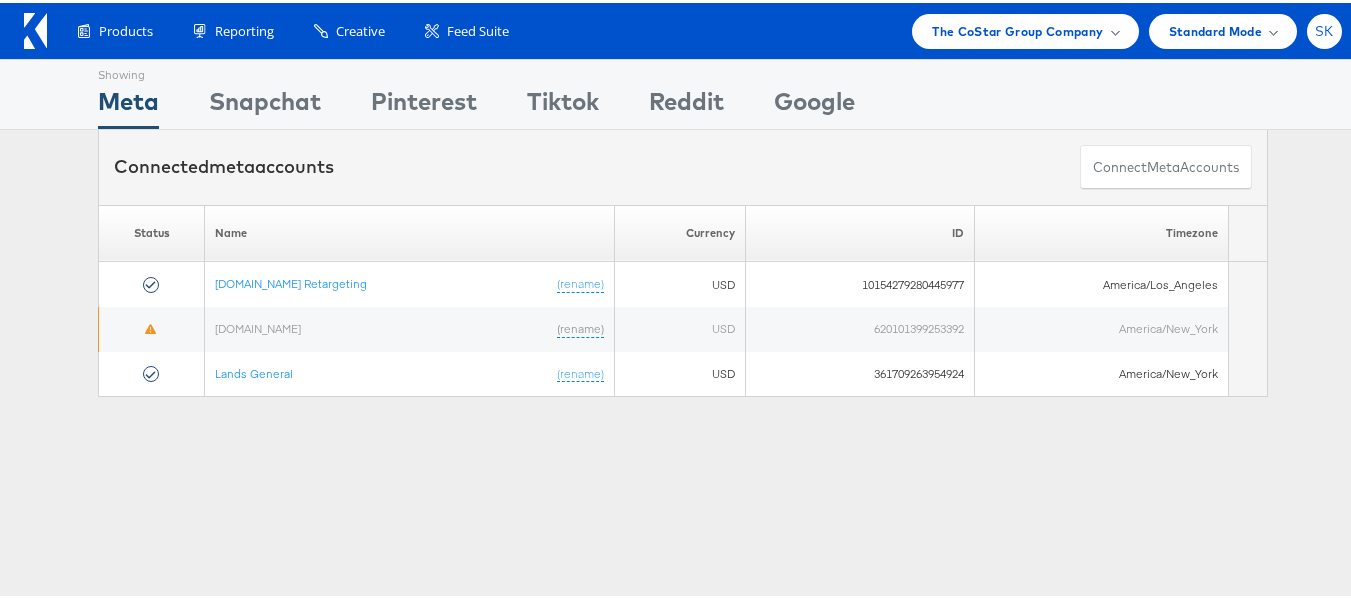 drag, startPoint x: 1307, startPoint y: 24, endPoint x: 1235, endPoint y: 98, distance: 103.24728 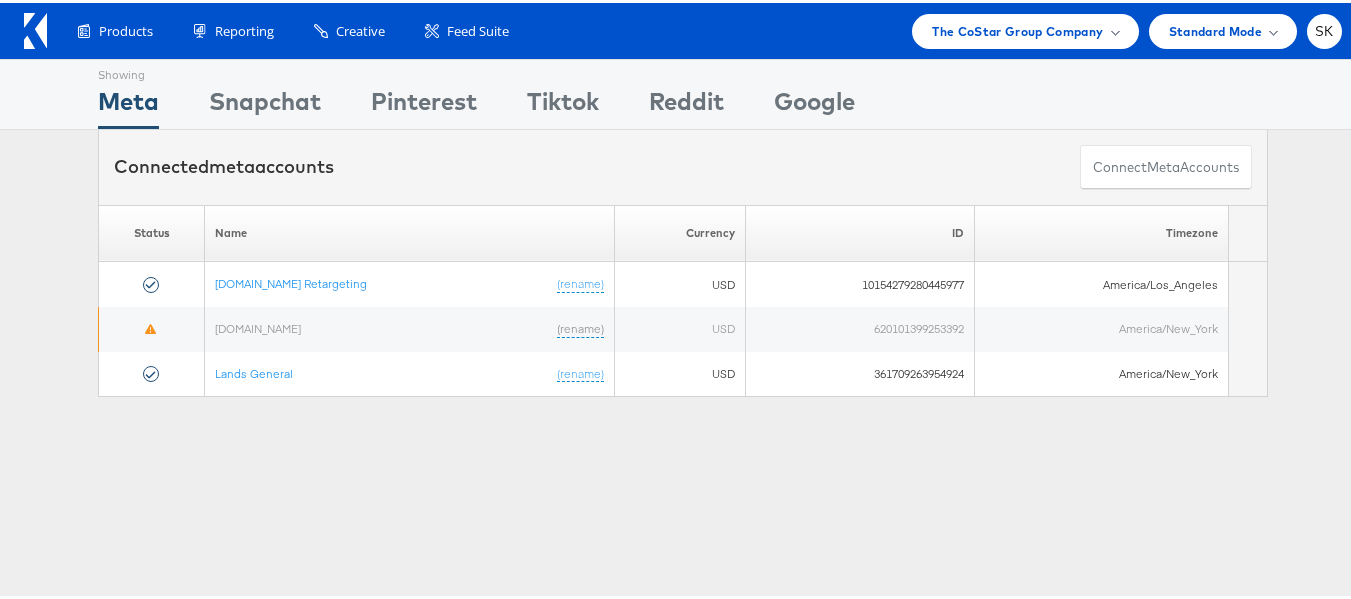 click on "SK" at bounding box center [1324, 28] 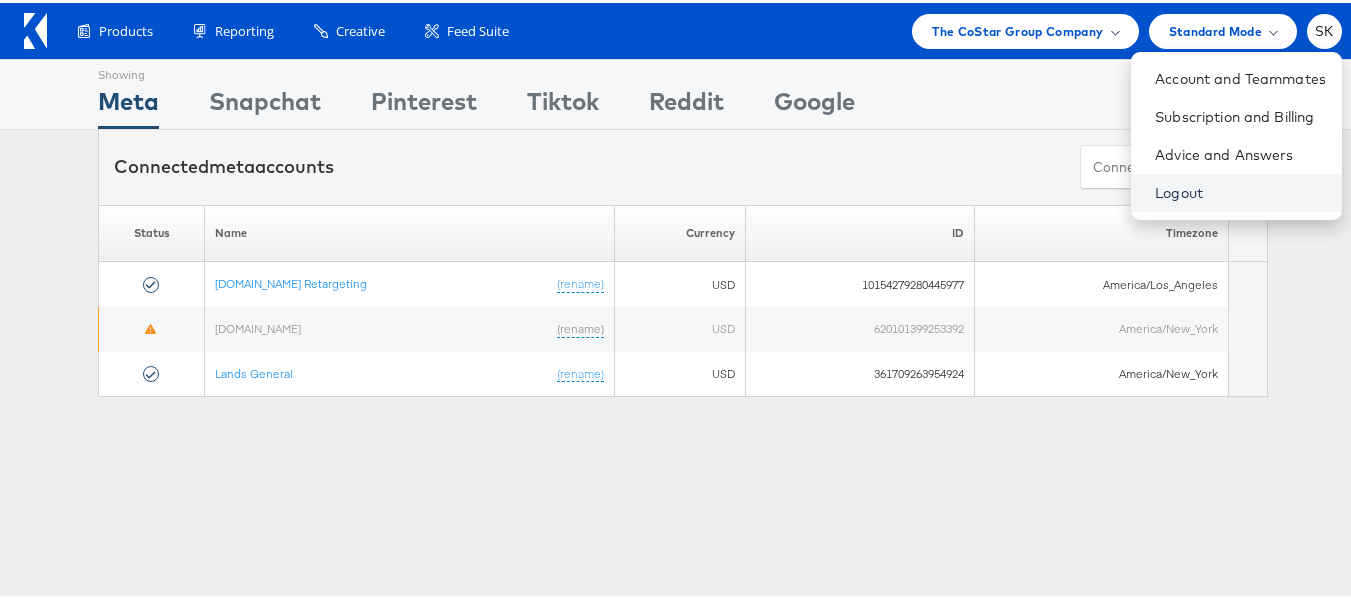 click on "Logout" at bounding box center [1240, 190] 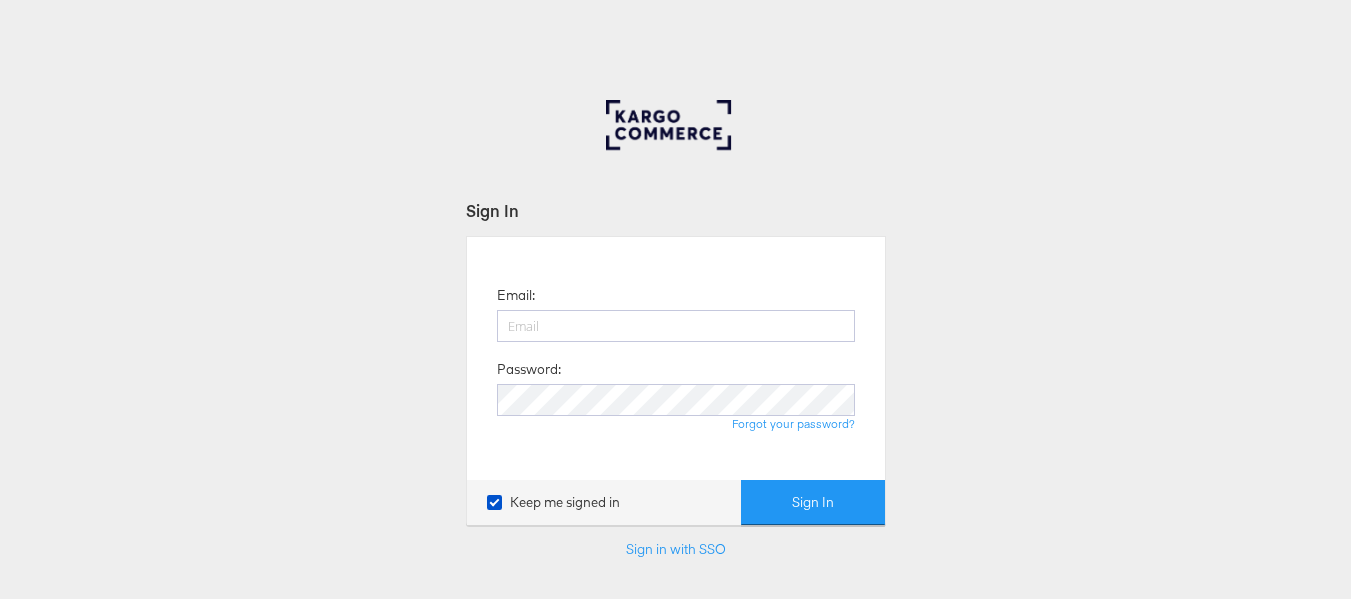 scroll, scrollTop: 0, scrollLeft: 0, axis: both 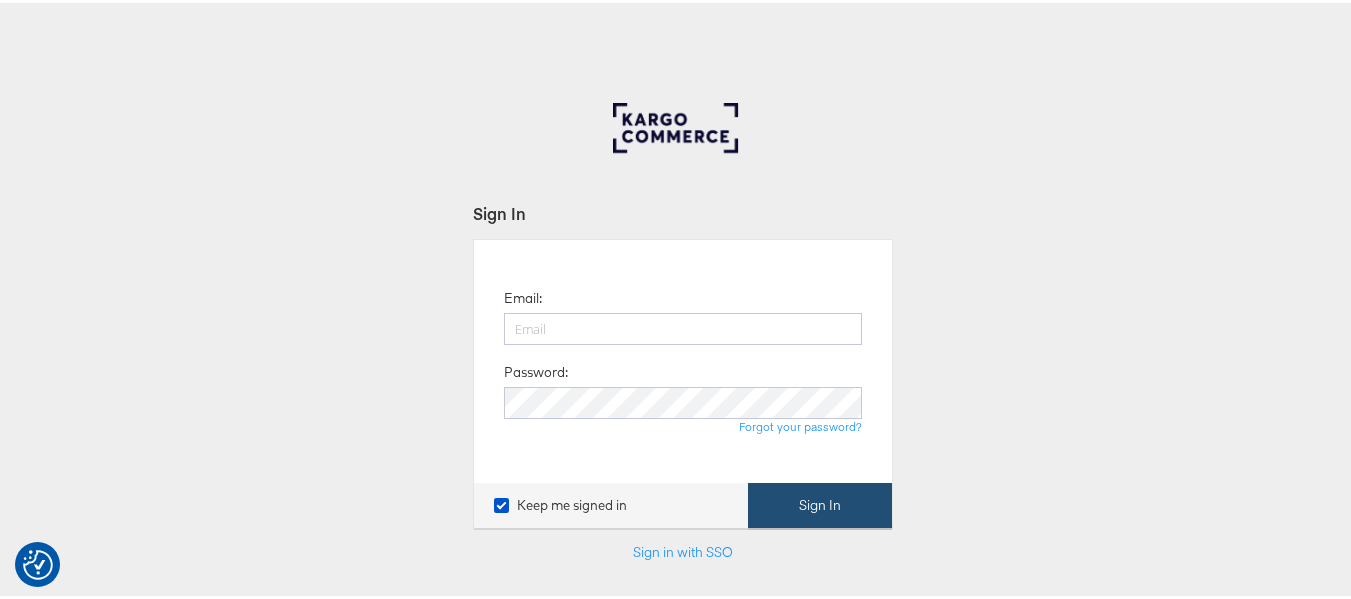 type on "[PERSON_NAME][EMAIL_ADDRESS][DOMAIN_NAME]" 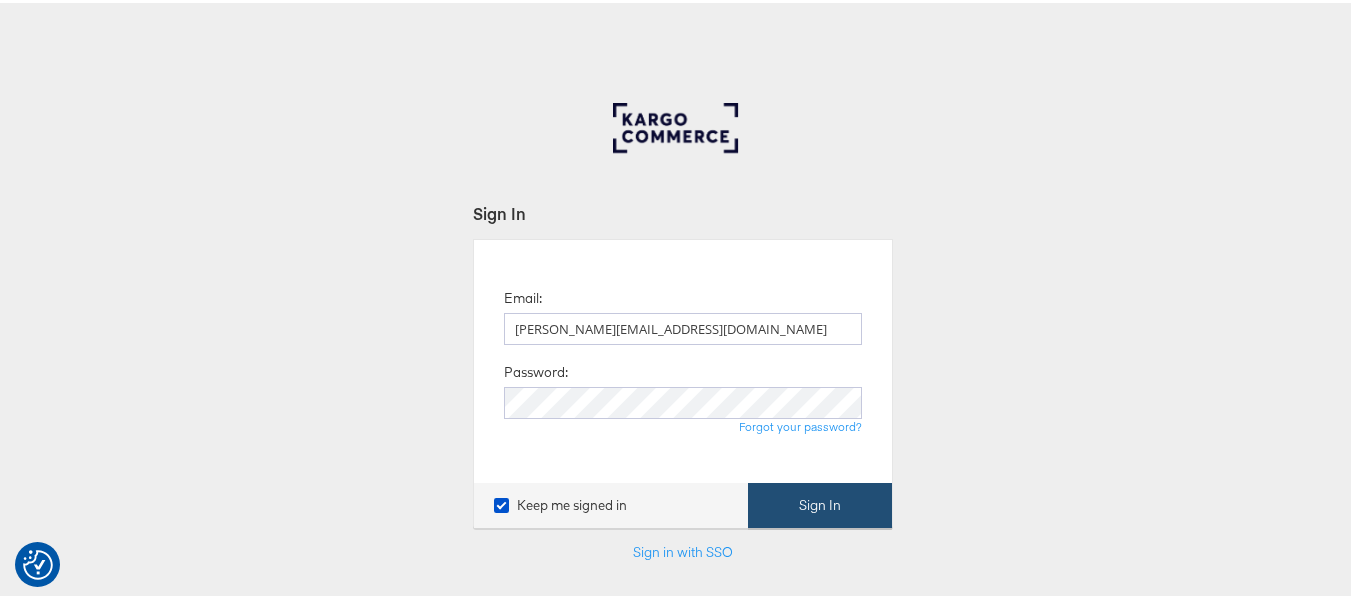 click on "Sign In" at bounding box center (820, 502) 